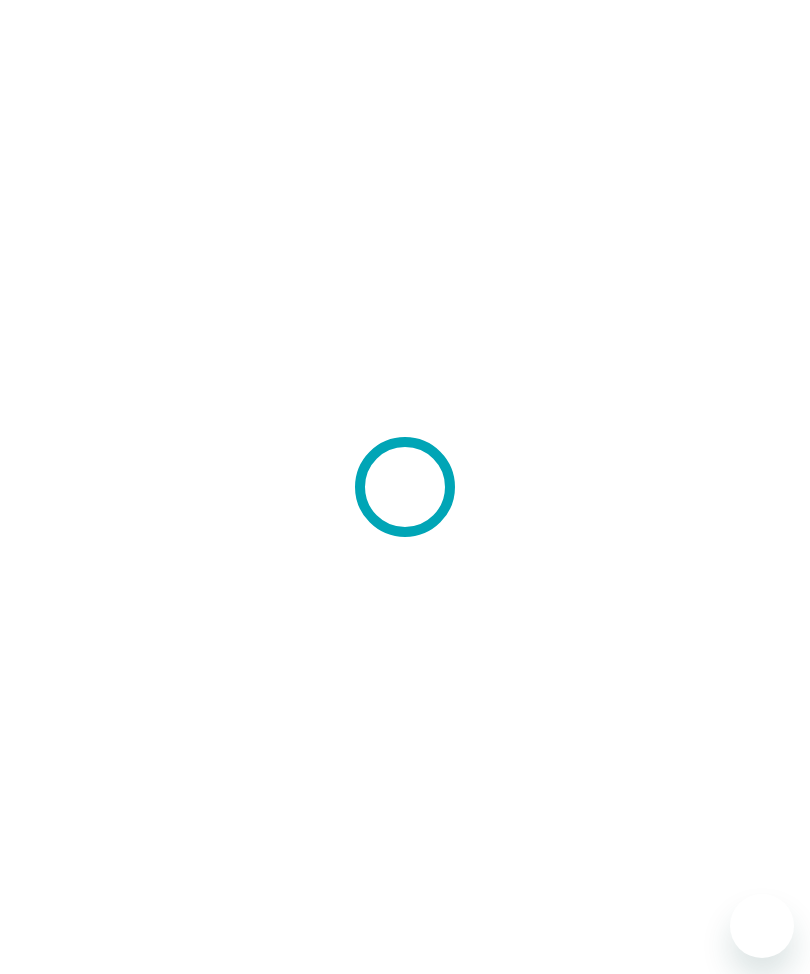 scroll, scrollTop: 0, scrollLeft: 0, axis: both 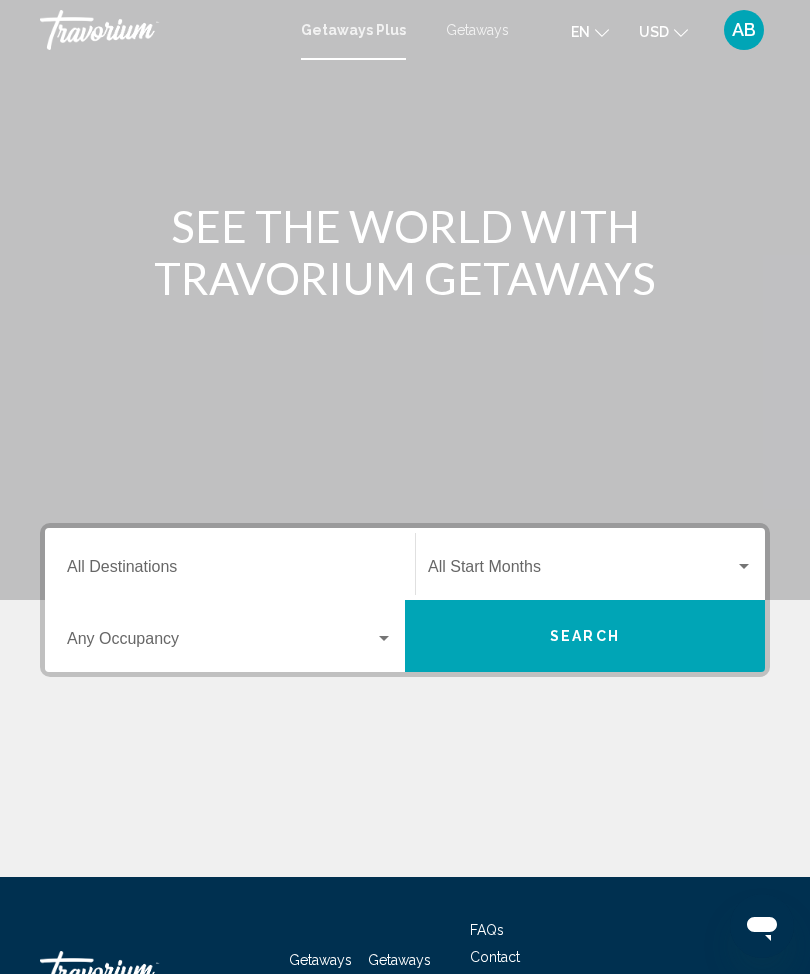 click on "Getaways" at bounding box center [477, 30] 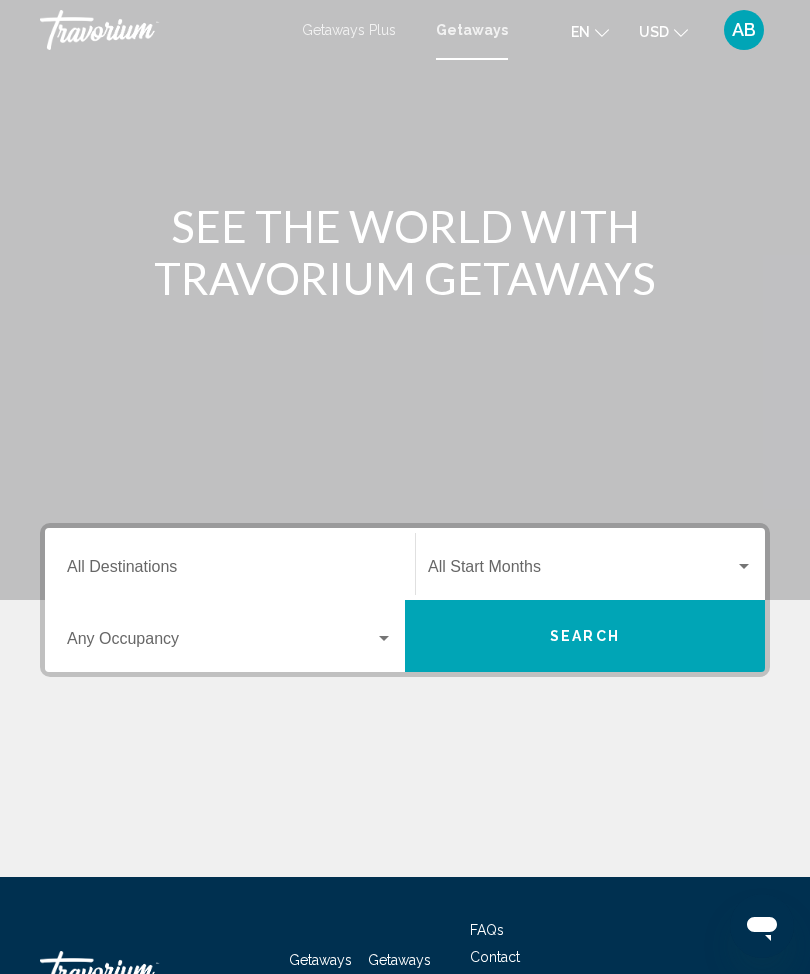 click on "Destination All Destinations" at bounding box center [230, 571] 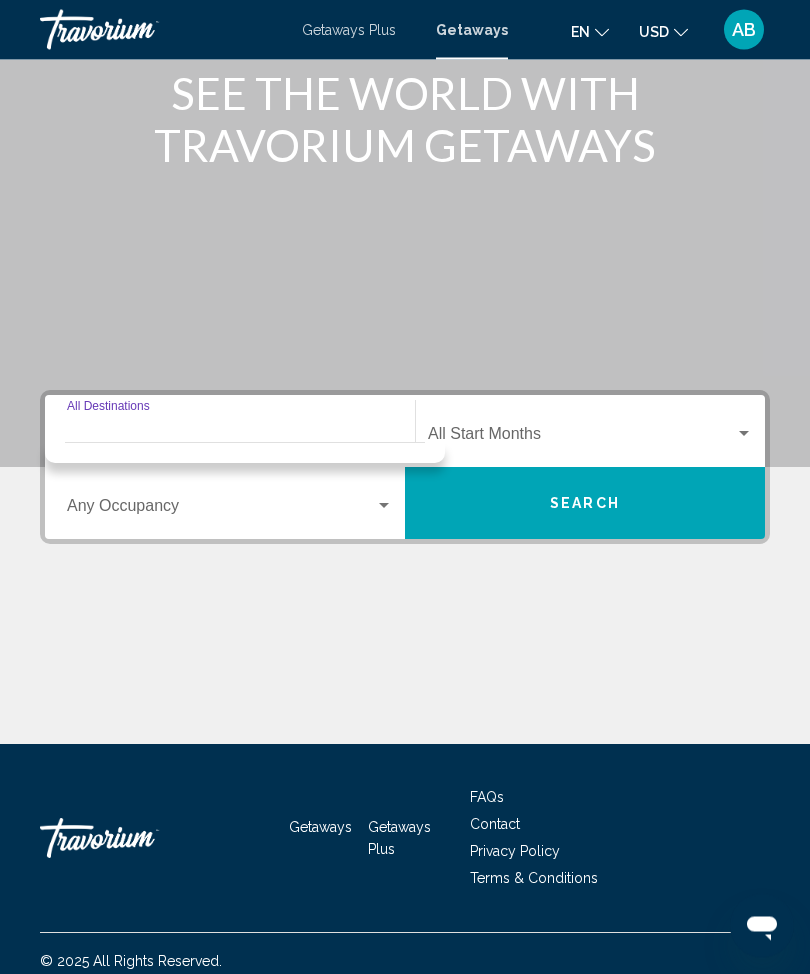 scroll, scrollTop: 148, scrollLeft: 0, axis: vertical 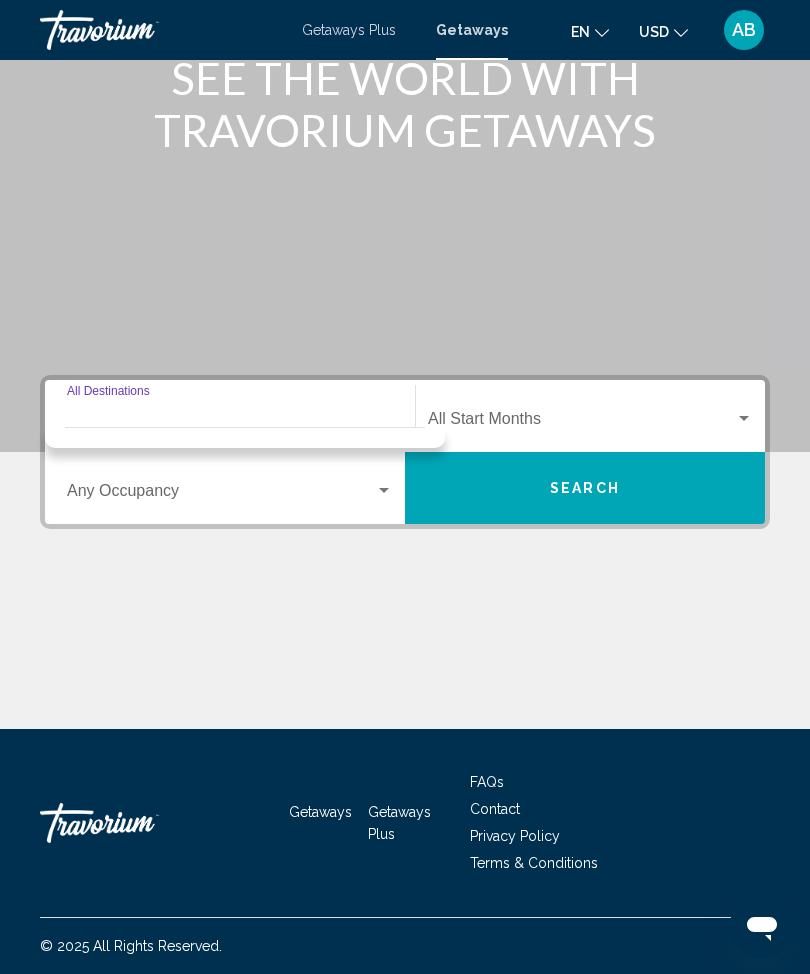 click on "Destination All Destinations" at bounding box center (230, 416) 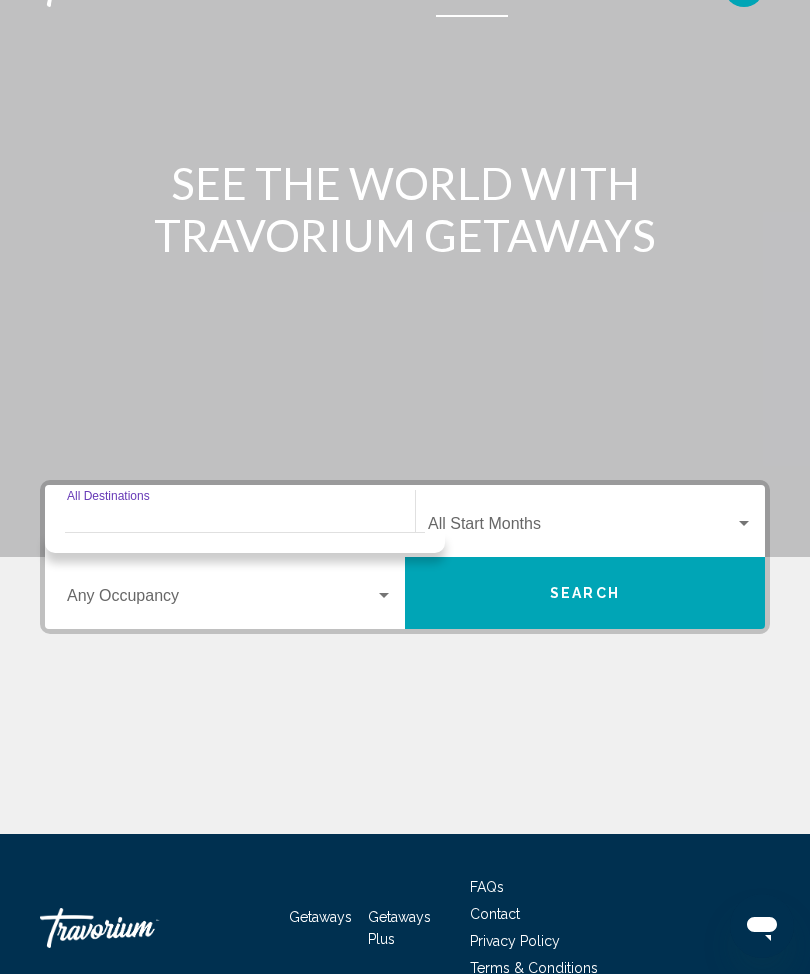 scroll, scrollTop: 0, scrollLeft: 0, axis: both 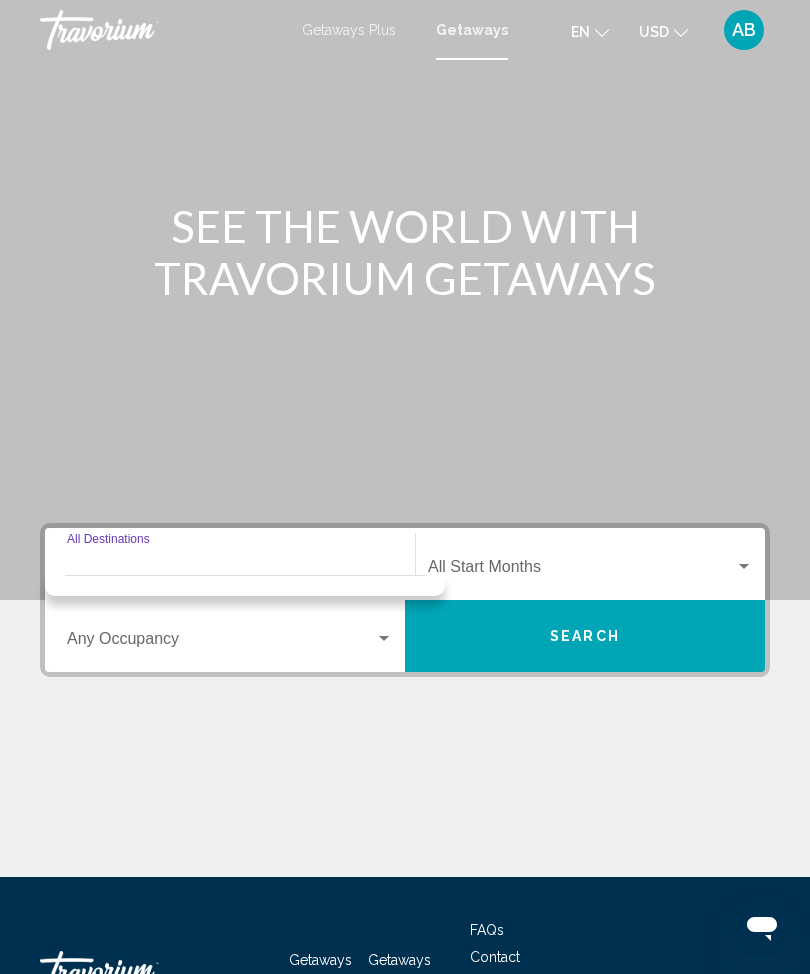 click on "Destination All Destinations" at bounding box center [230, 564] 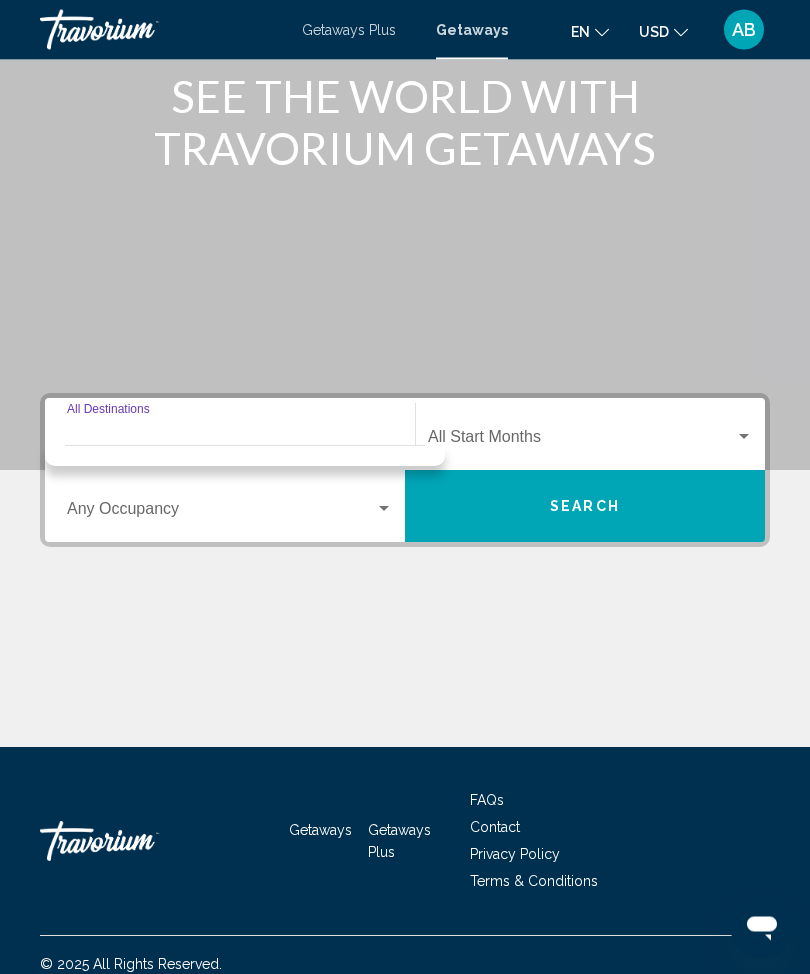 scroll, scrollTop: 147, scrollLeft: 0, axis: vertical 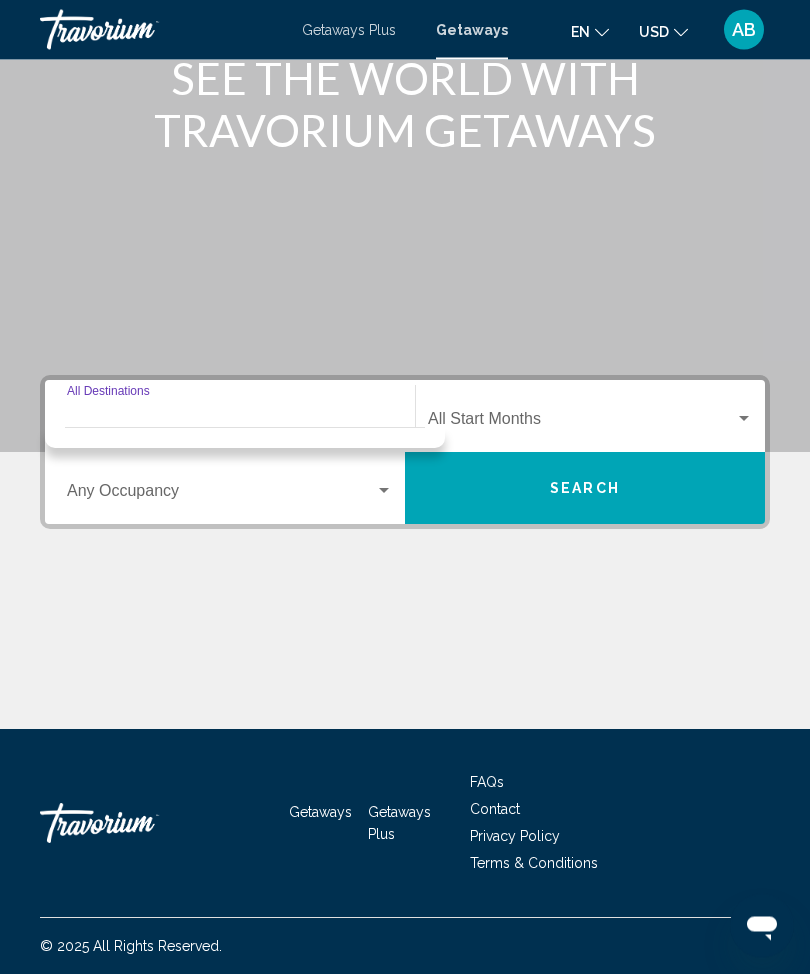 click on "Destination All Destinations" at bounding box center (230, 424) 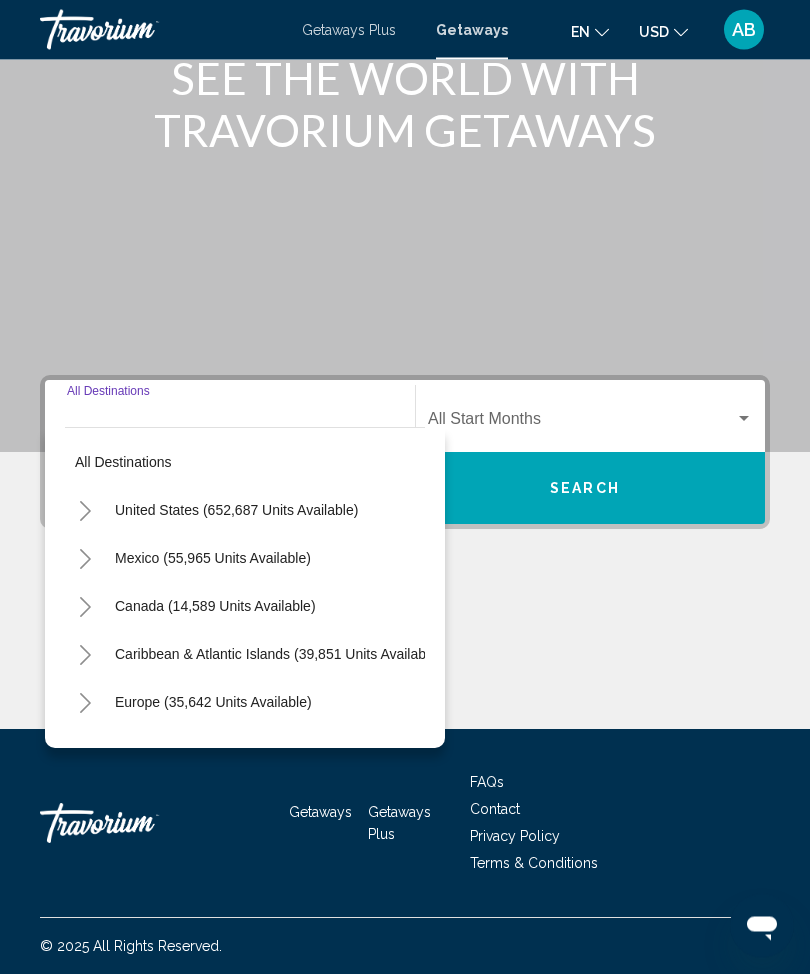 scroll, scrollTop: 148, scrollLeft: 0, axis: vertical 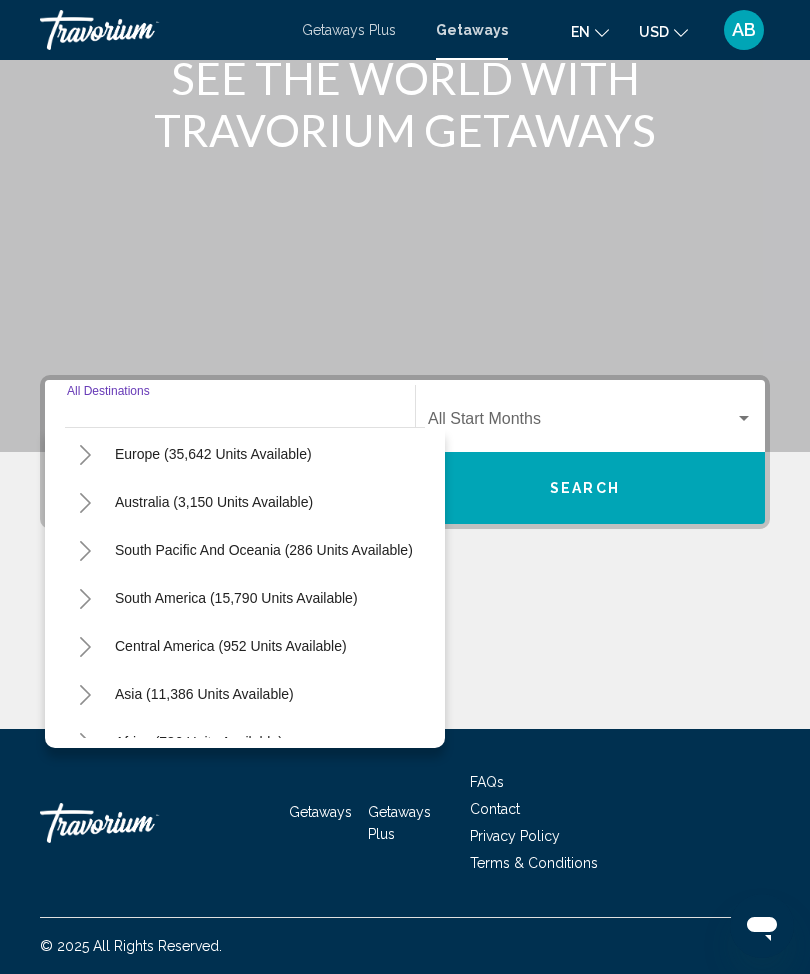 click 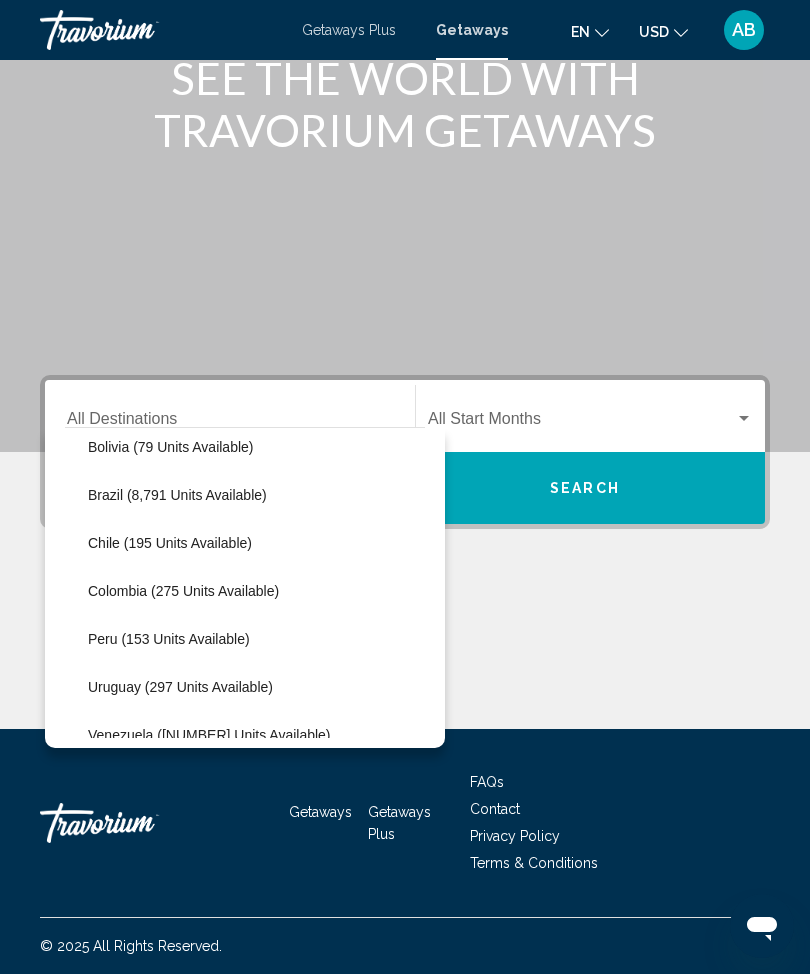 scroll, scrollTop: 495, scrollLeft: 9, axis: both 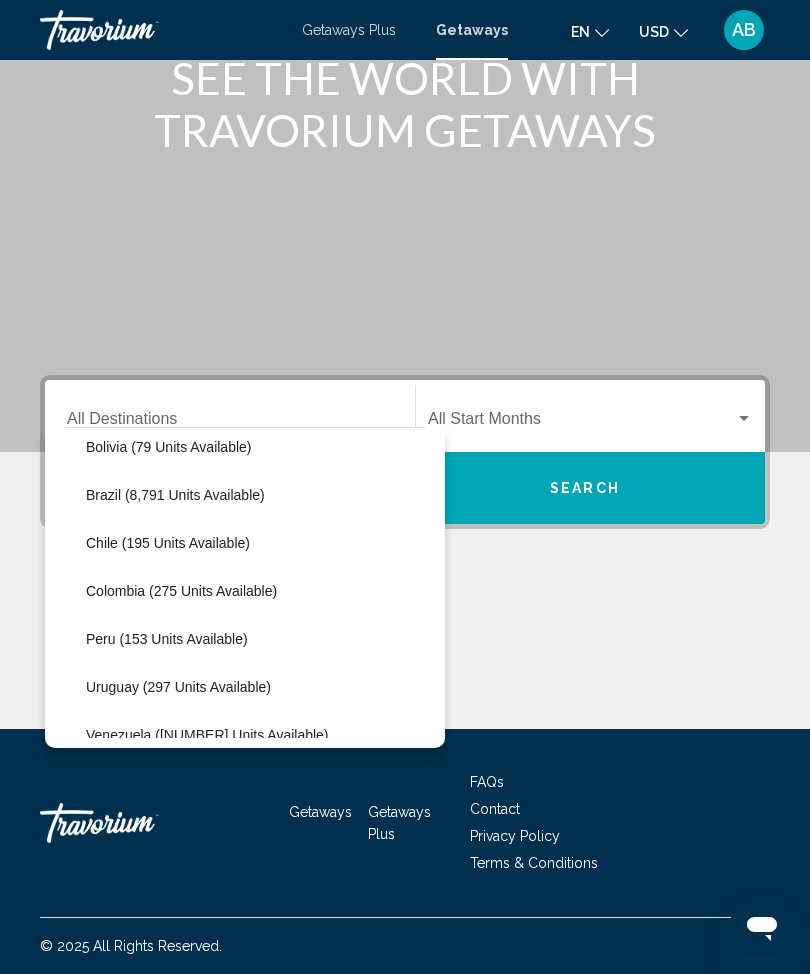 click on "Colombia (275 units available)" 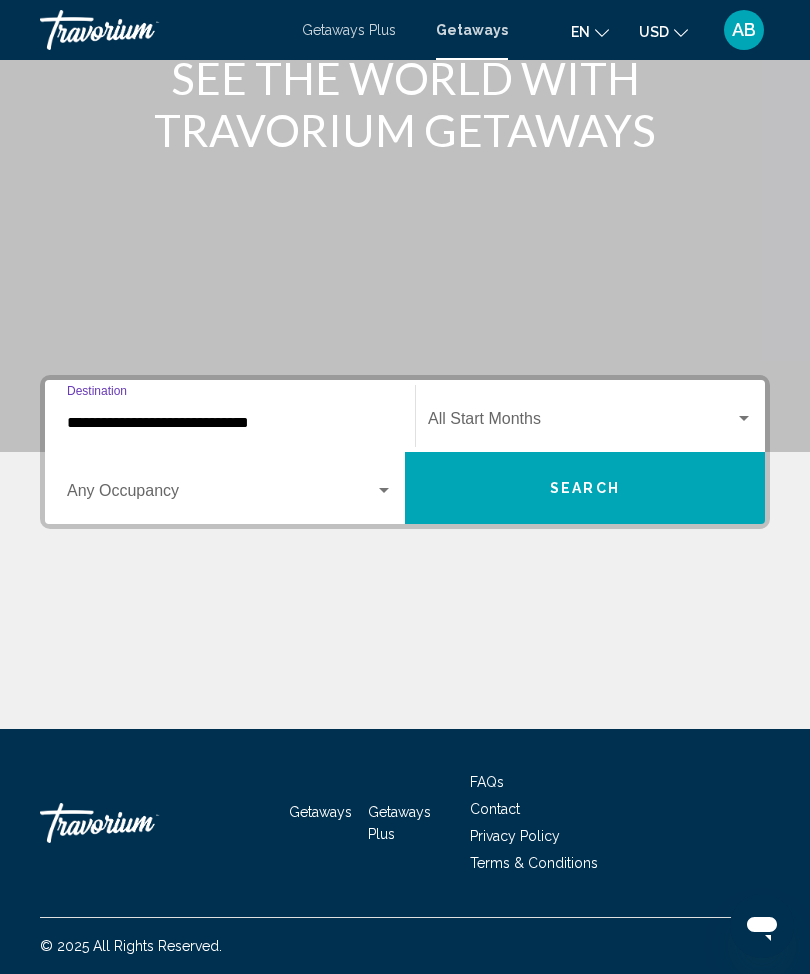click on "Search" at bounding box center (585, 489) 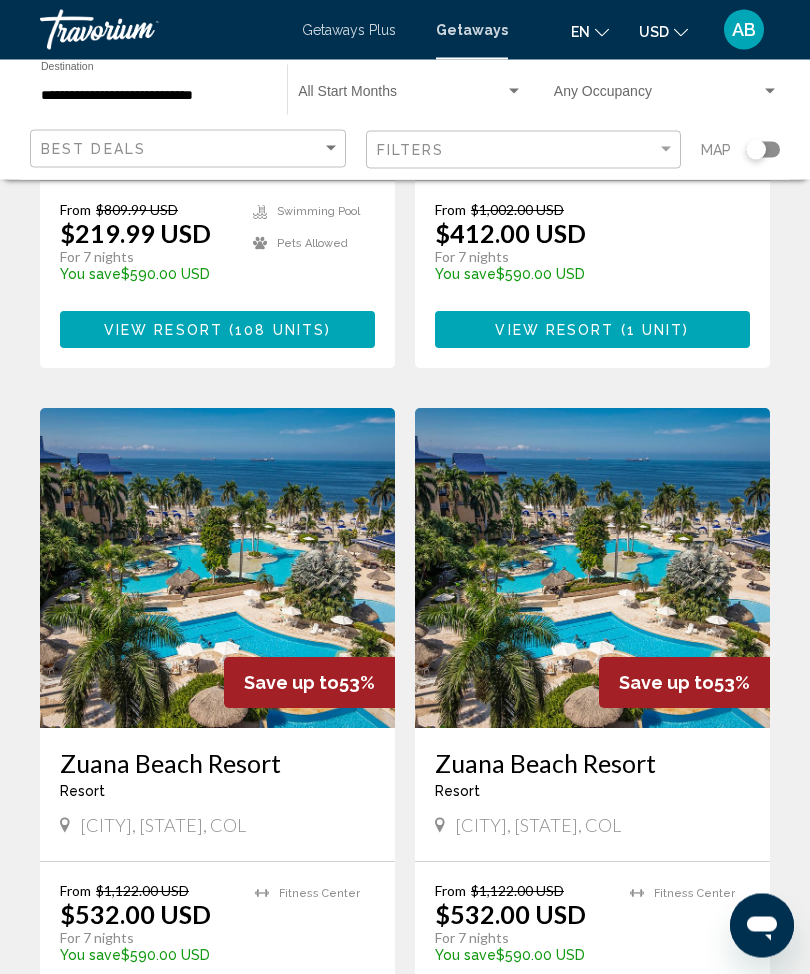 scroll, scrollTop: 545, scrollLeft: 0, axis: vertical 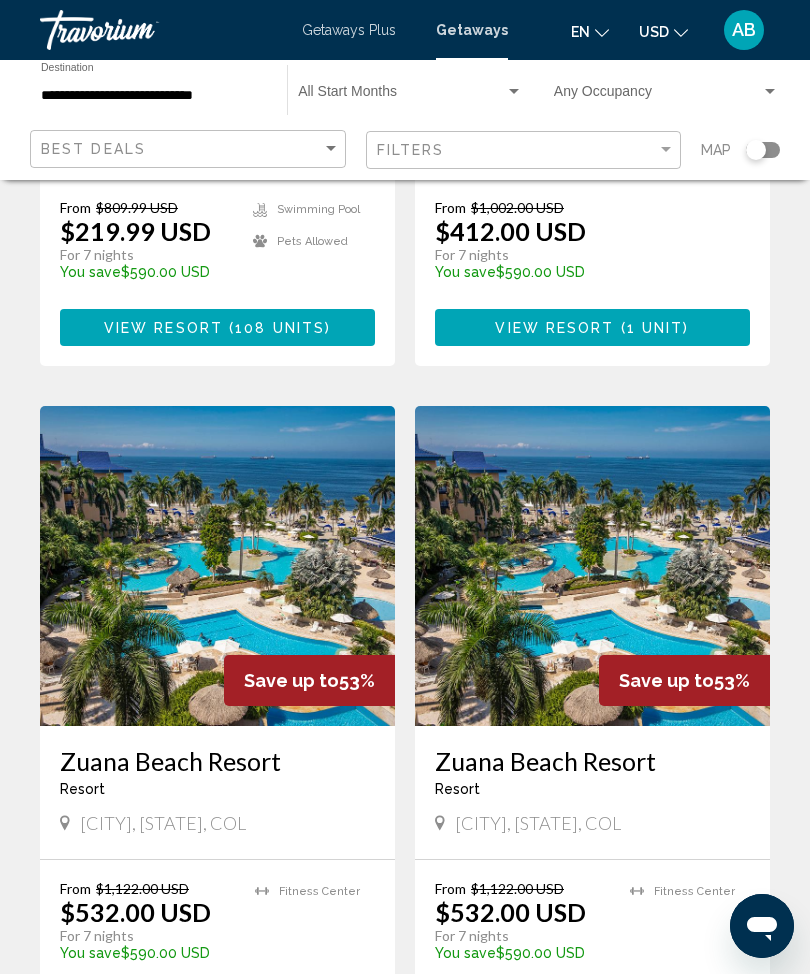 click at bounding box center [217, 566] 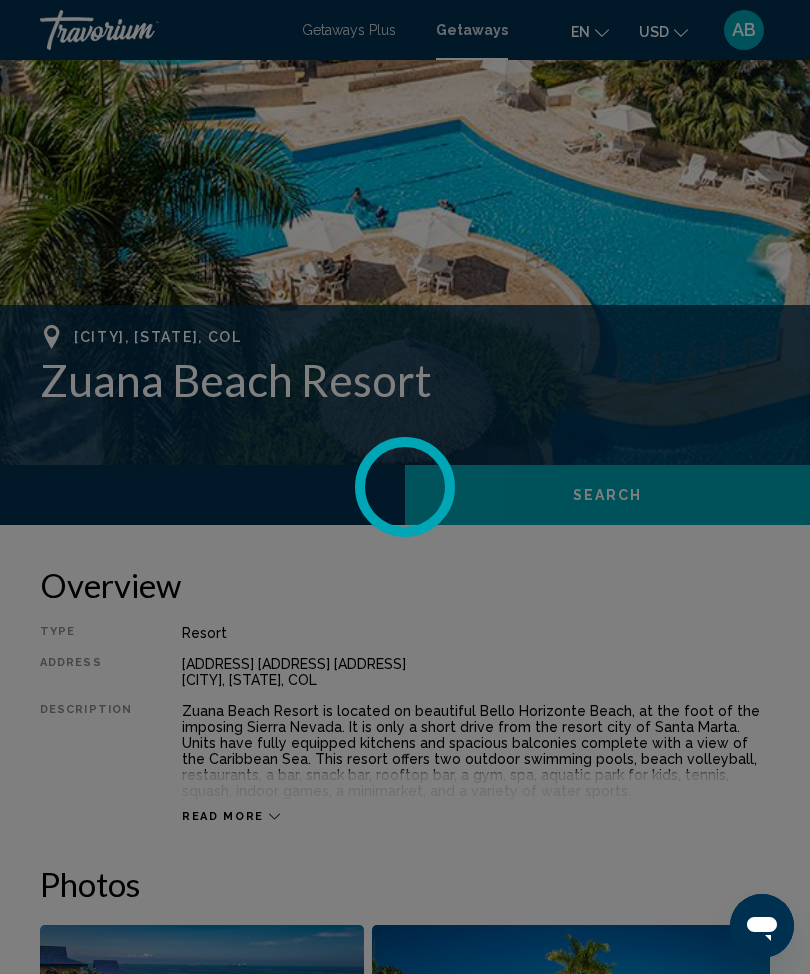 scroll, scrollTop: 0, scrollLeft: 0, axis: both 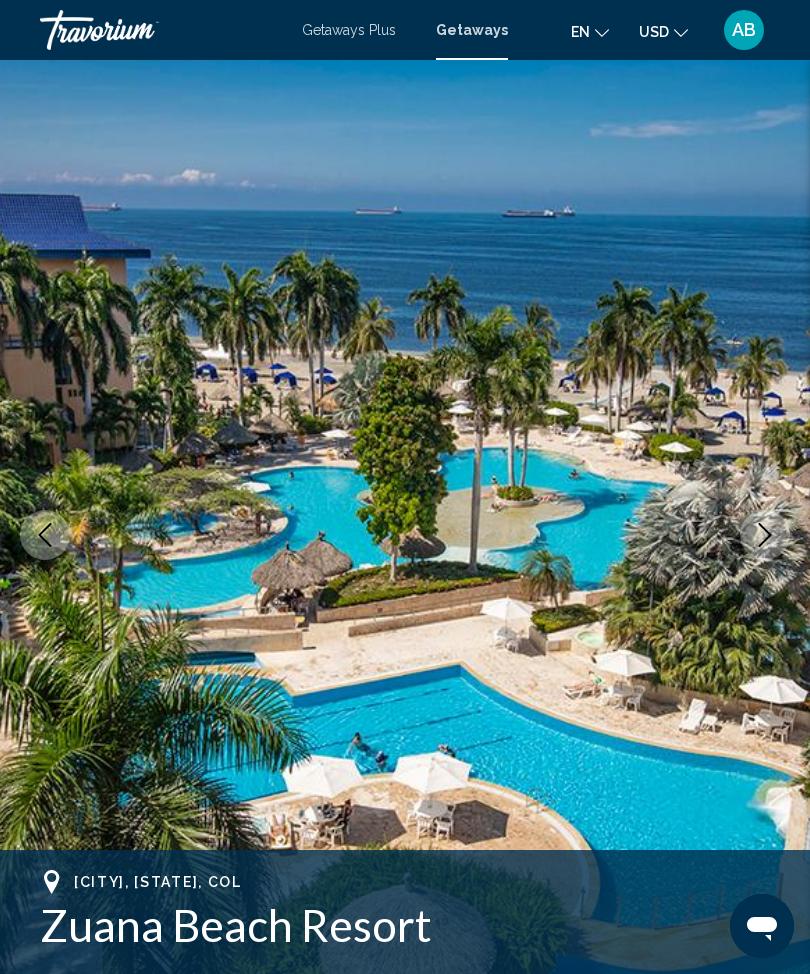 click 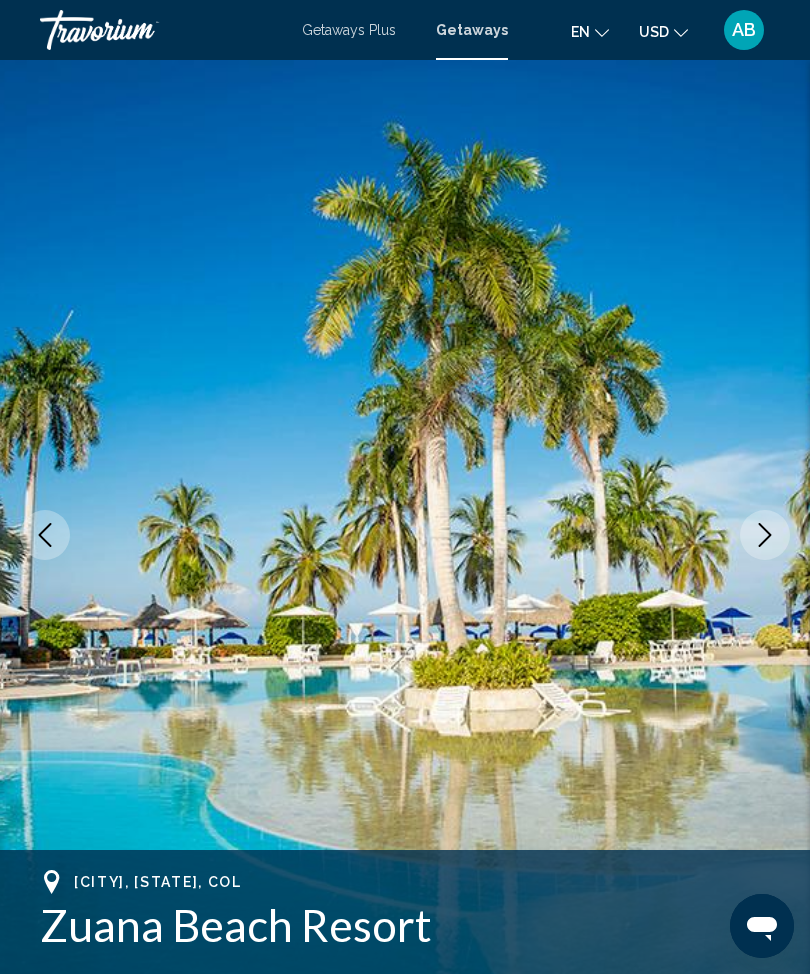 click 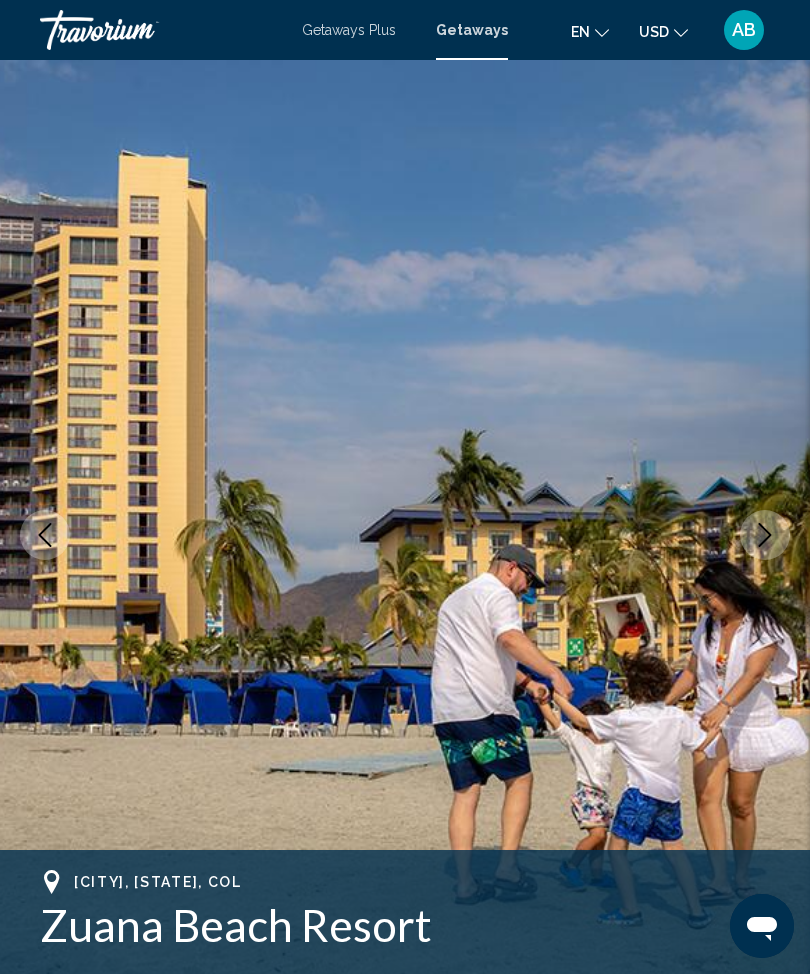 click 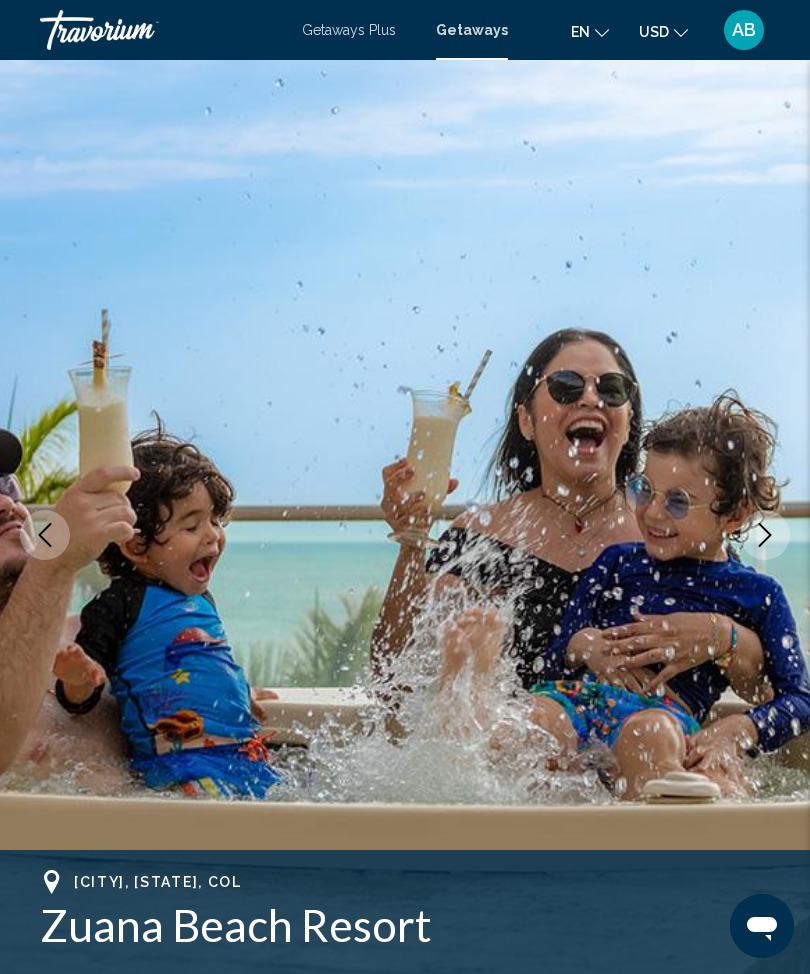 click 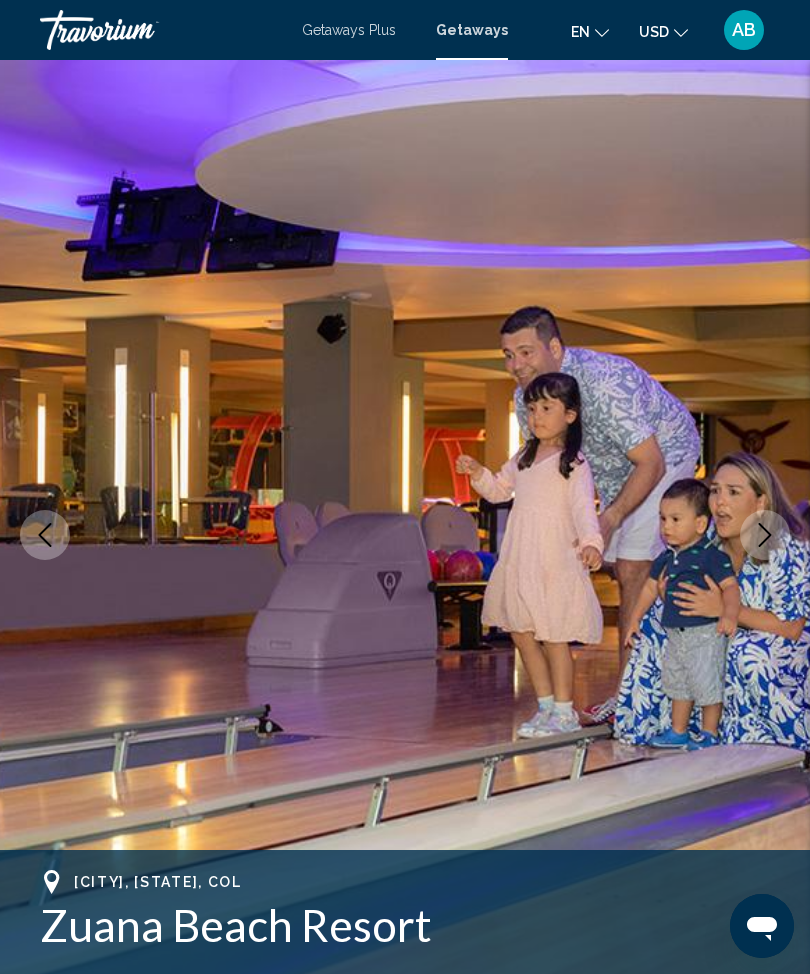 click 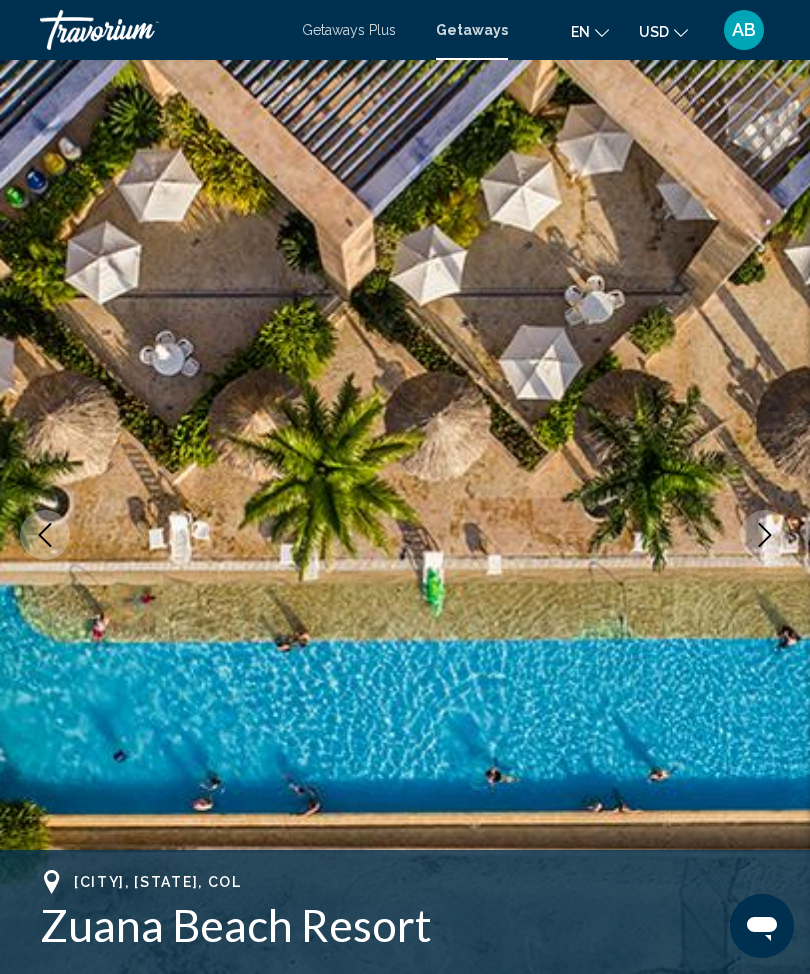 click at bounding box center [765, 535] 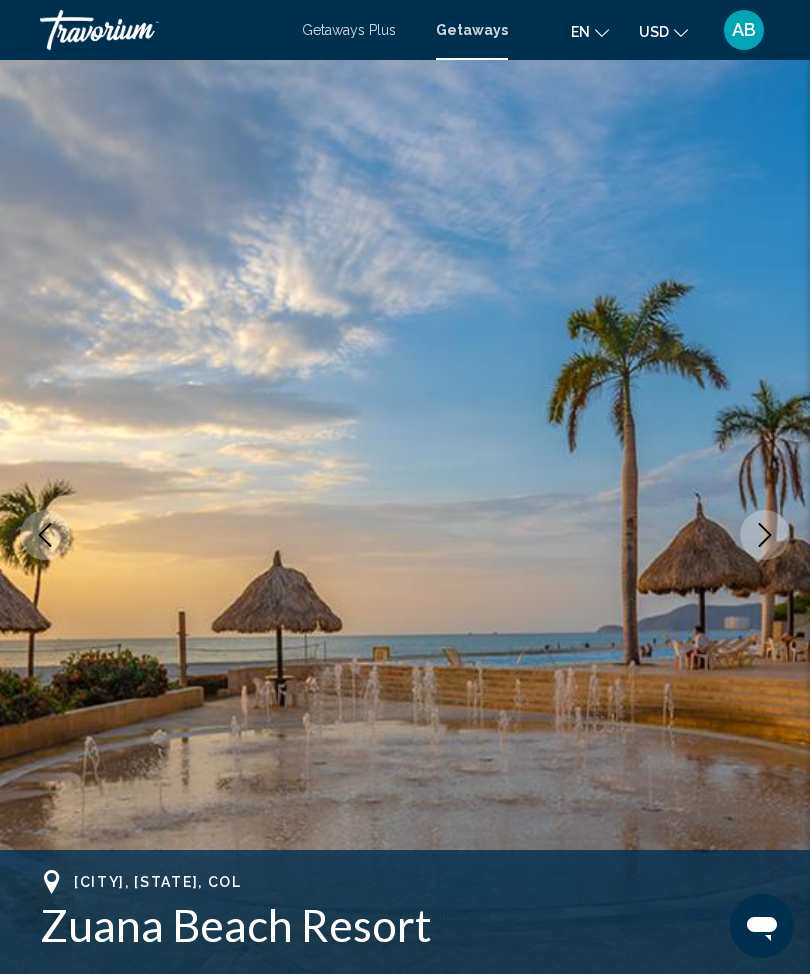 click 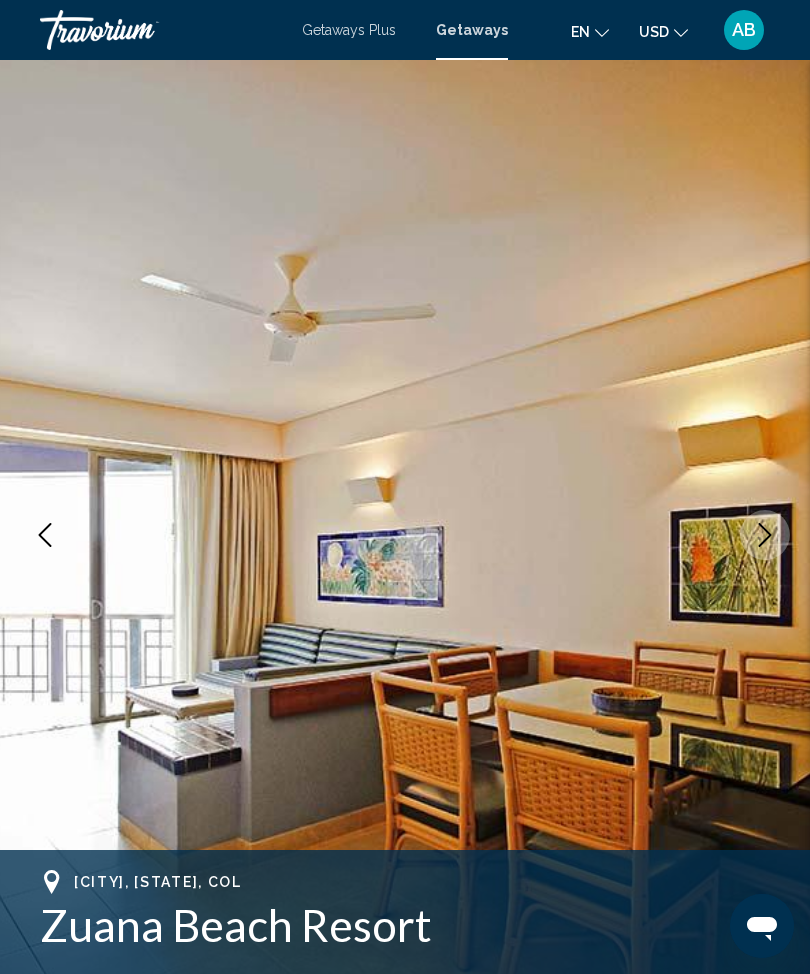 click at bounding box center [765, 535] 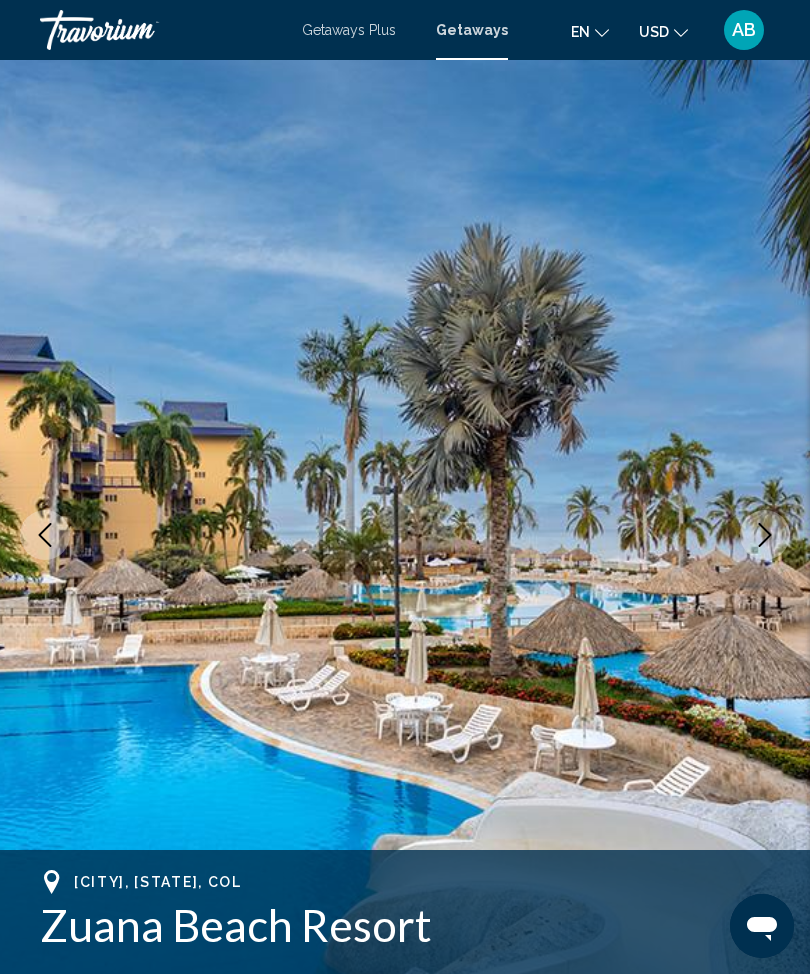 click 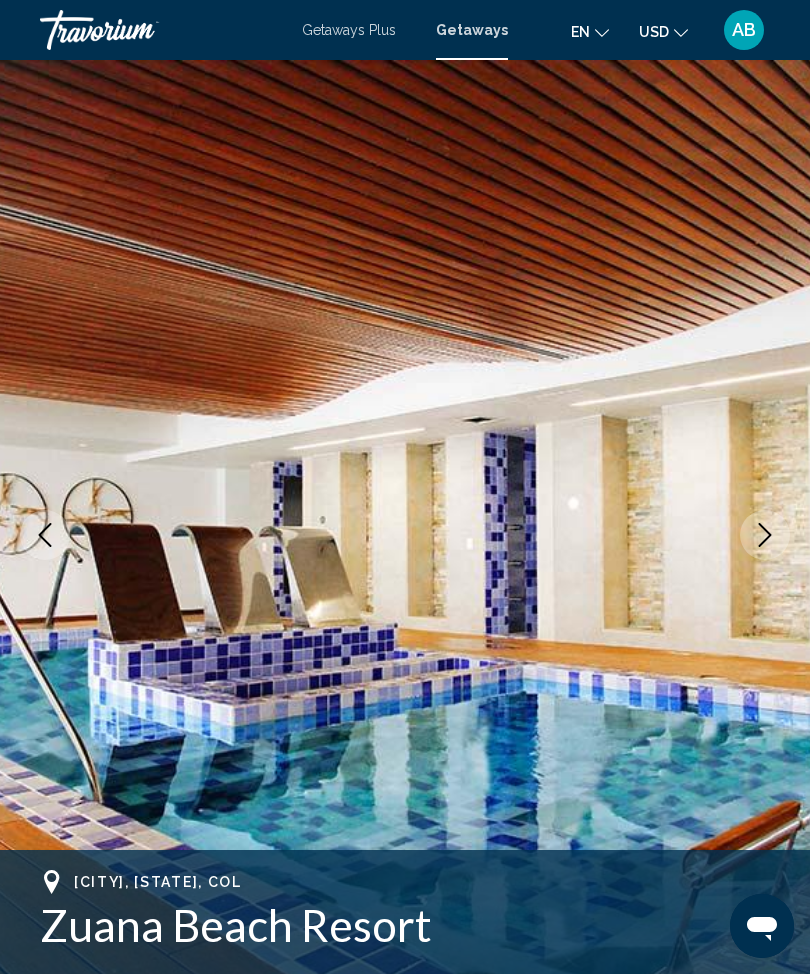 click 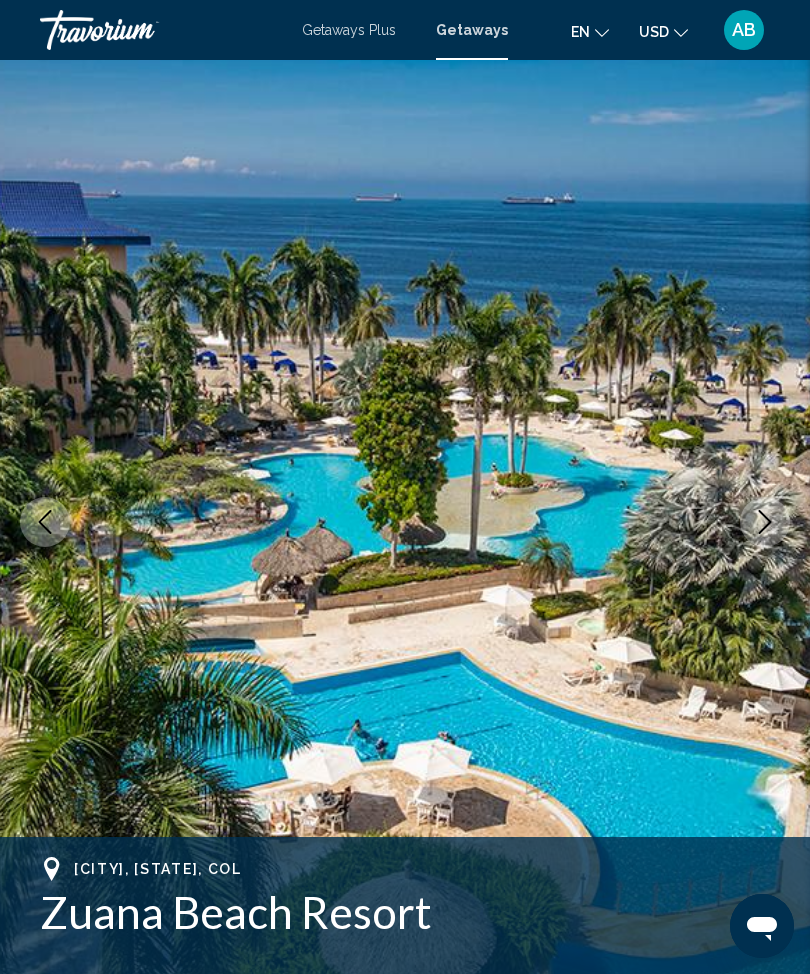 scroll, scrollTop: 0, scrollLeft: 0, axis: both 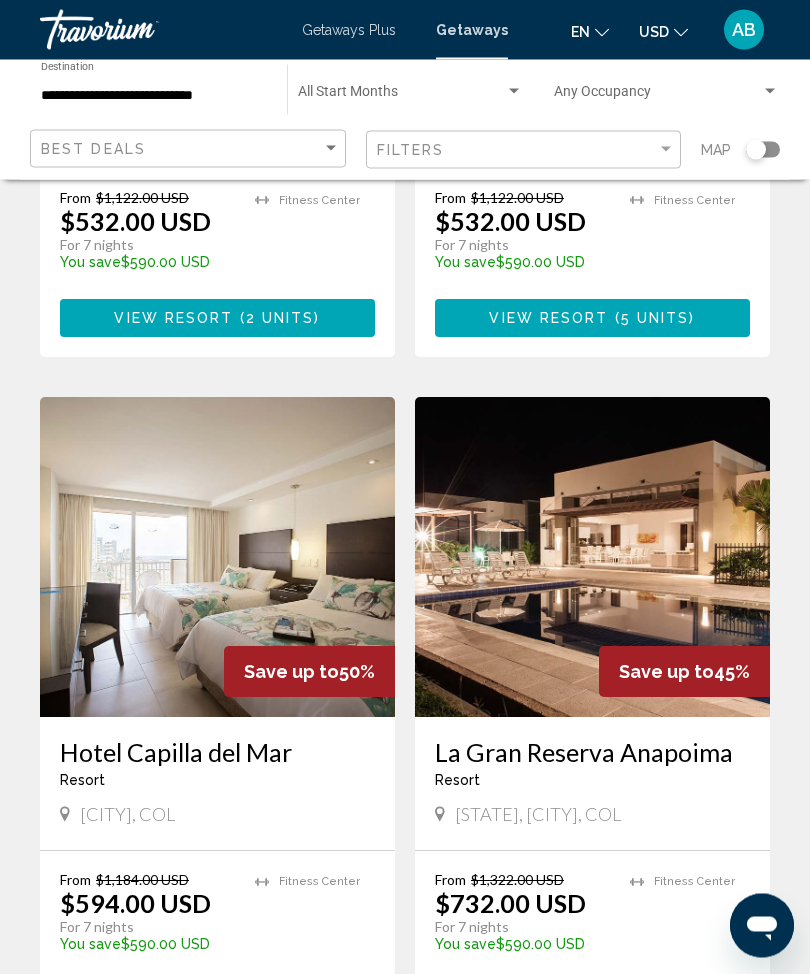 click at bounding box center (592, 558) 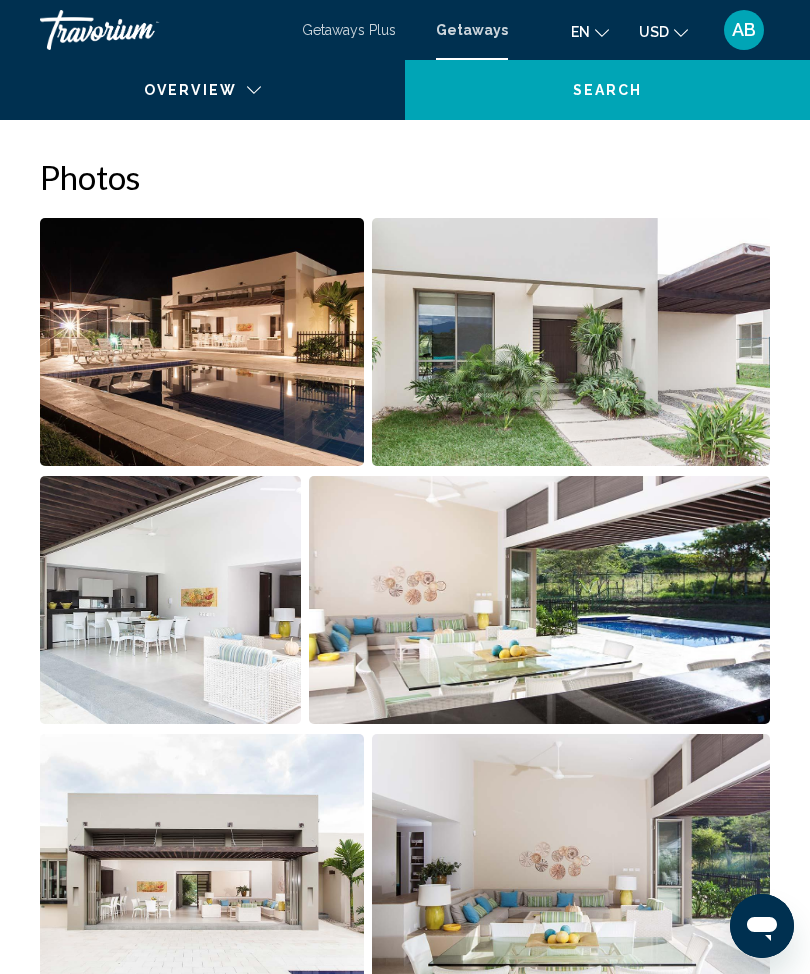 scroll, scrollTop: 0, scrollLeft: 0, axis: both 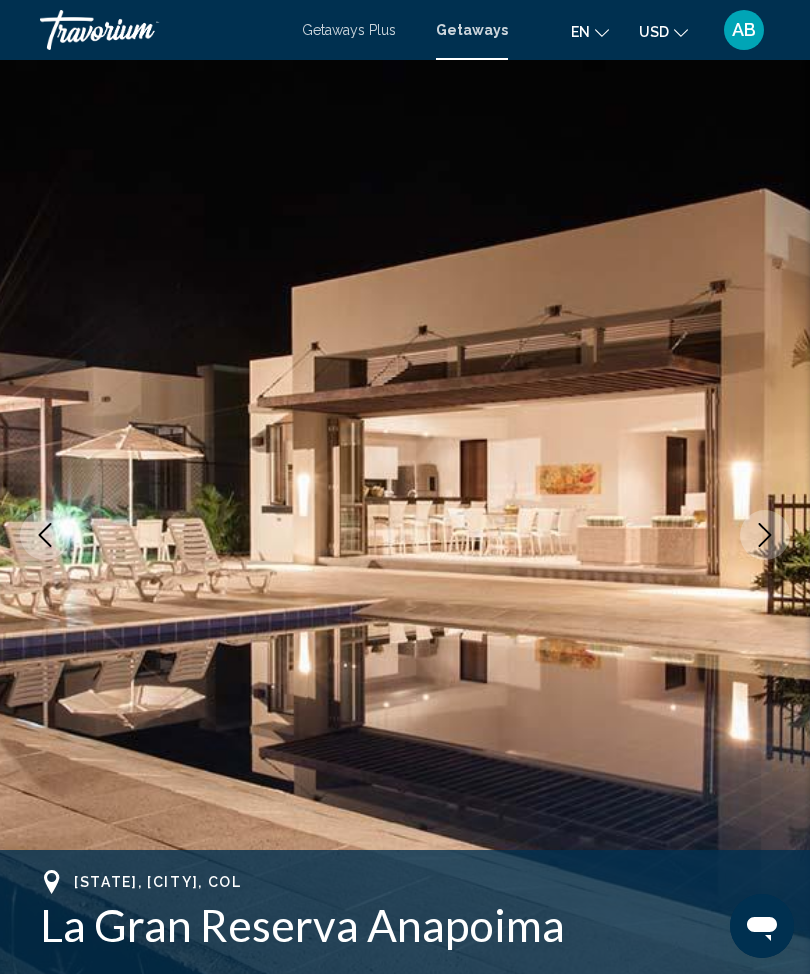 click 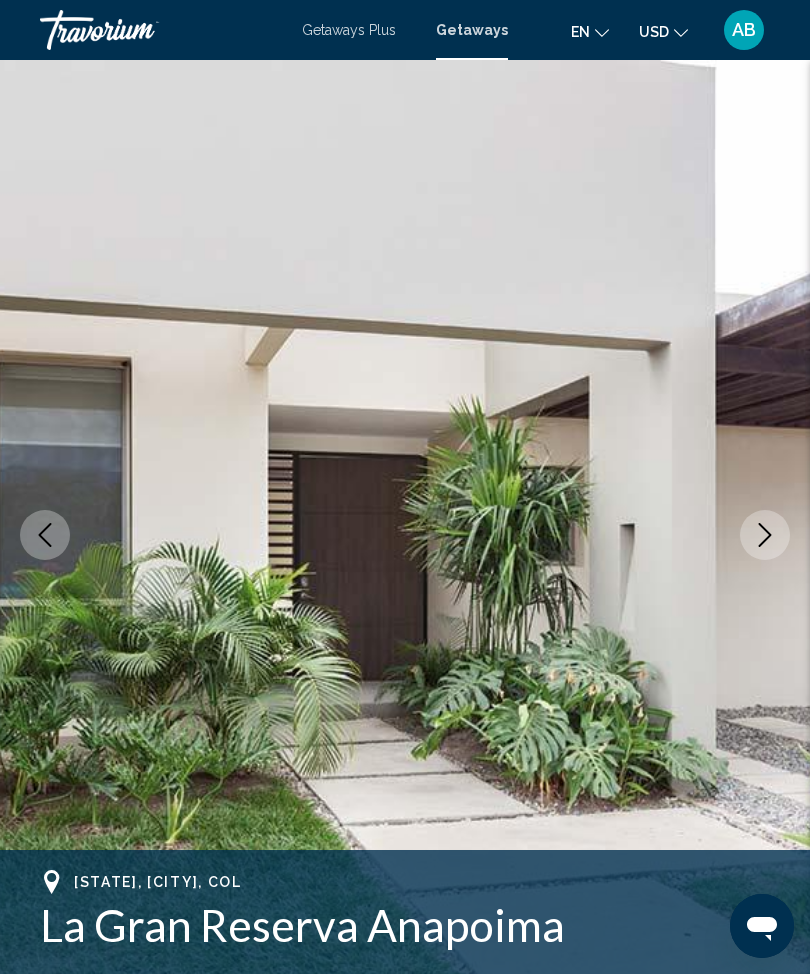 click at bounding box center (765, 535) 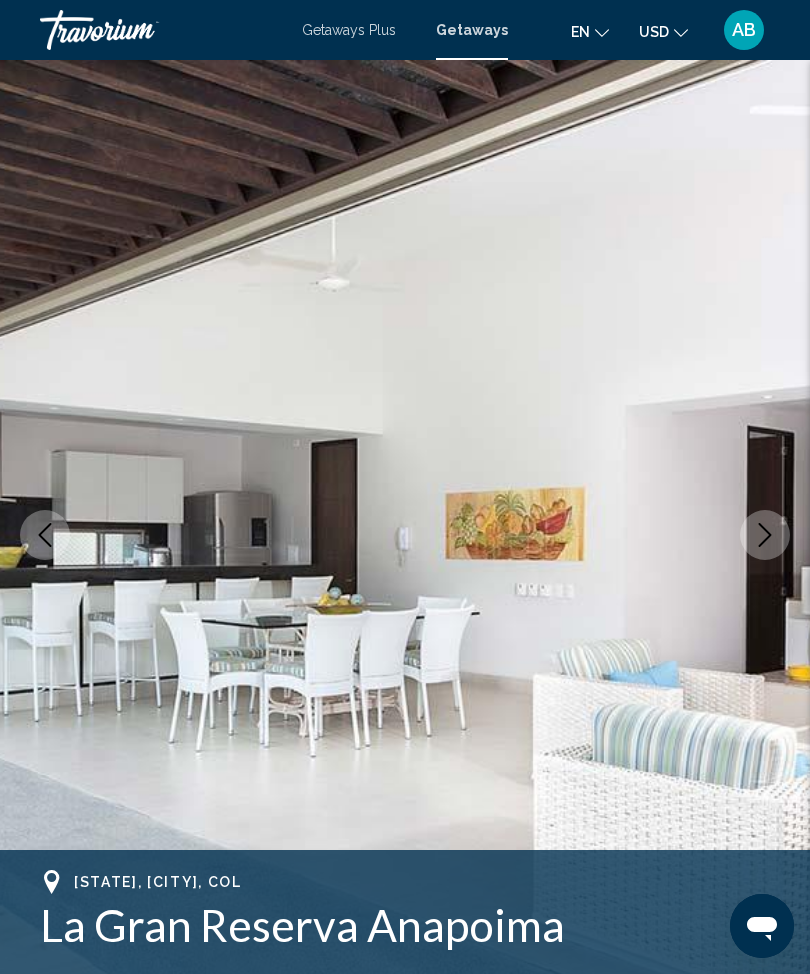click 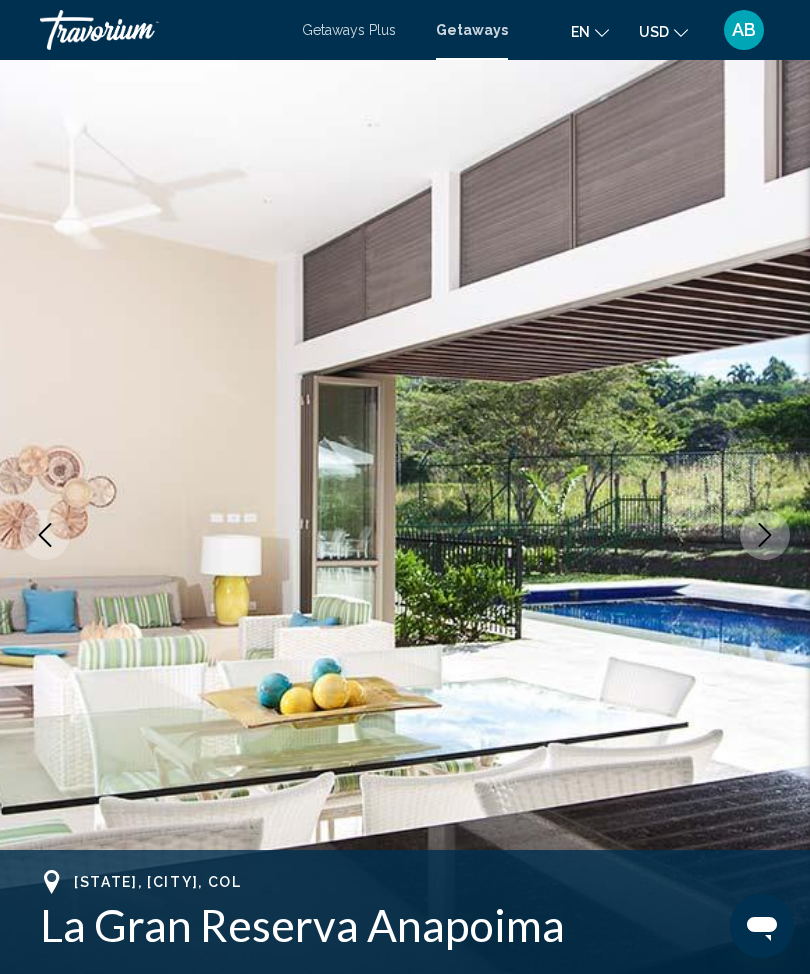 click at bounding box center (765, 535) 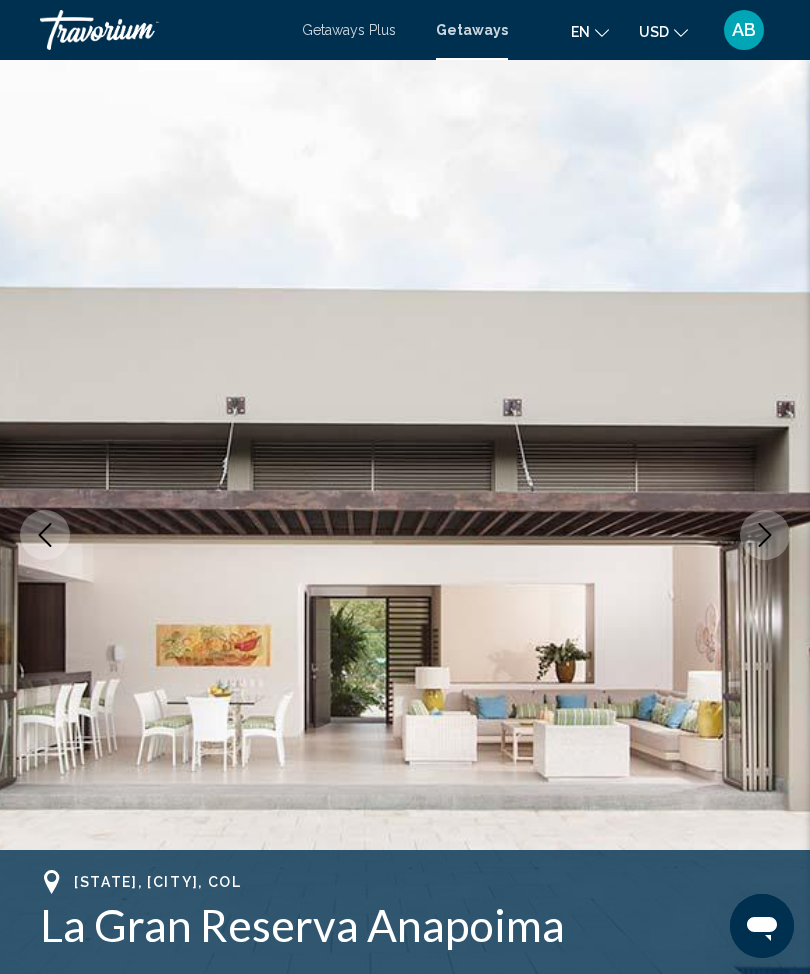 click 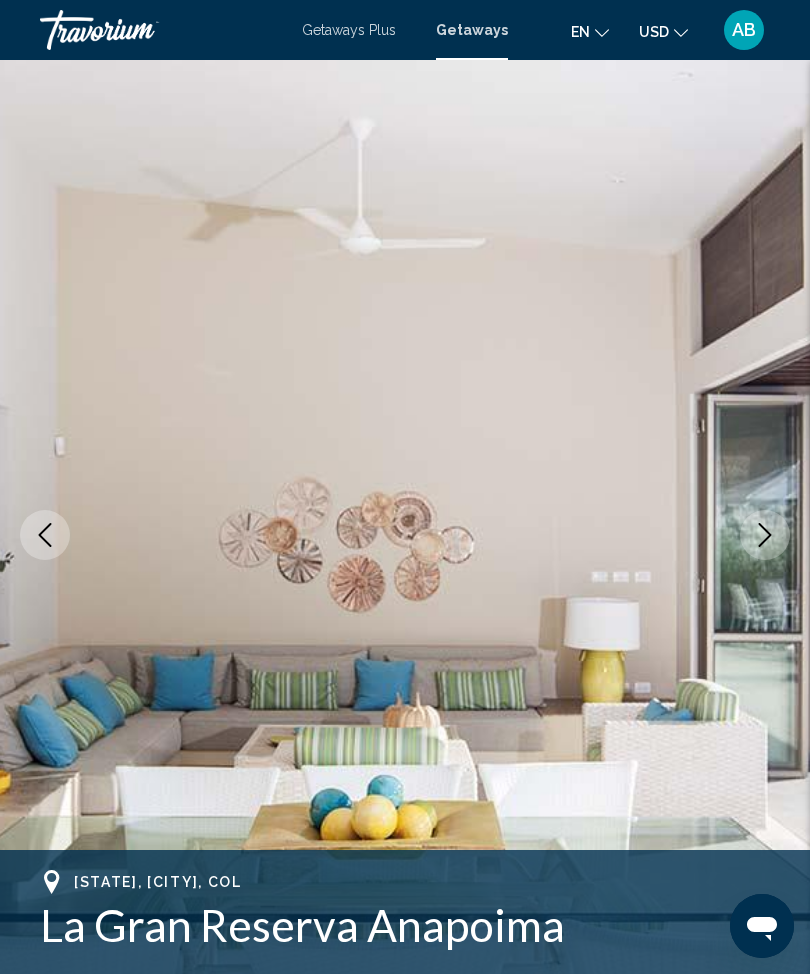click 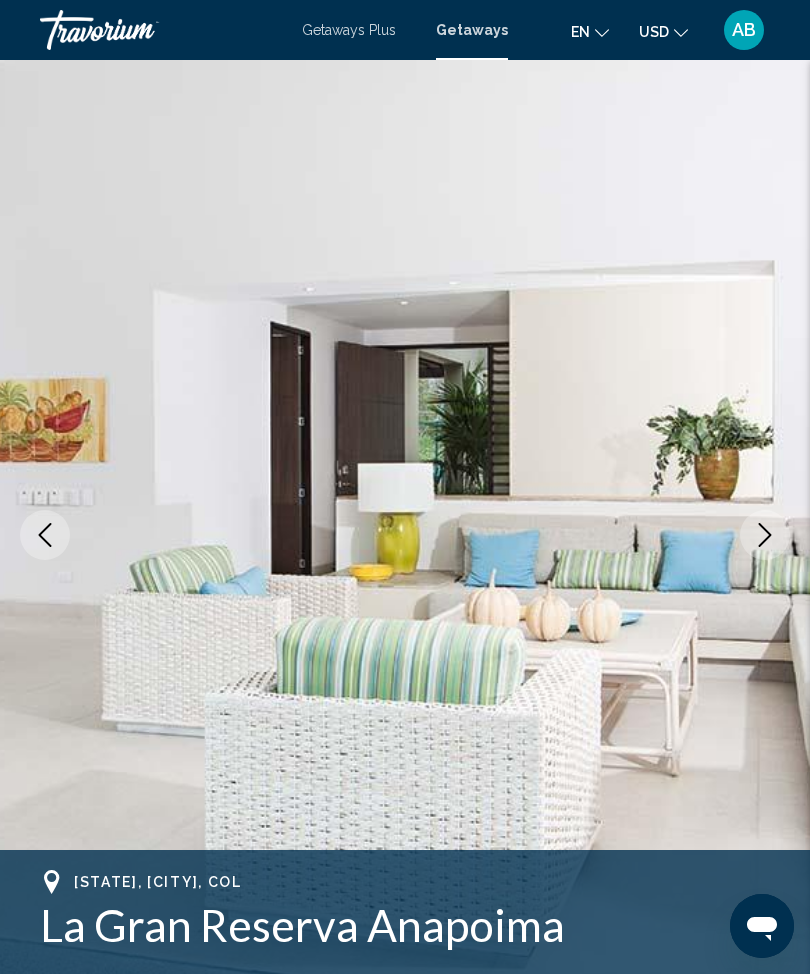 click 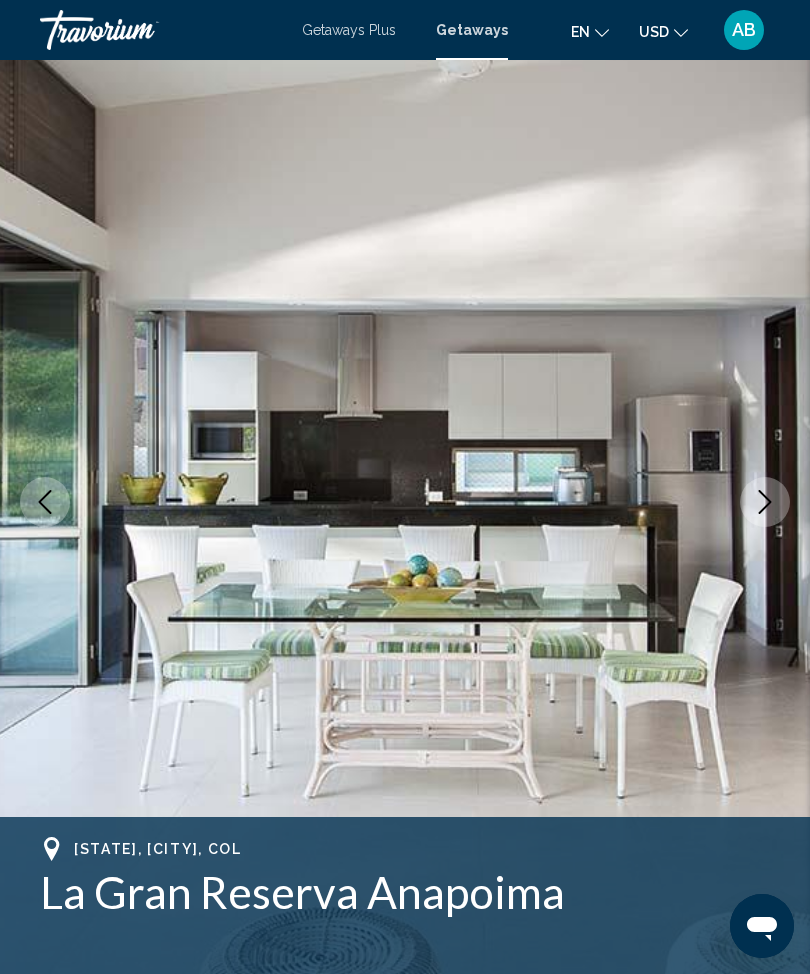 scroll, scrollTop: 32, scrollLeft: 0, axis: vertical 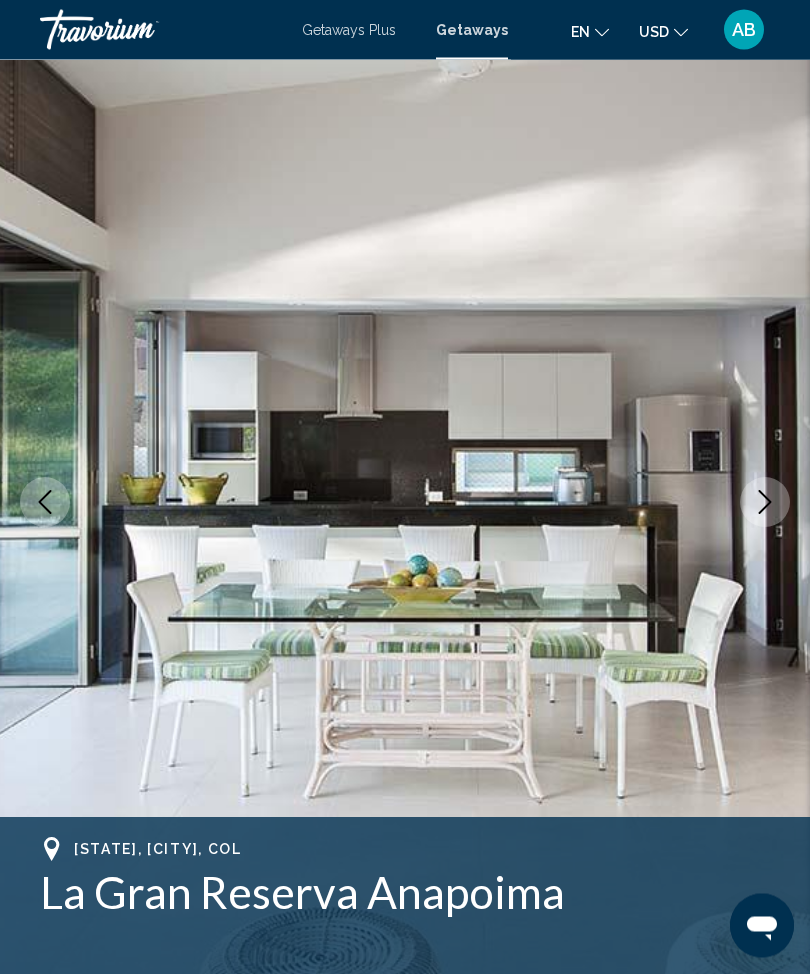 click 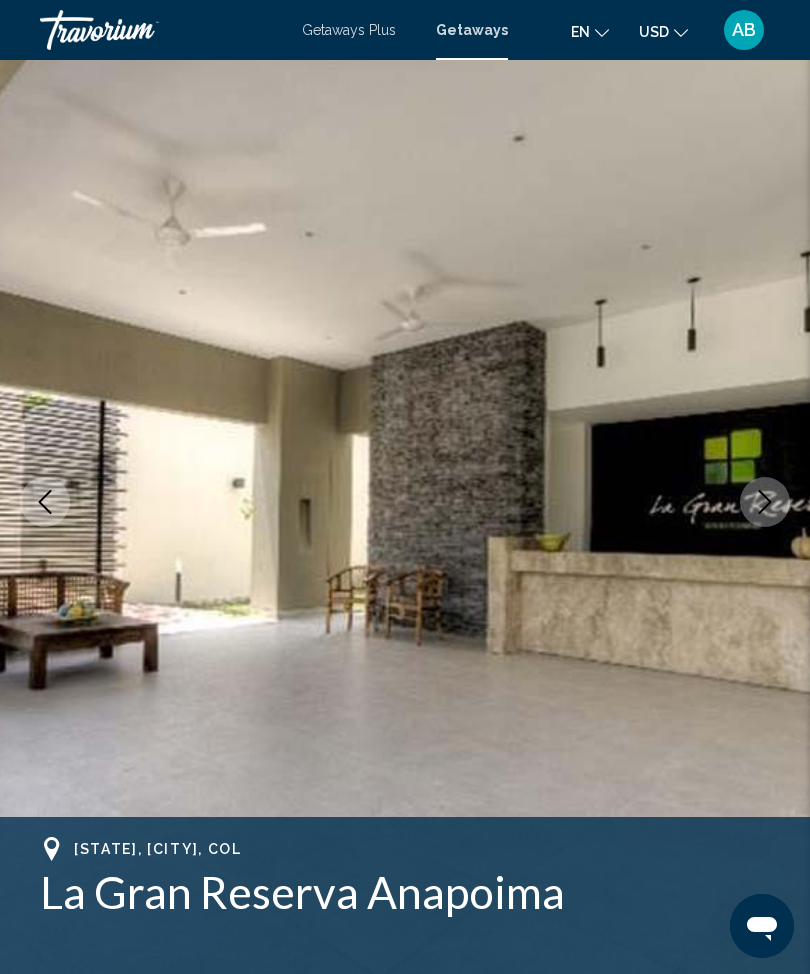 click 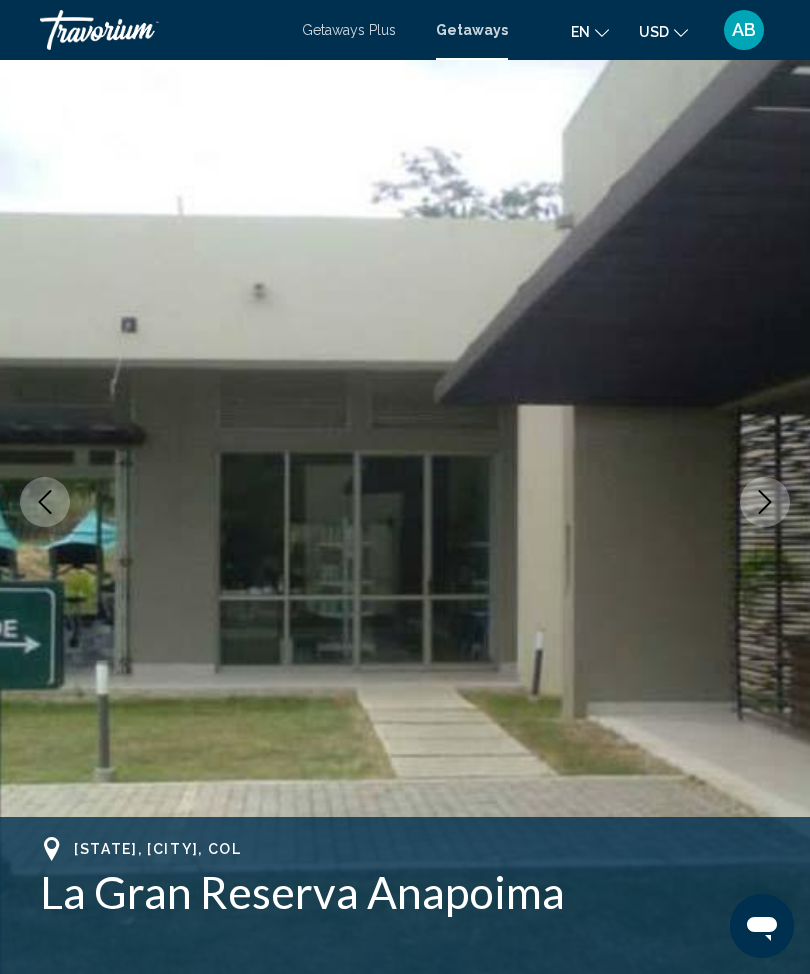 click 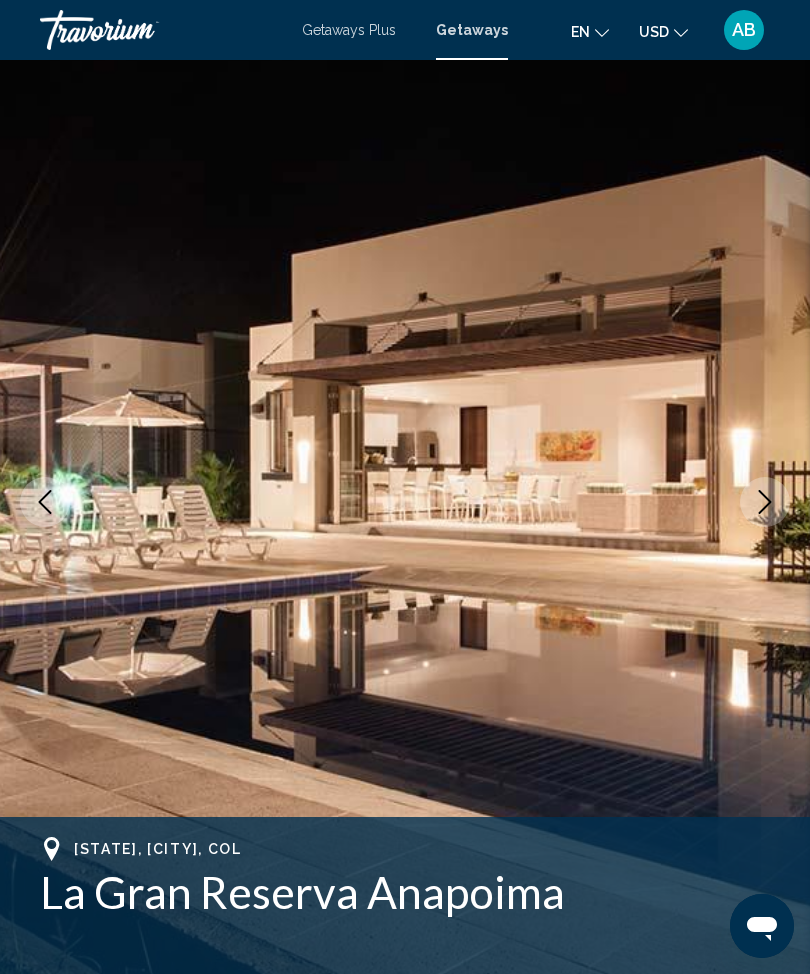 click at bounding box center (765, 502) 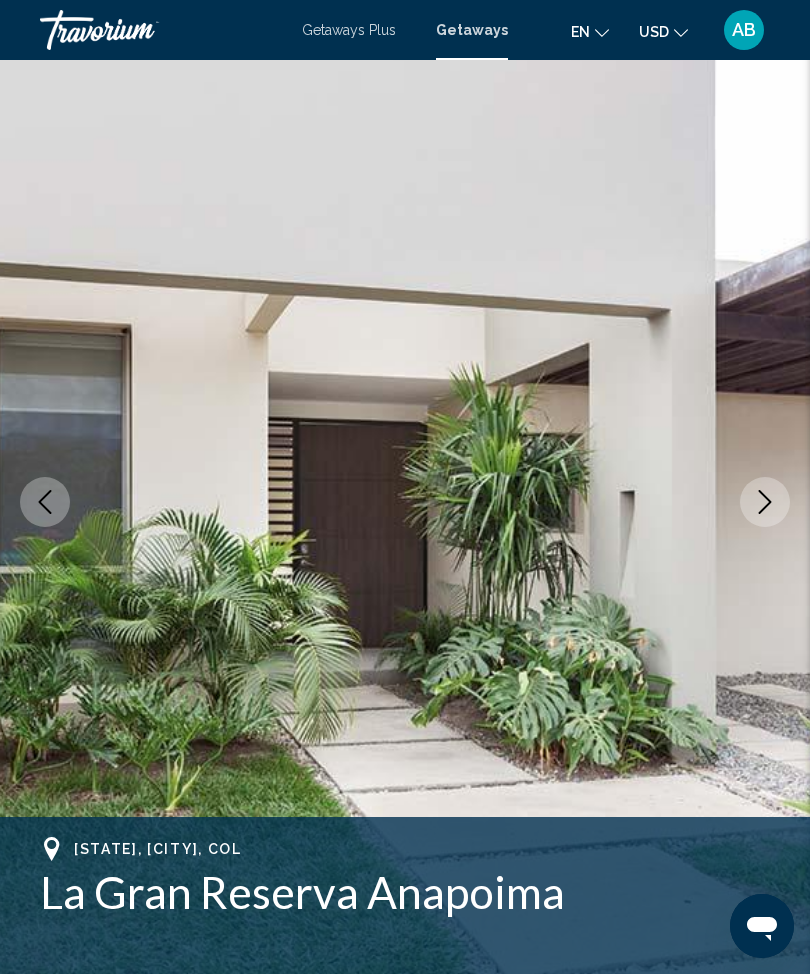 click 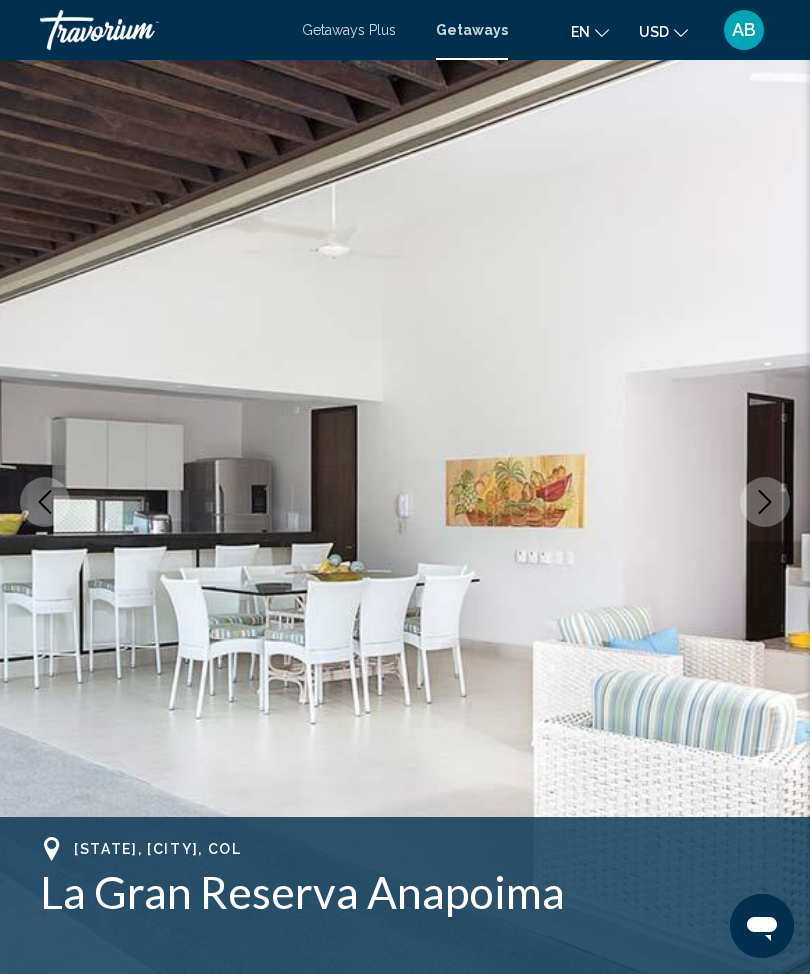 click at bounding box center (765, 502) 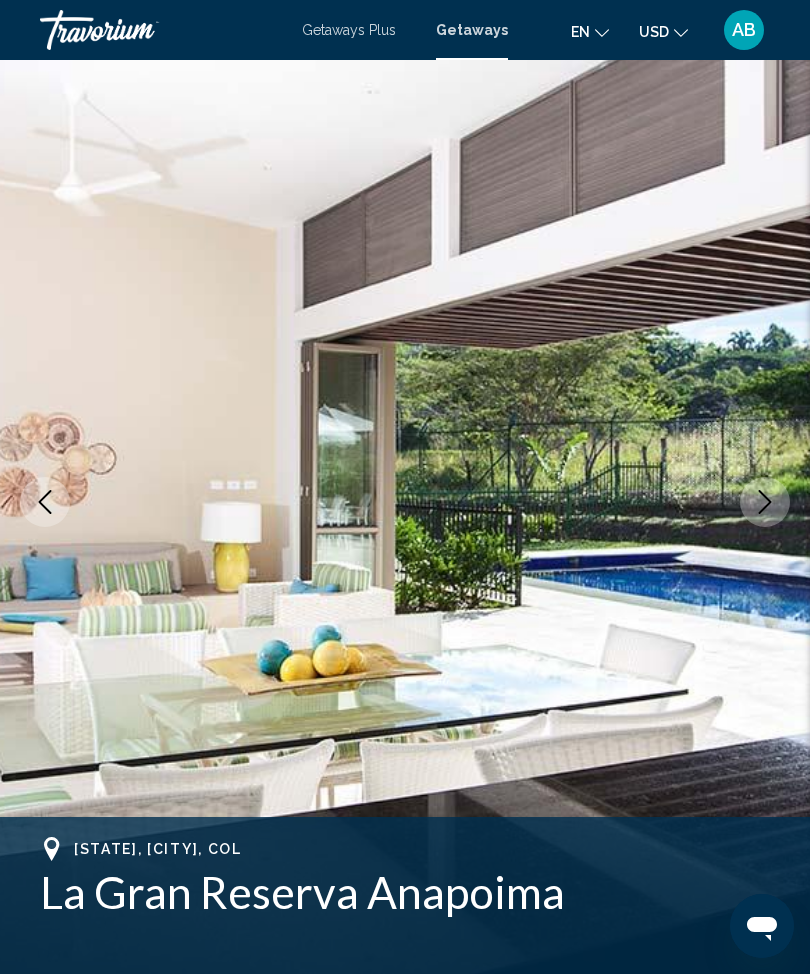 click at bounding box center (765, 502) 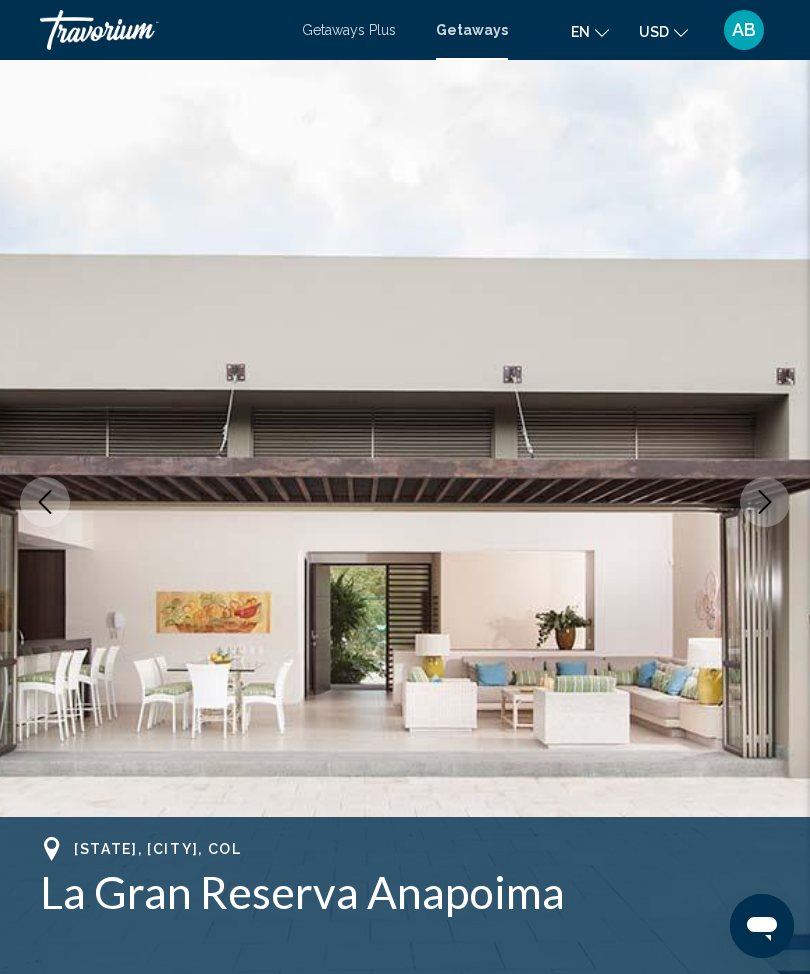 click 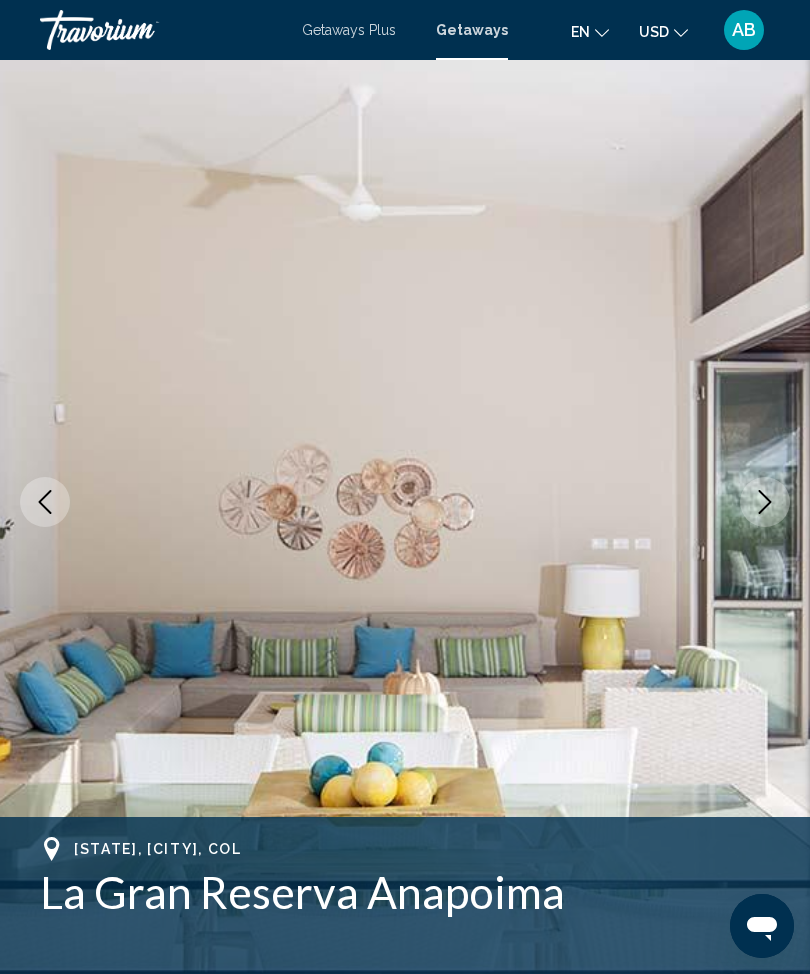 click at bounding box center (765, 502) 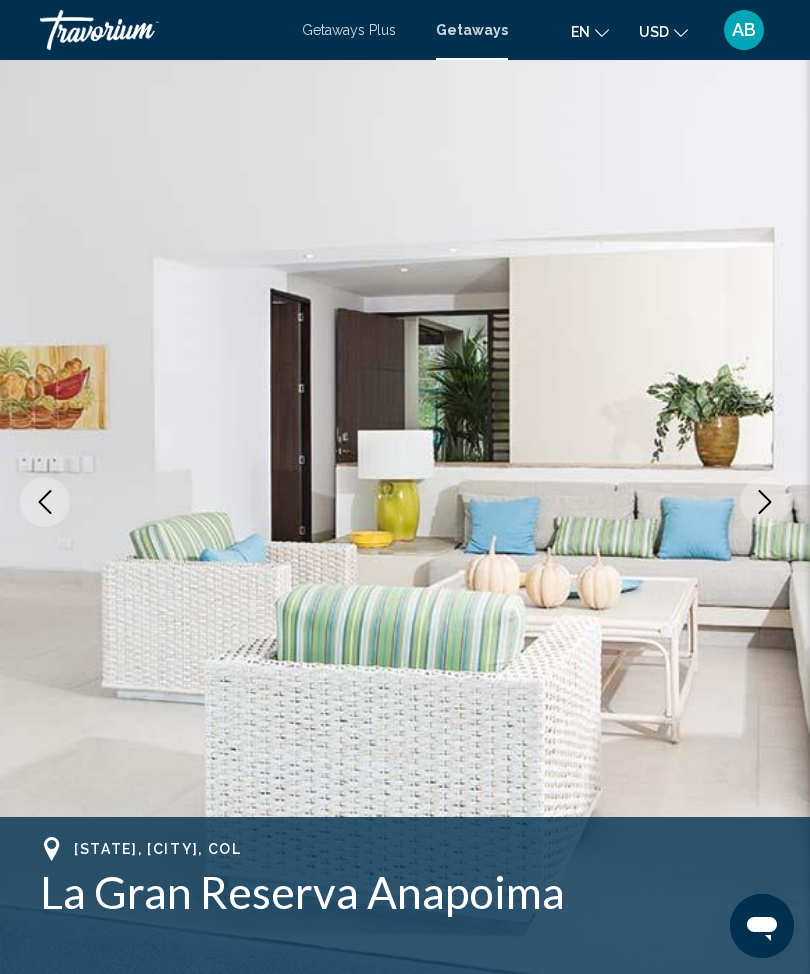 click at bounding box center [405, 502] 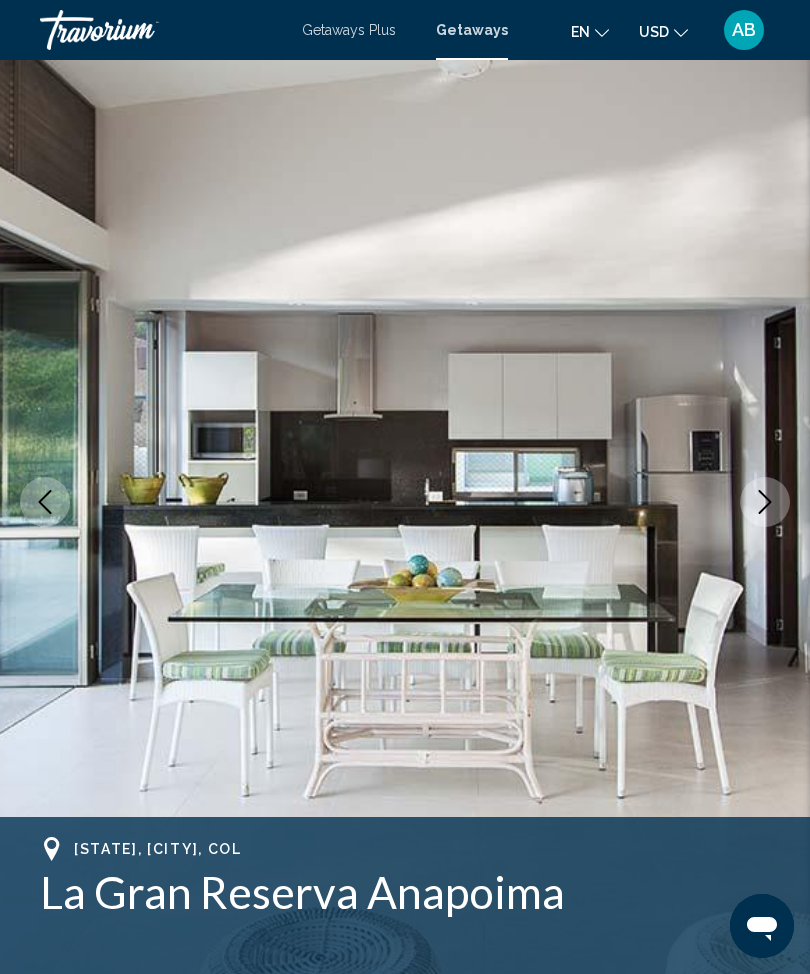 click 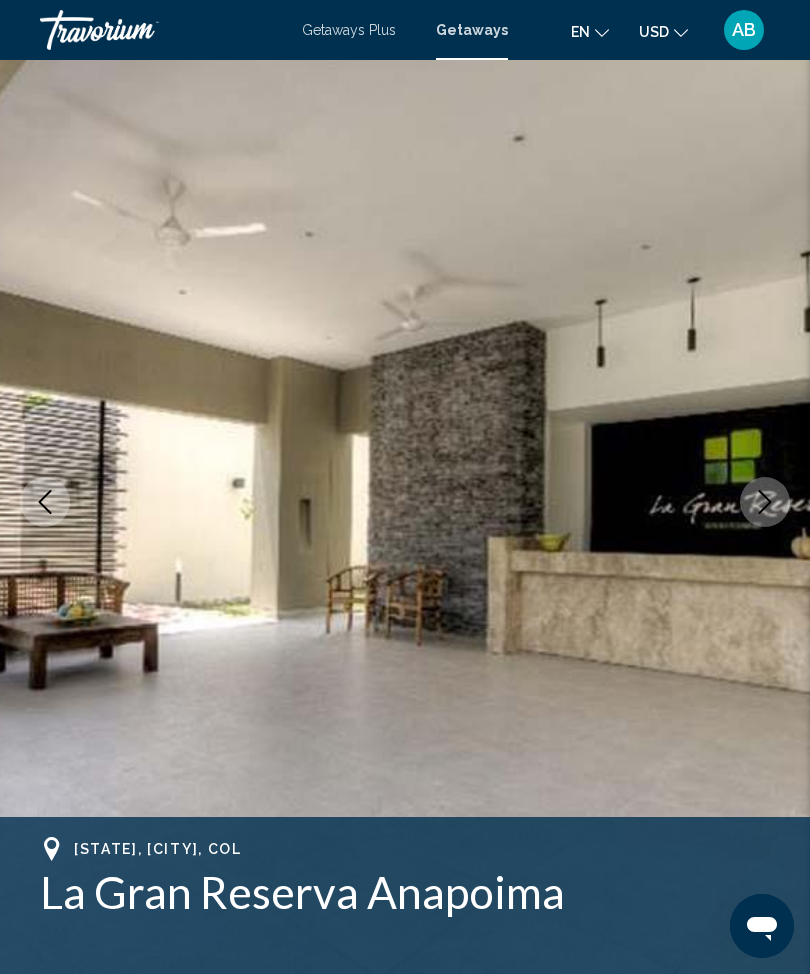 click 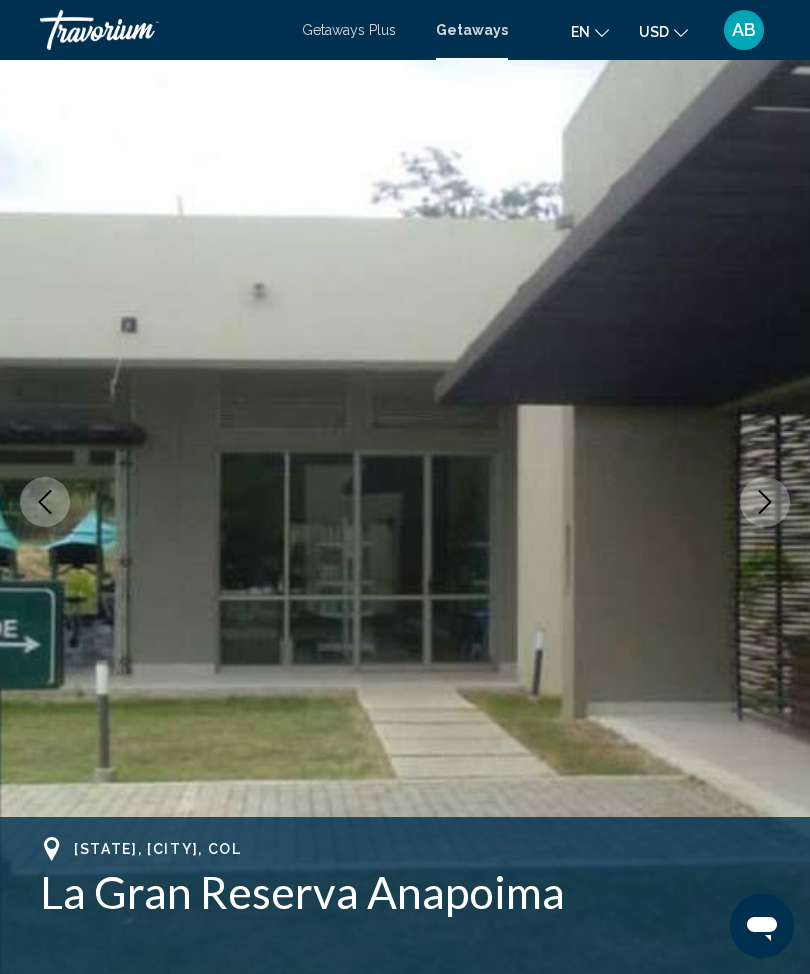 click at bounding box center [765, 502] 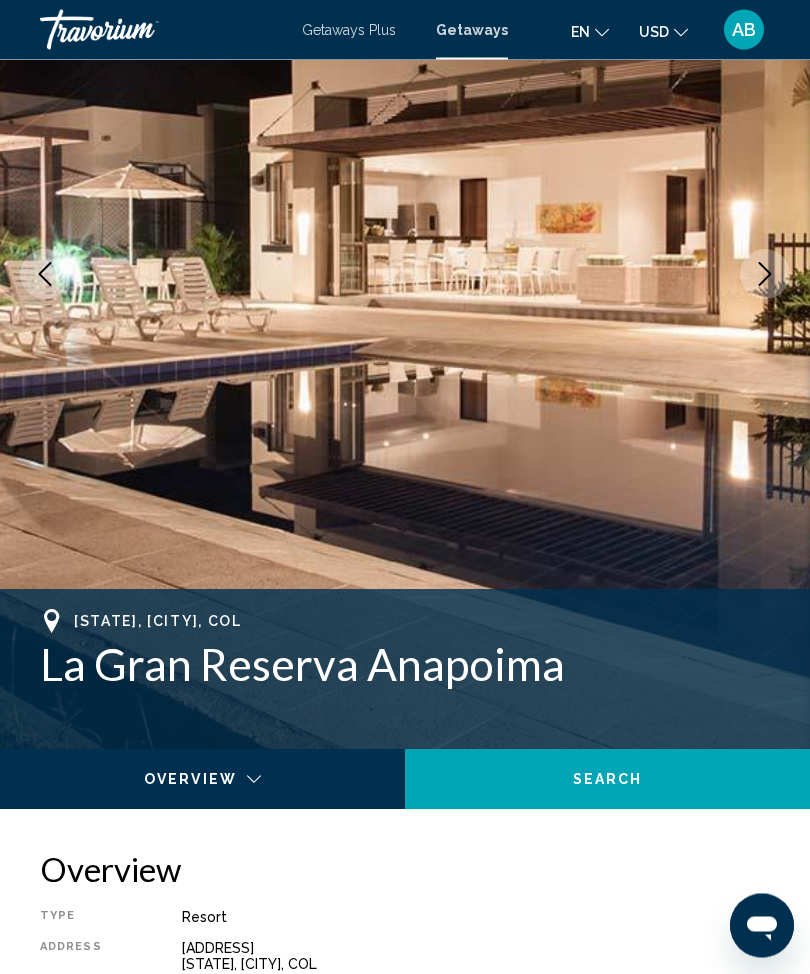 scroll, scrollTop: 261, scrollLeft: 0, axis: vertical 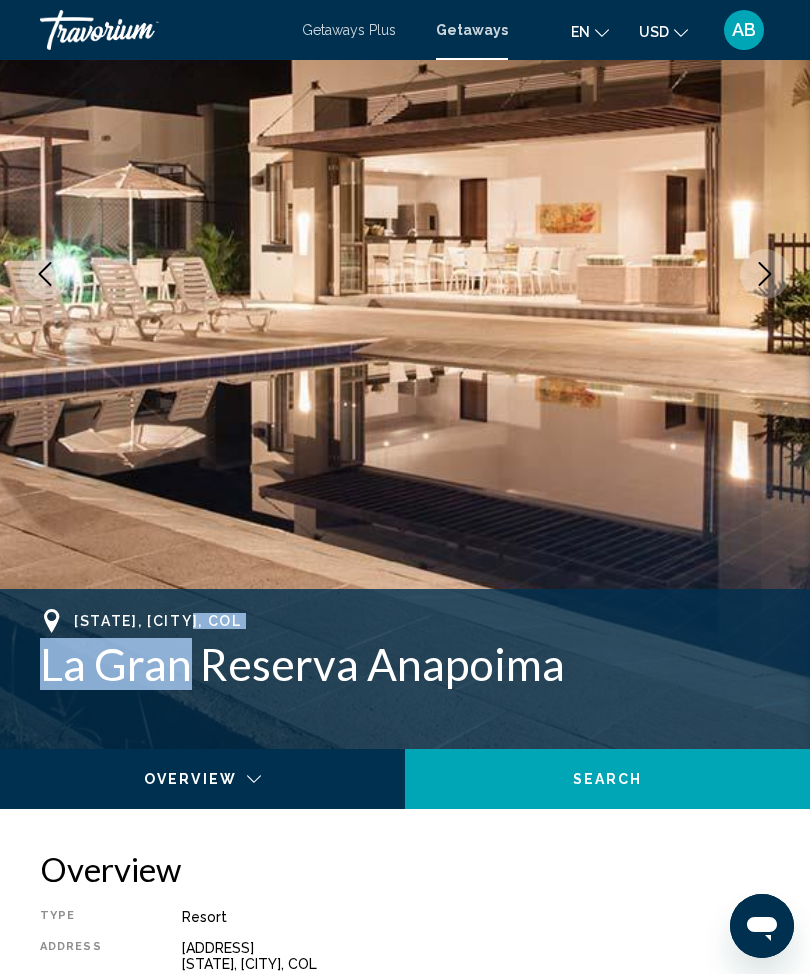 click at bounding box center (405, 274) 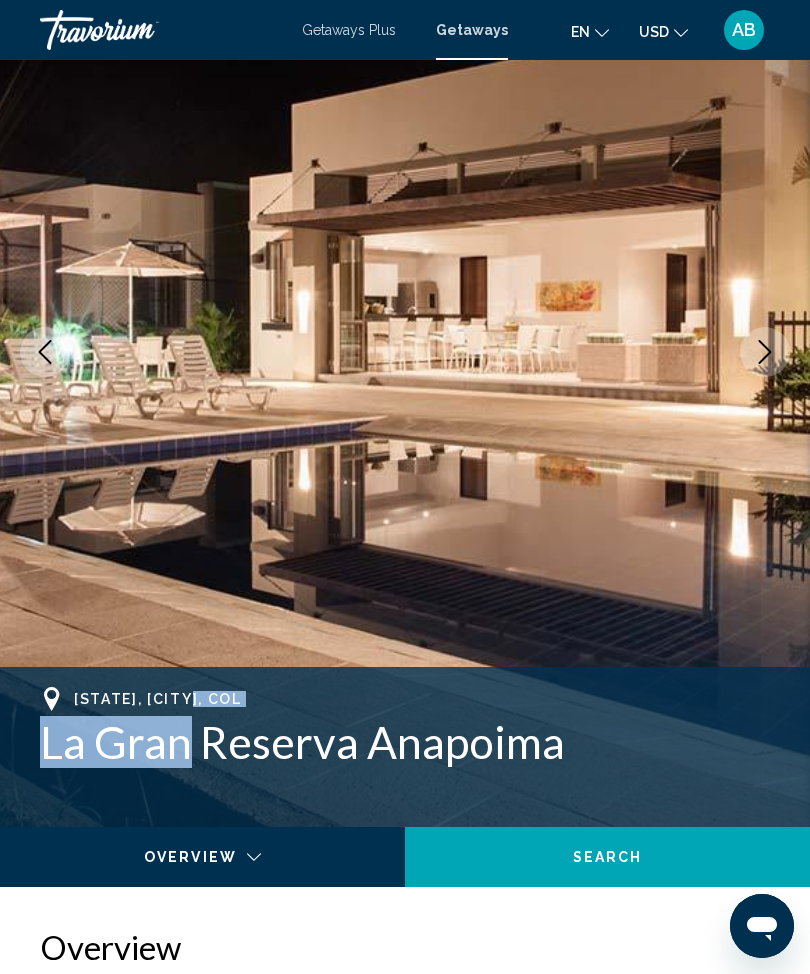 scroll, scrollTop: 0, scrollLeft: 0, axis: both 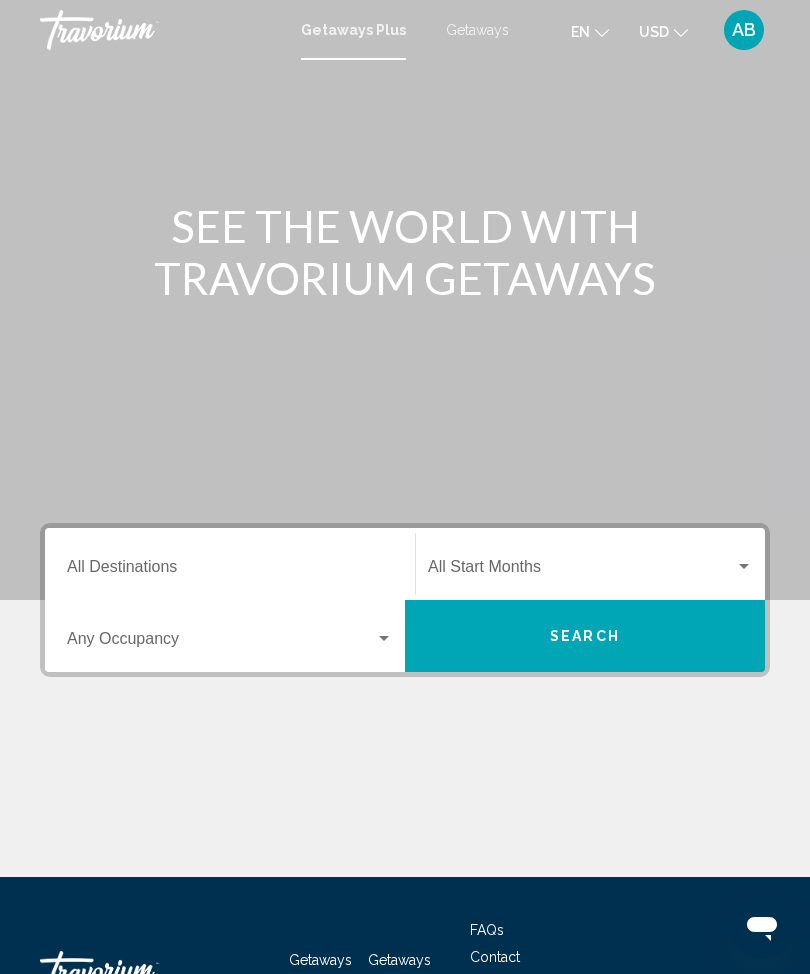 click on "Getaways" at bounding box center [477, 30] 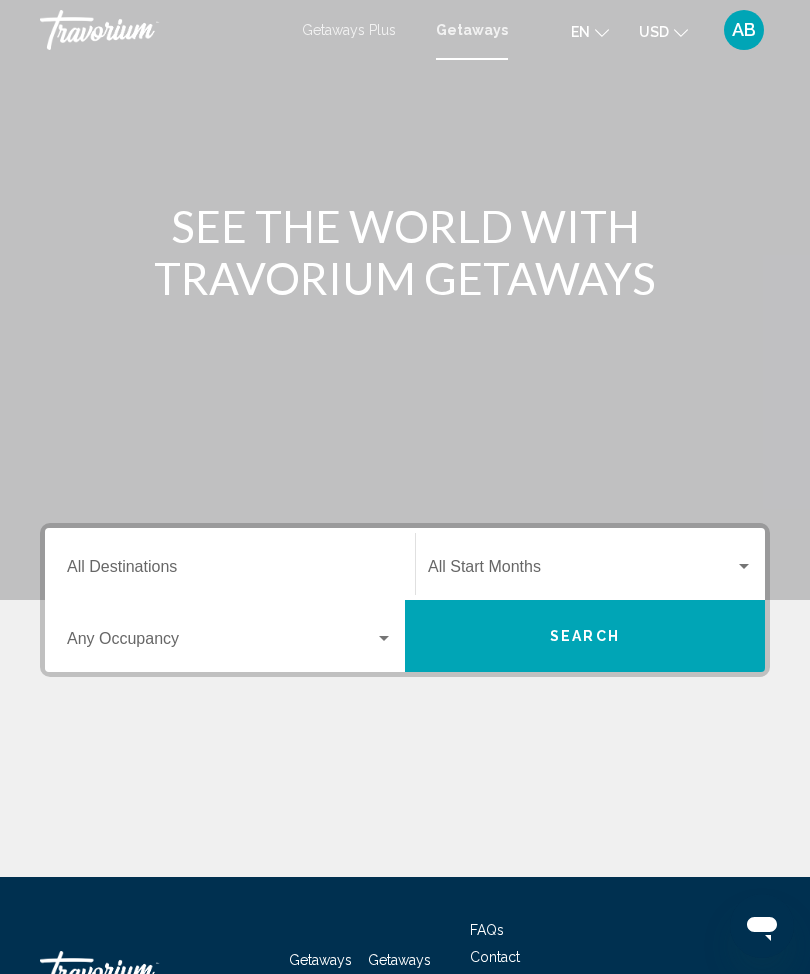 click on "Destination All Destinations" at bounding box center (230, 564) 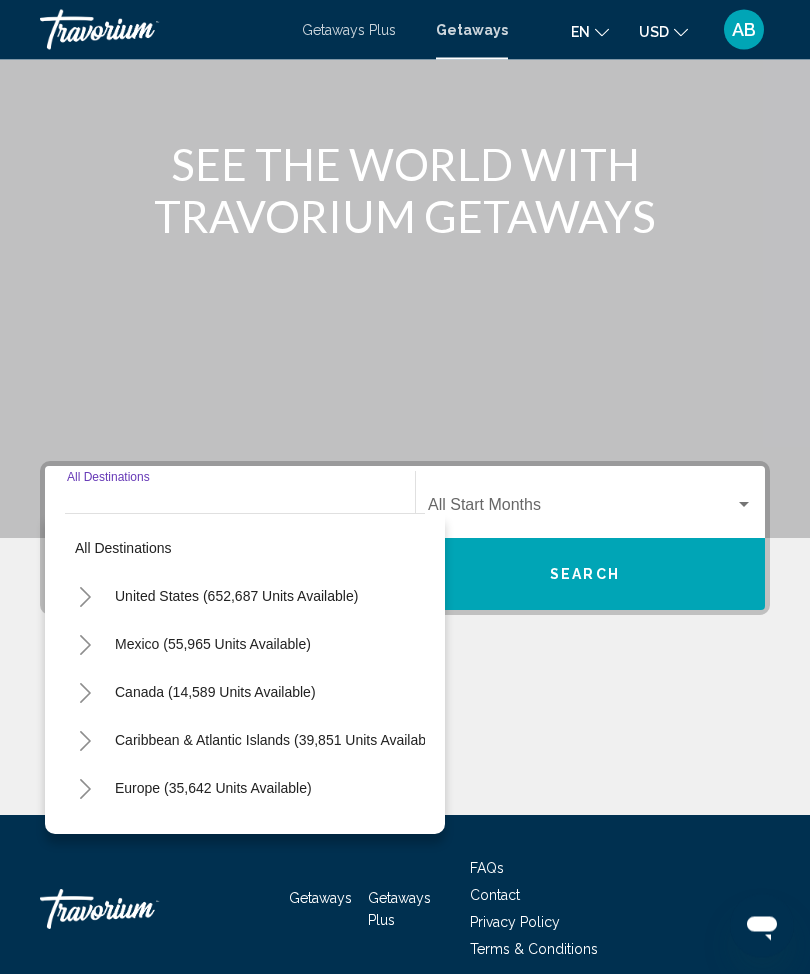 scroll, scrollTop: 148, scrollLeft: 0, axis: vertical 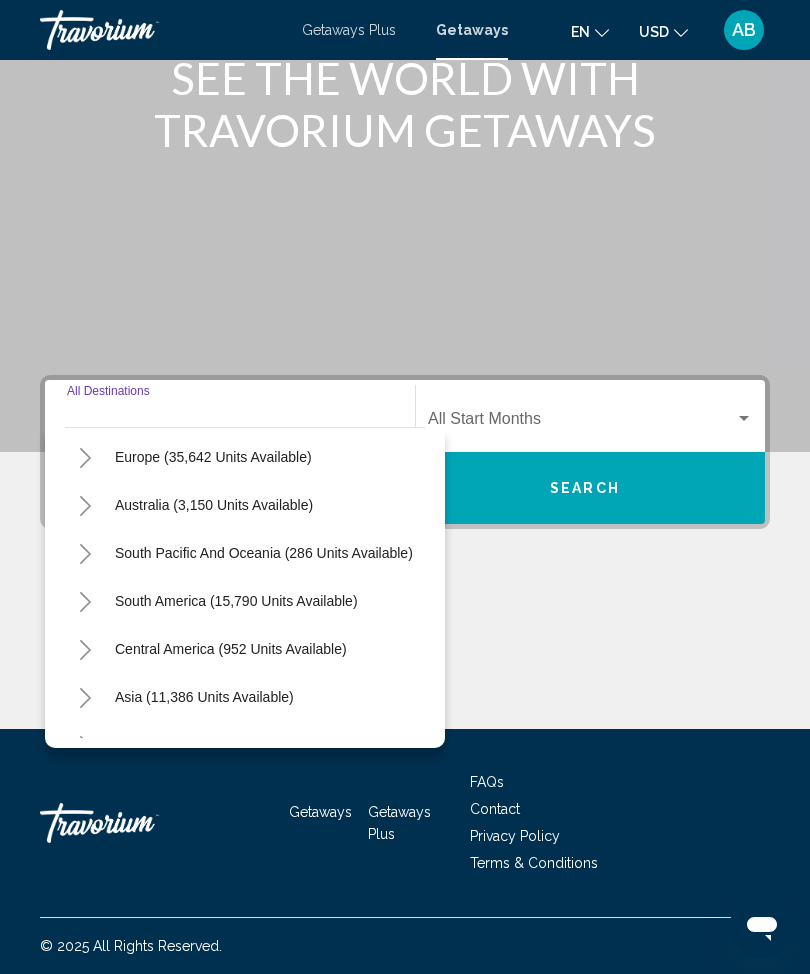 click 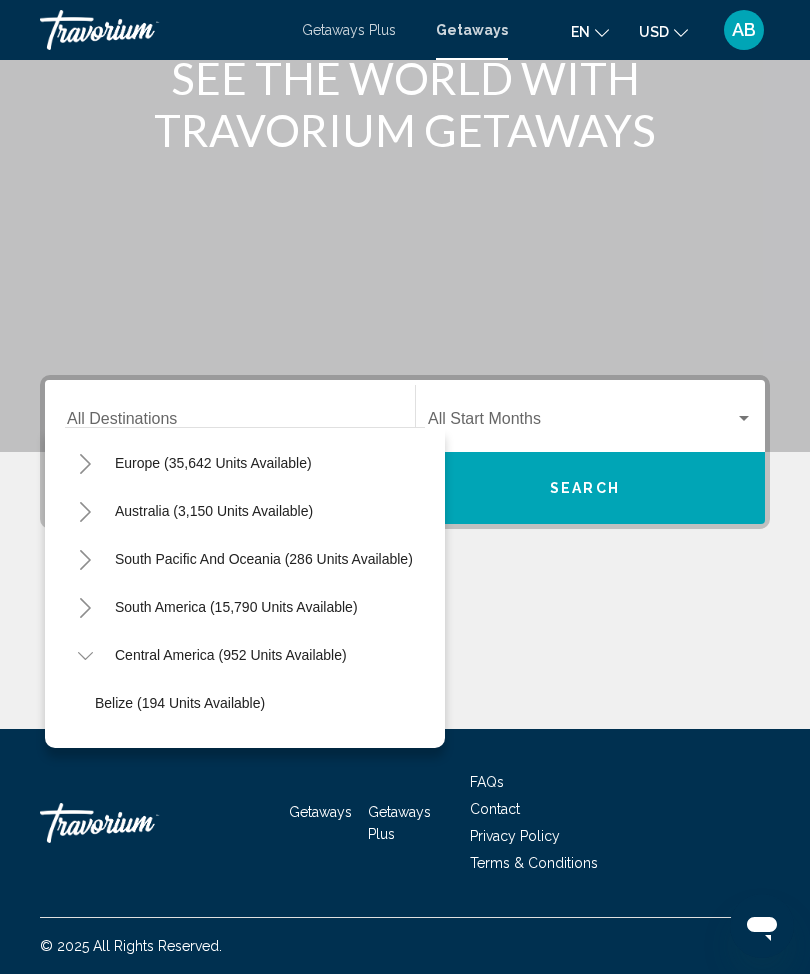 scroll, scrollTop: 239, scrollLeft: 0, axis: vertical 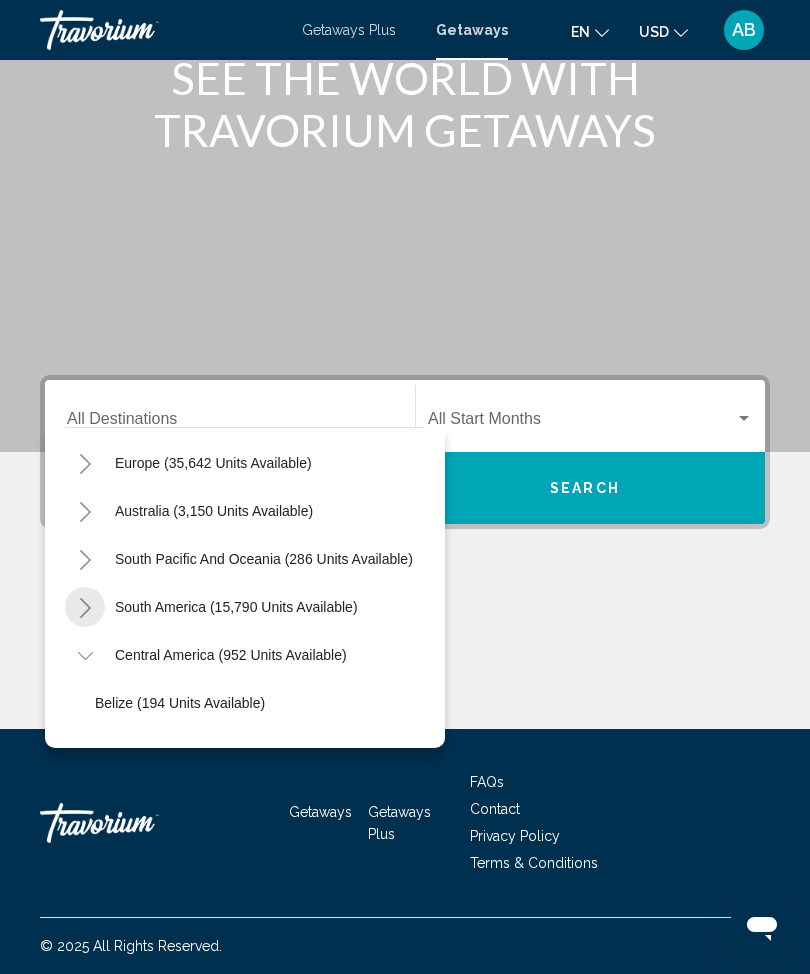 click 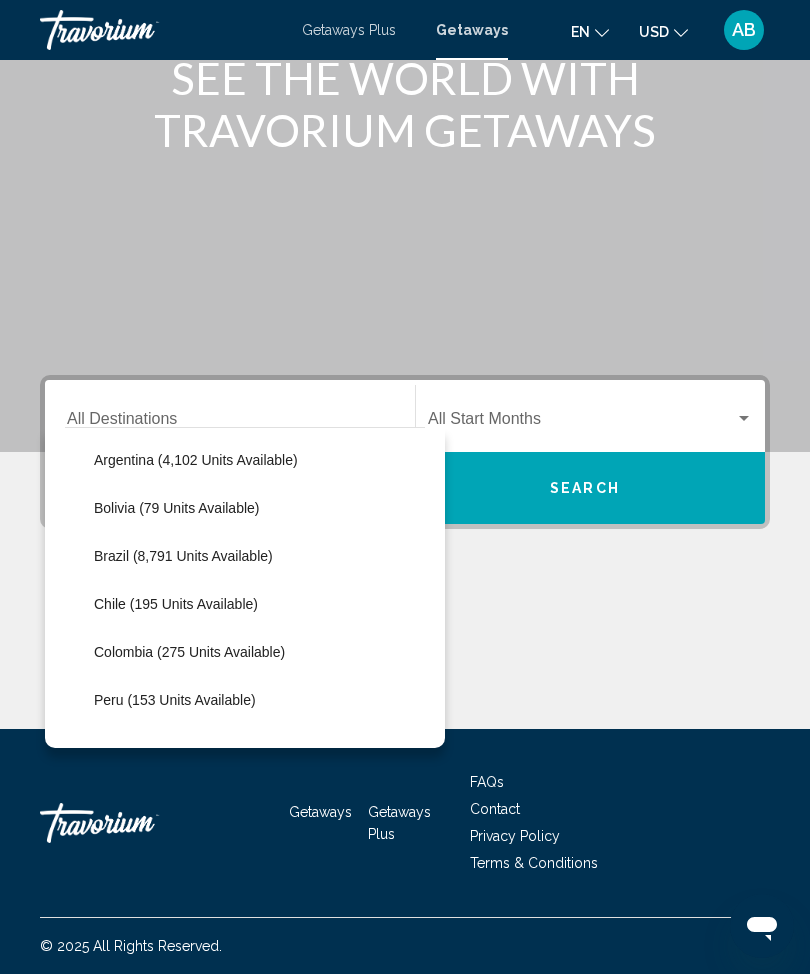 scroll, scrollTop: 436, scrollLeft: 3, axis: both 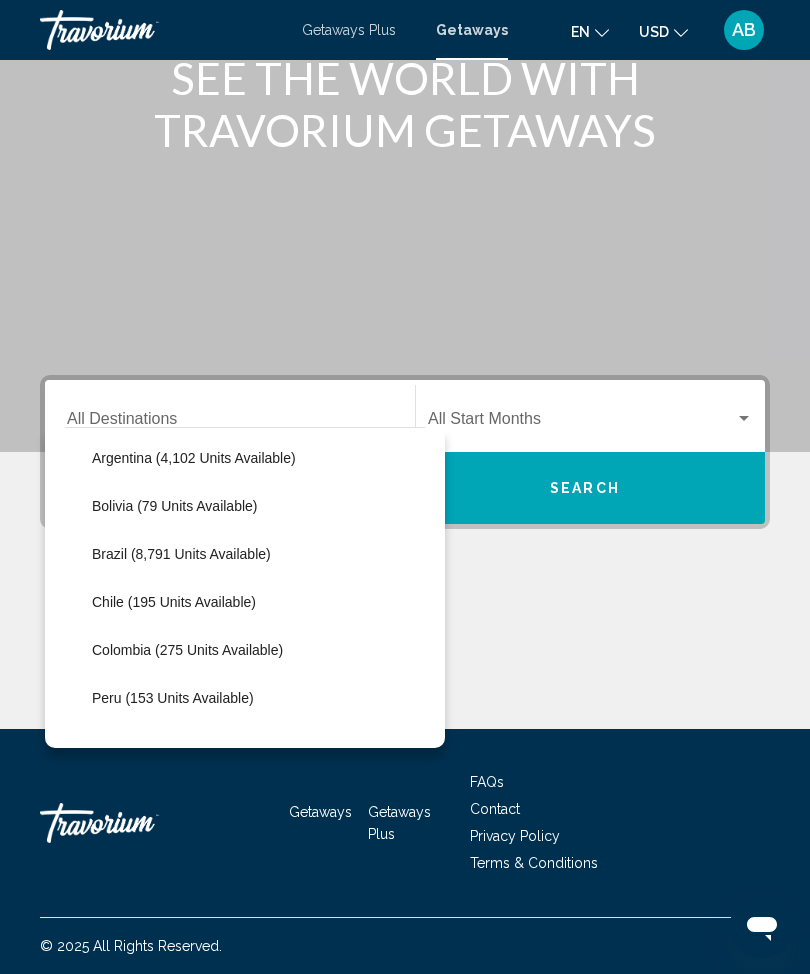 click on "Colombia (275 units available)" 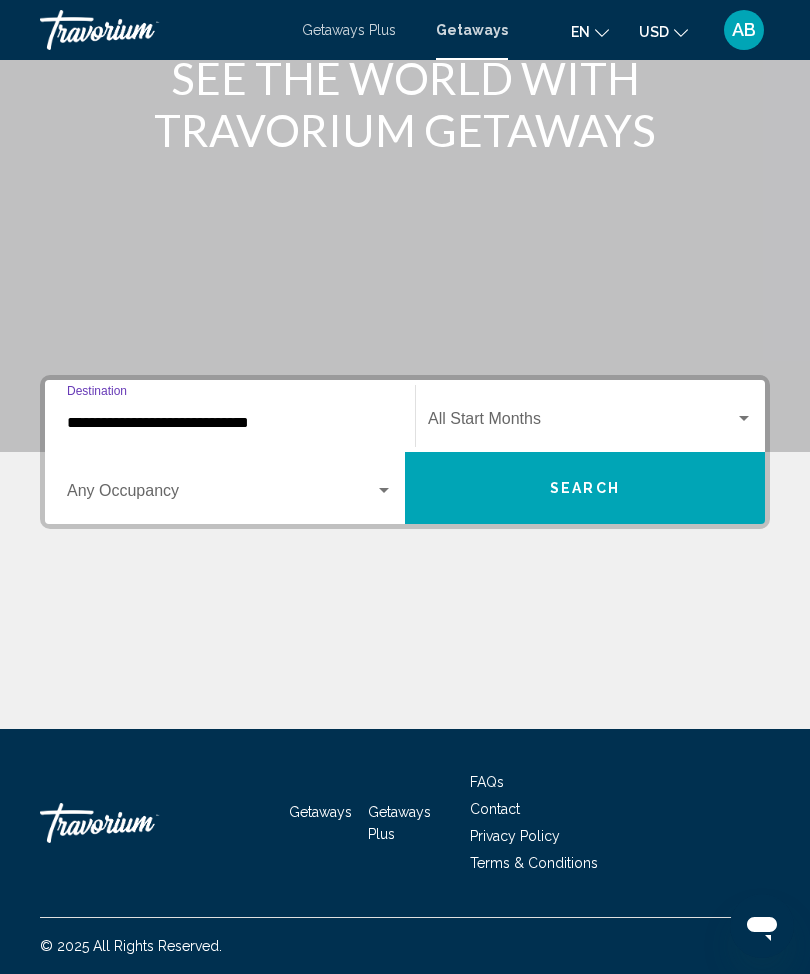 click on "Search" at bounding box center (585, 489) 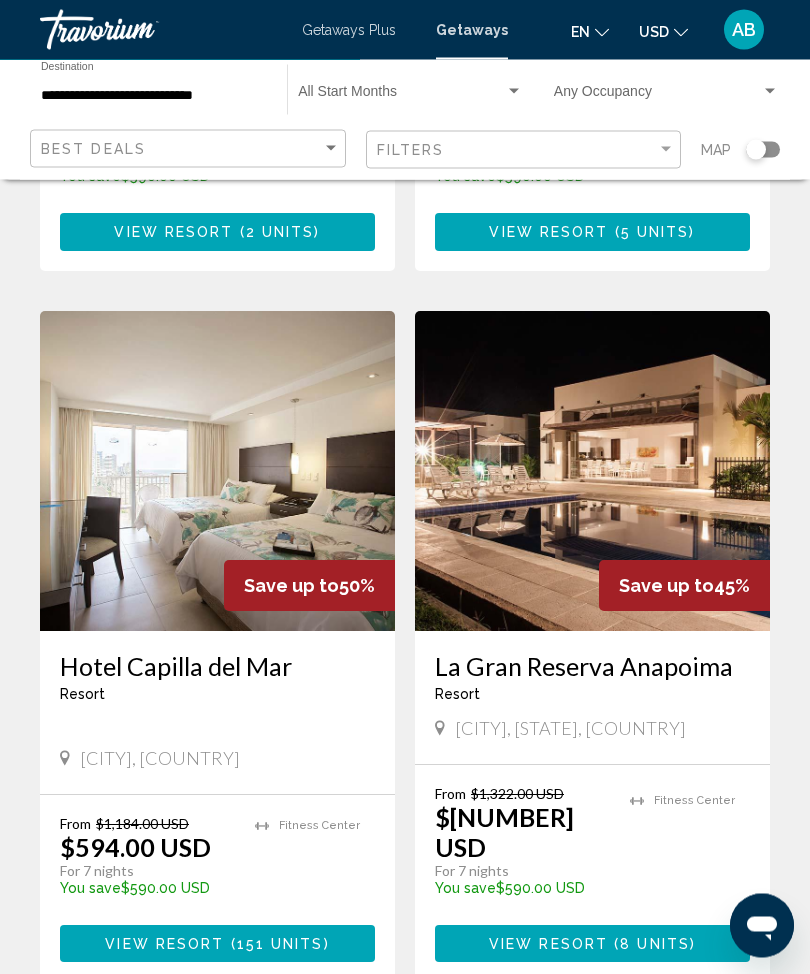 scroll, scrollTop: 1324, scrollLeft: 0, axis: vertical 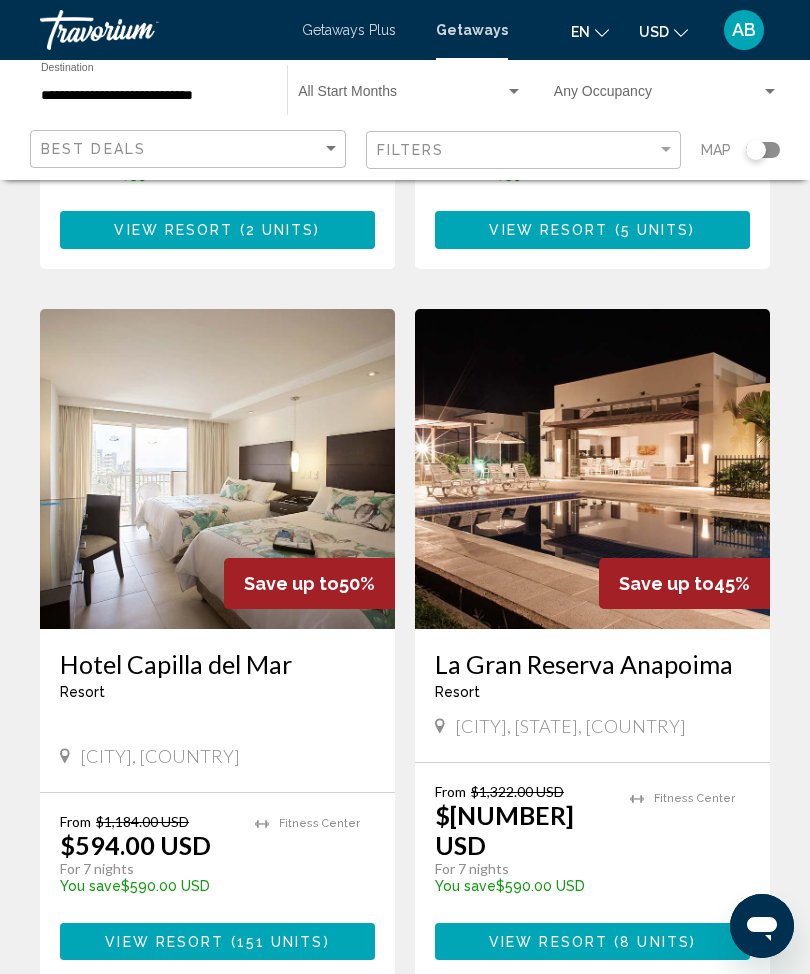 click on "View Resort    ( 8 units )" at bounding box center (592, 941) 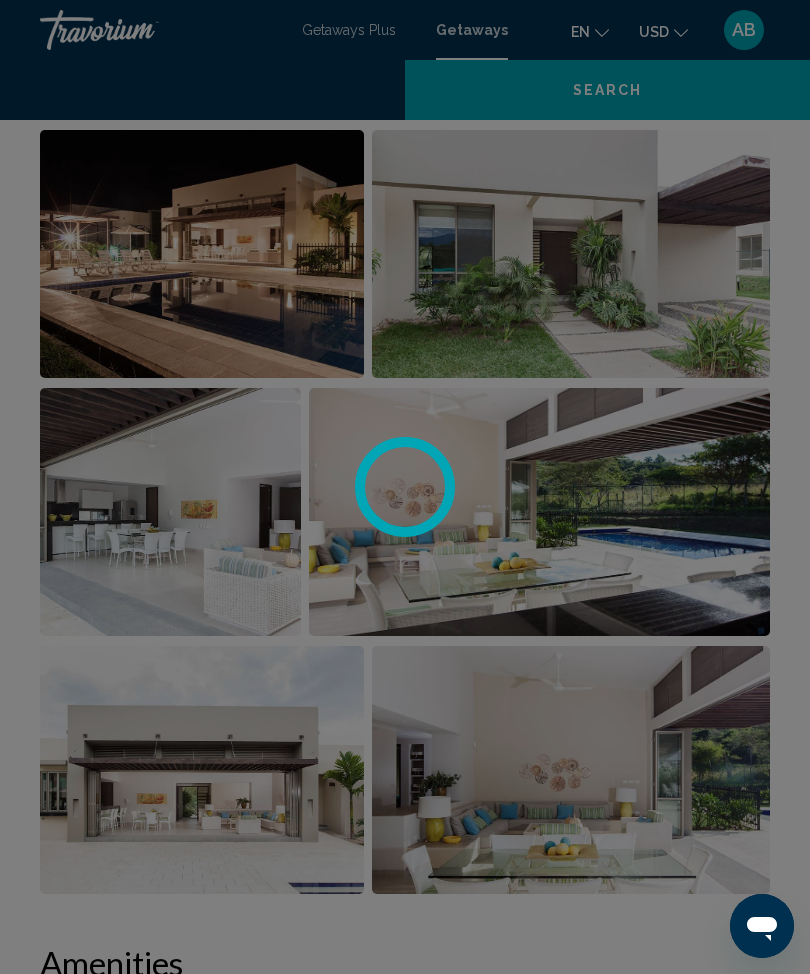 scroll, scrollTop: 0, scrollLeft: 0, axis: both 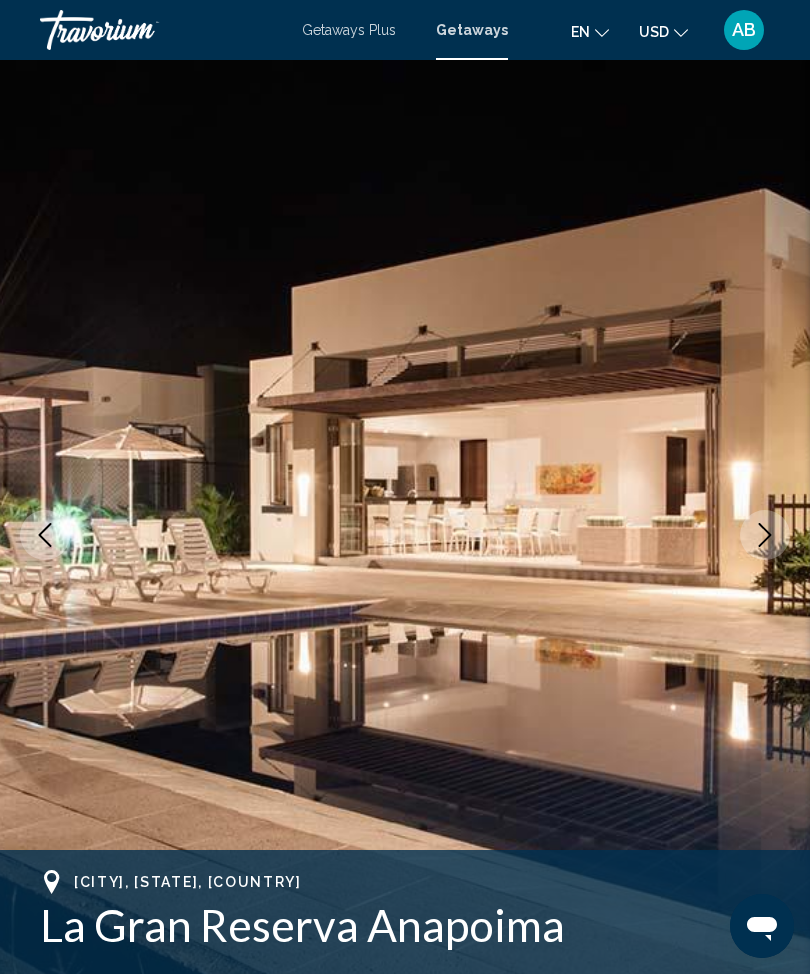 click at bounding box center [765, 535] 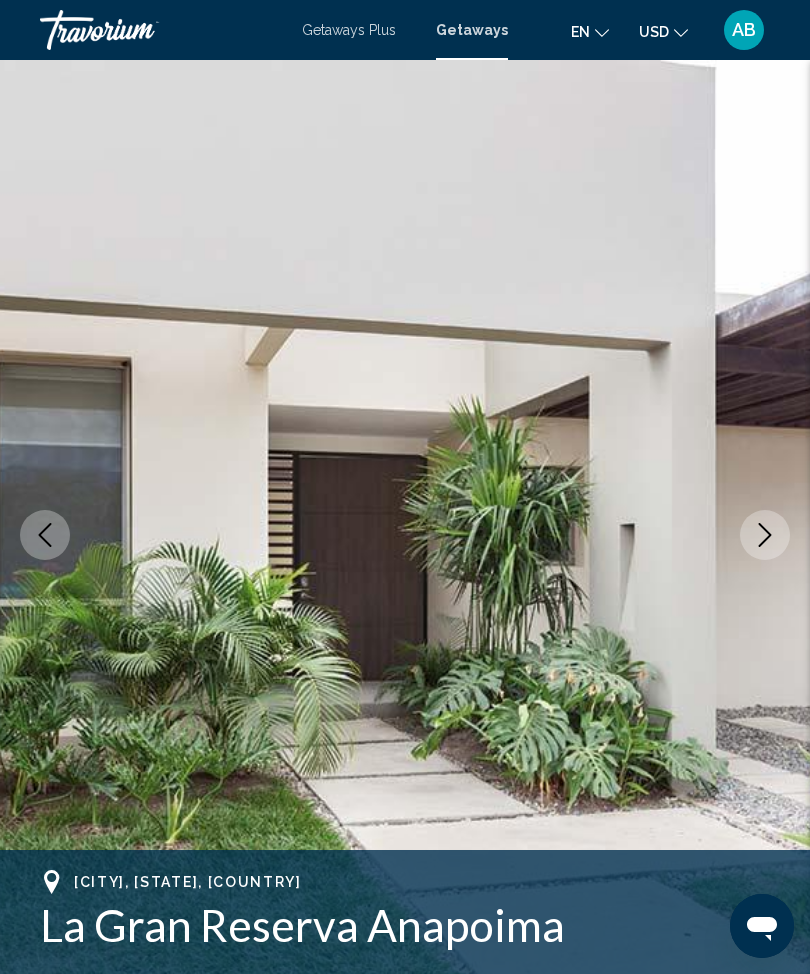 click 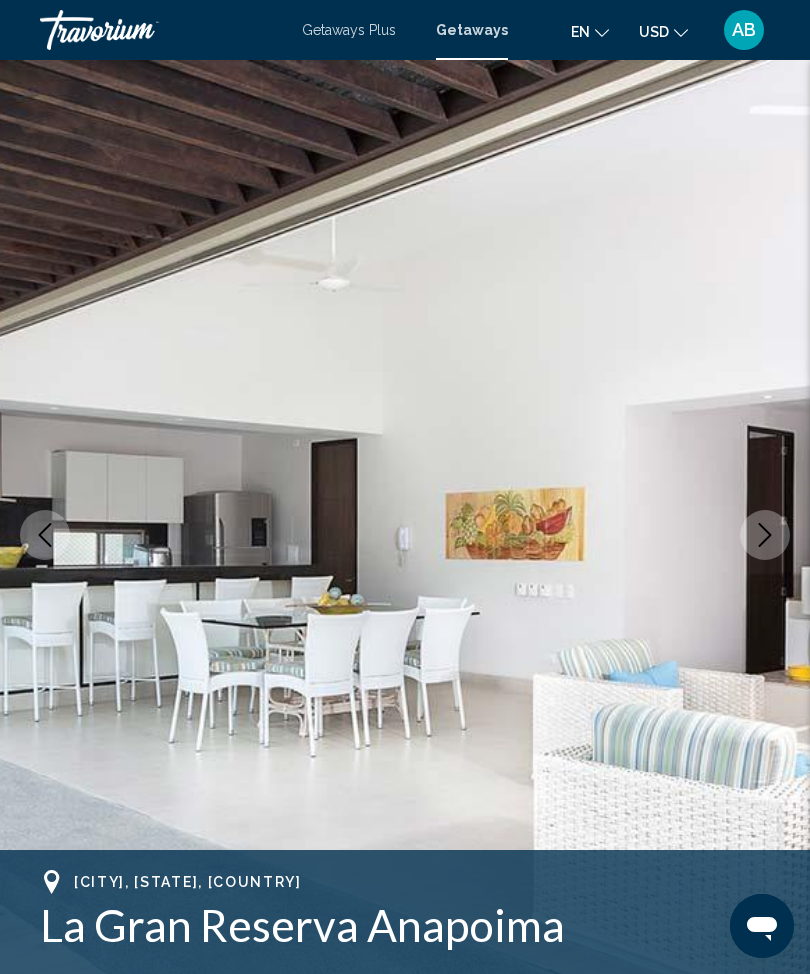 click 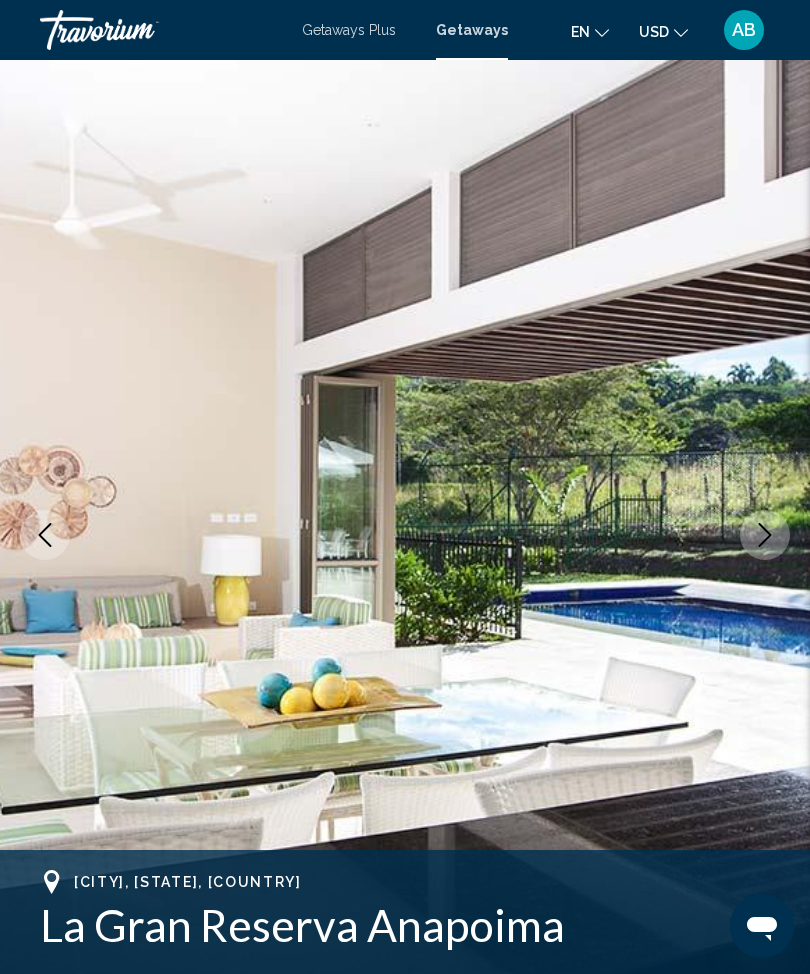 click 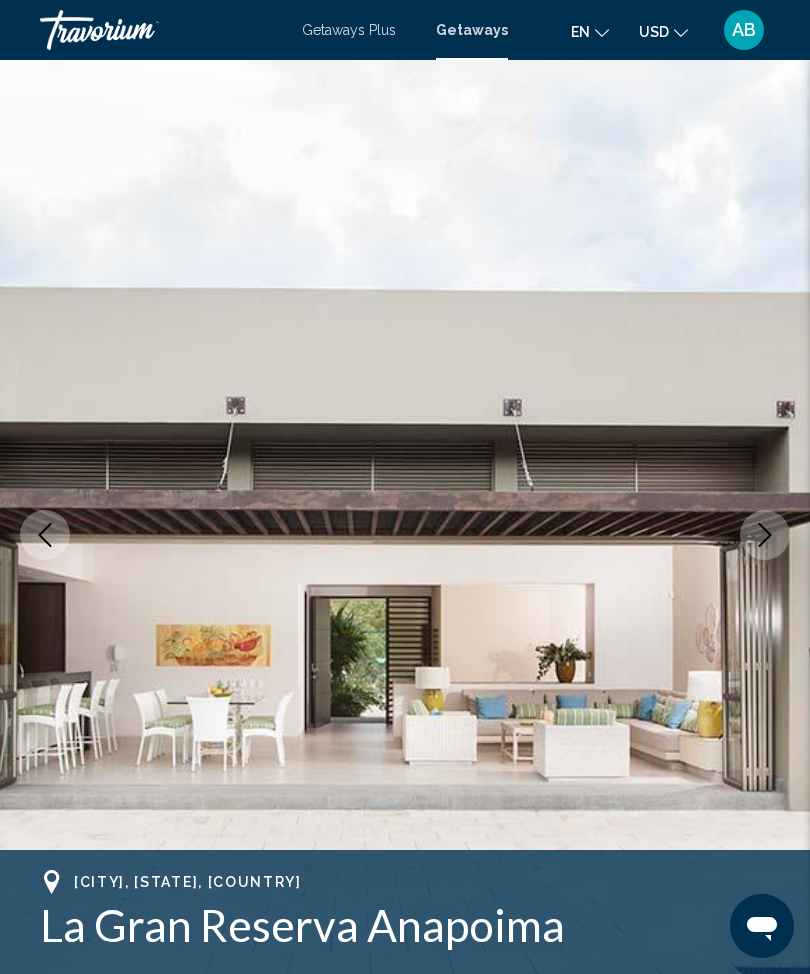 click 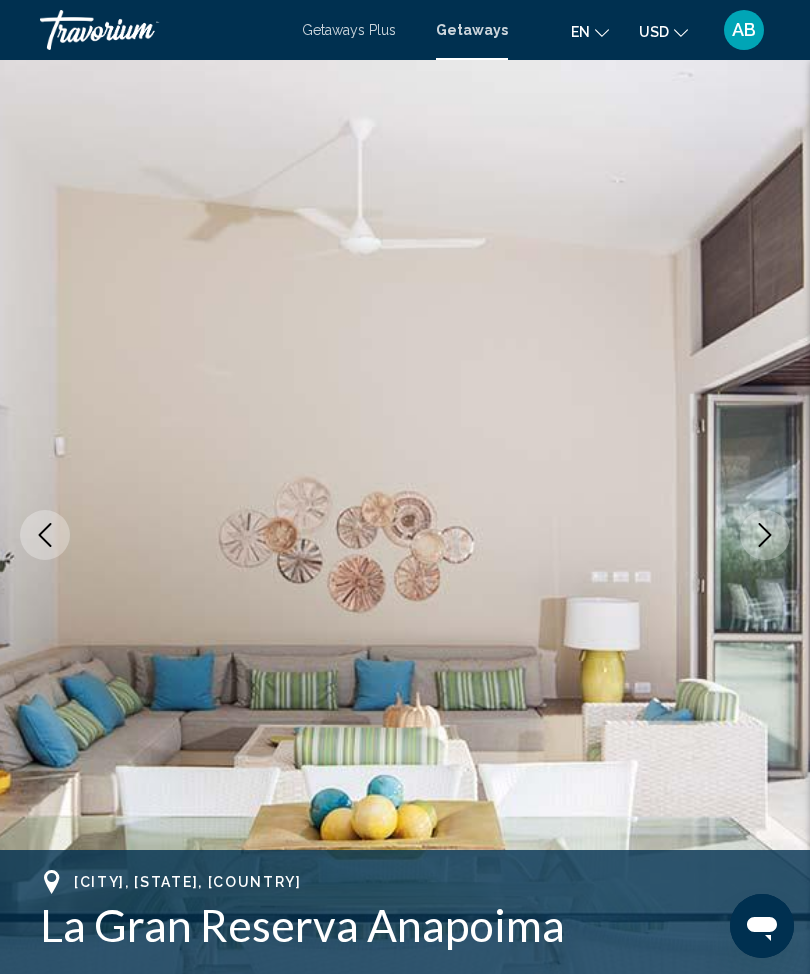 click 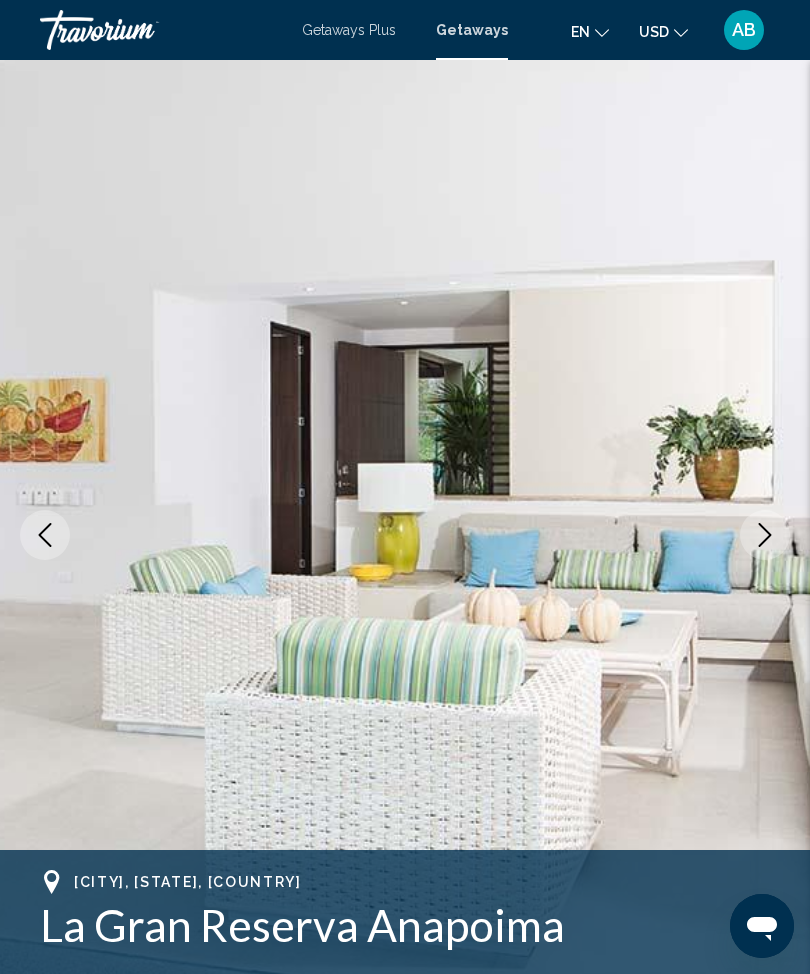 click 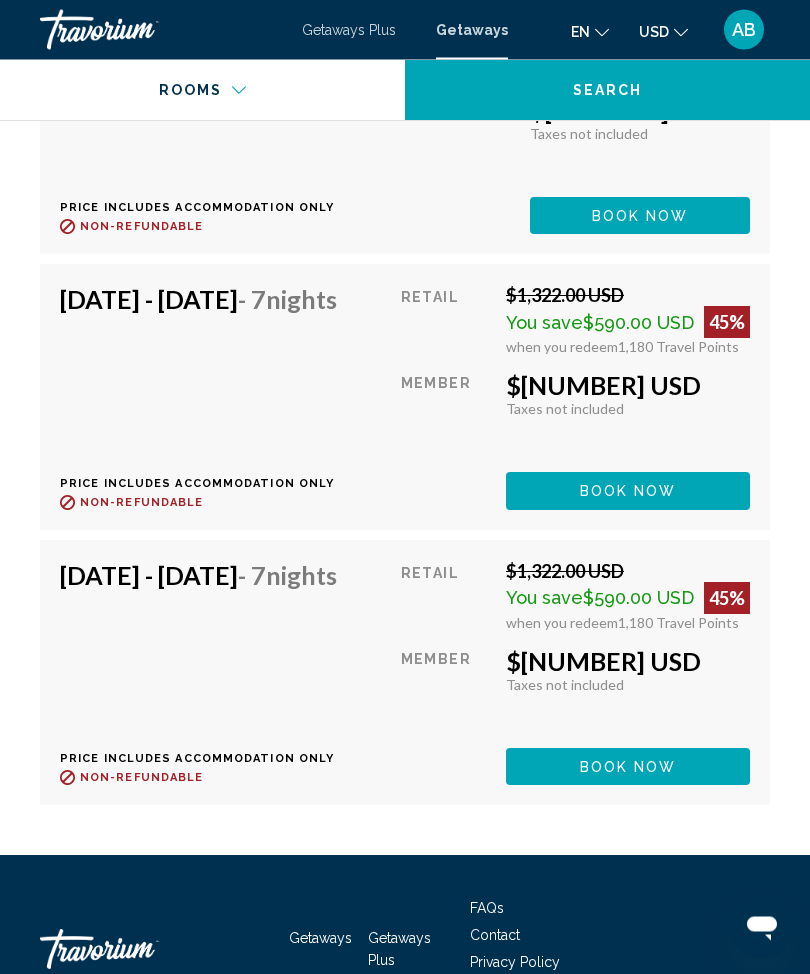 scroll, scrollTop: 5401, scrollLeft: 0, axis: vertical 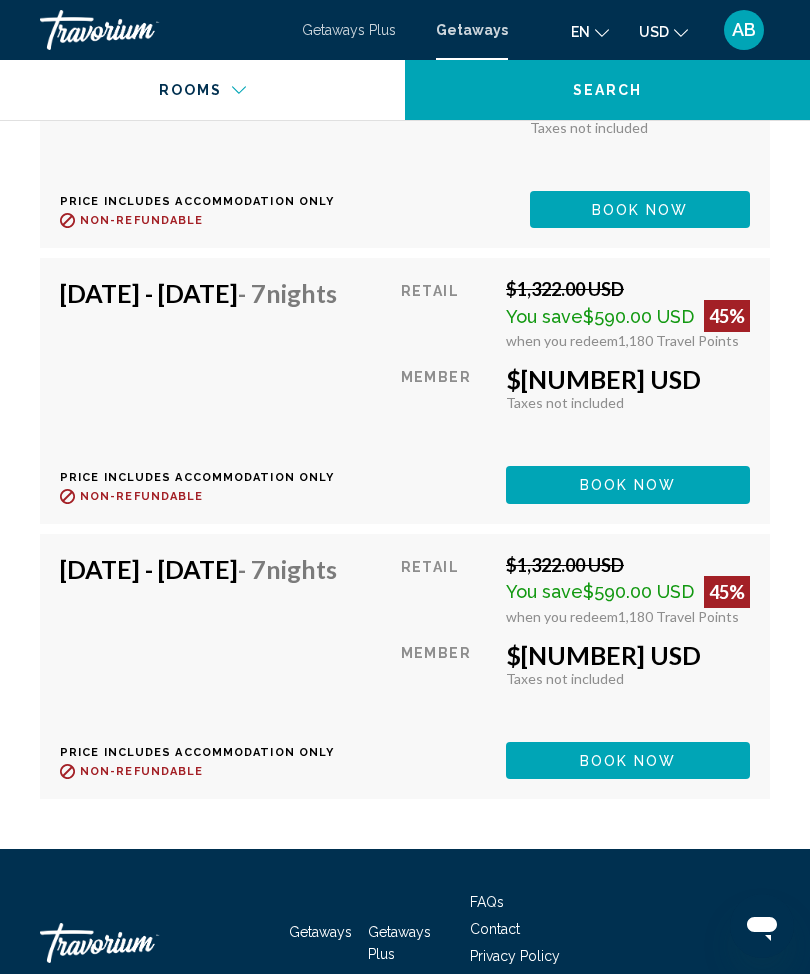 click on "Book now" at bounding box center (628, -697) 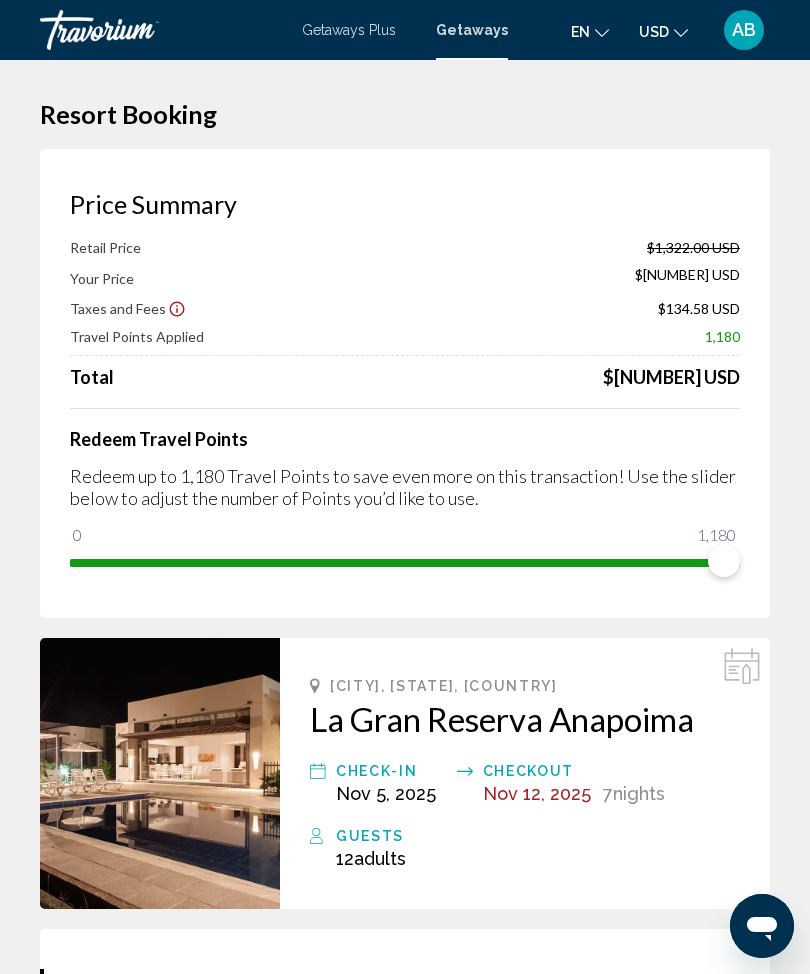 scroll, scrollTop: 0, scrollLeft: 0, axis: both 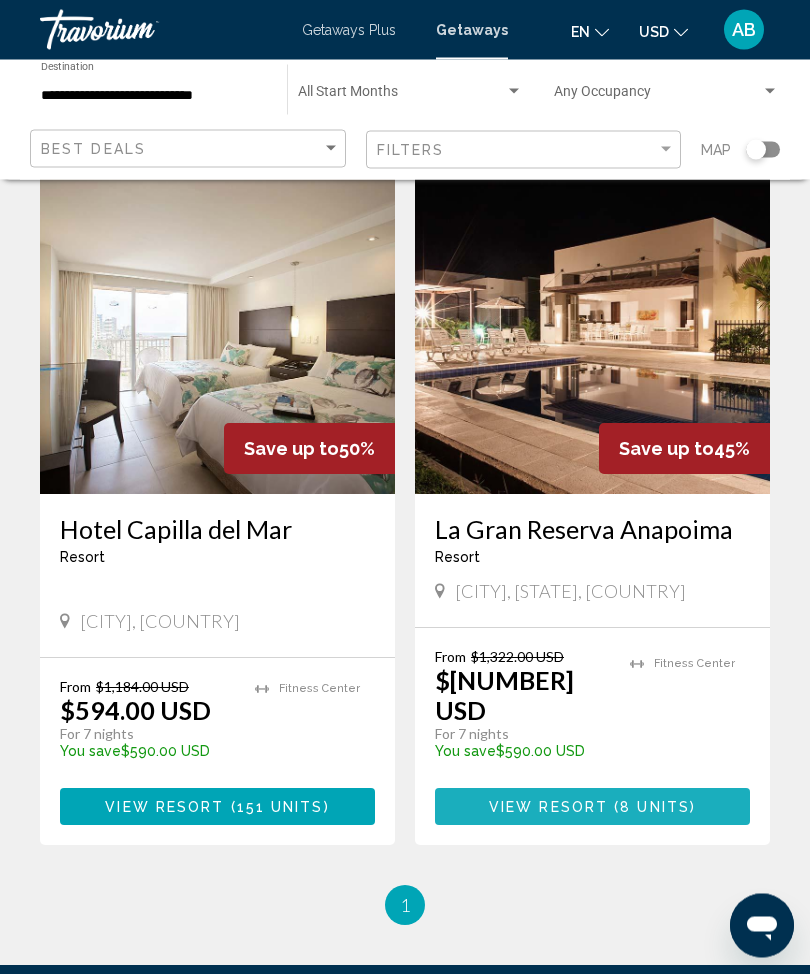 click on "View Resort" at bounding box center [548, 808] 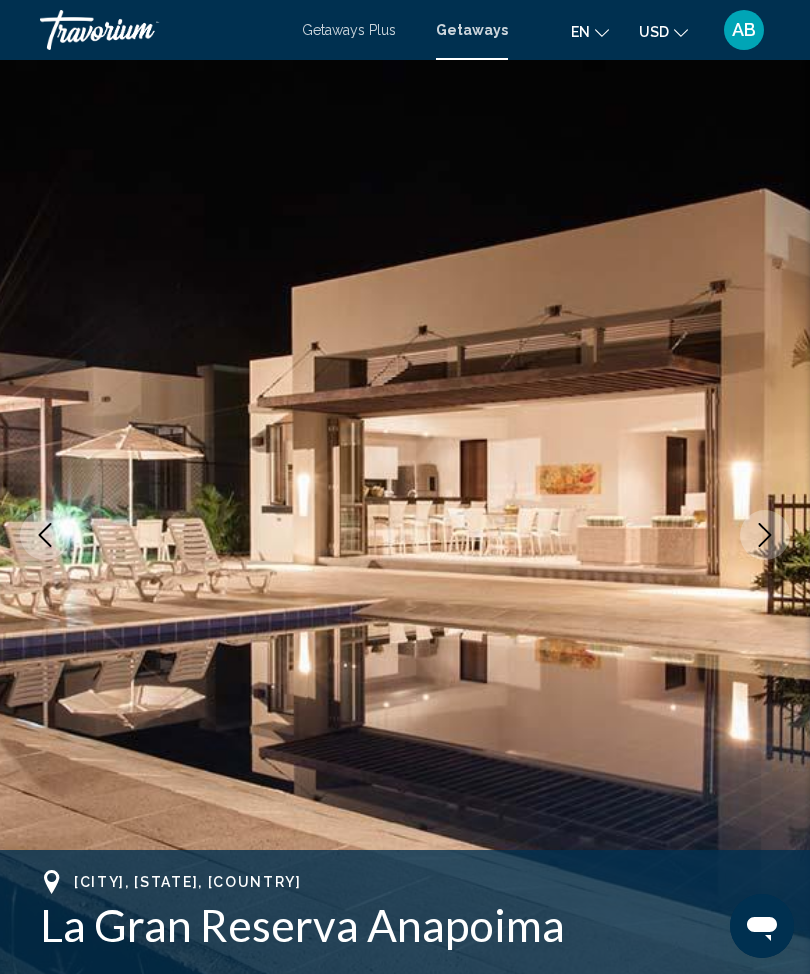 click at bounding box center (765, 535) 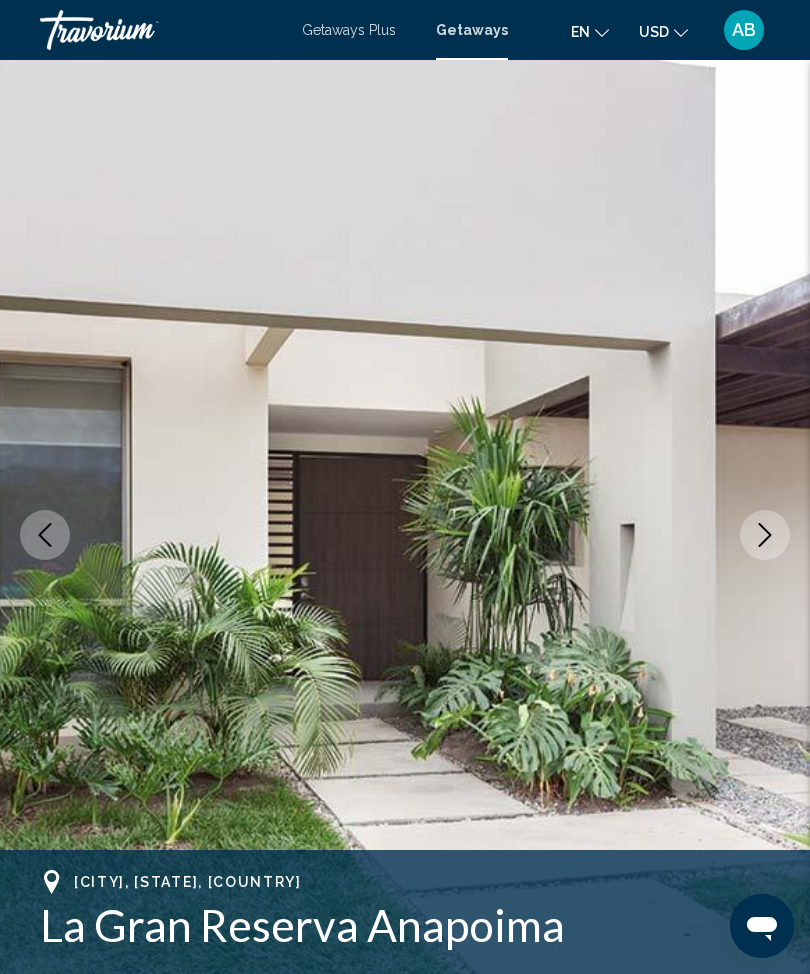 click 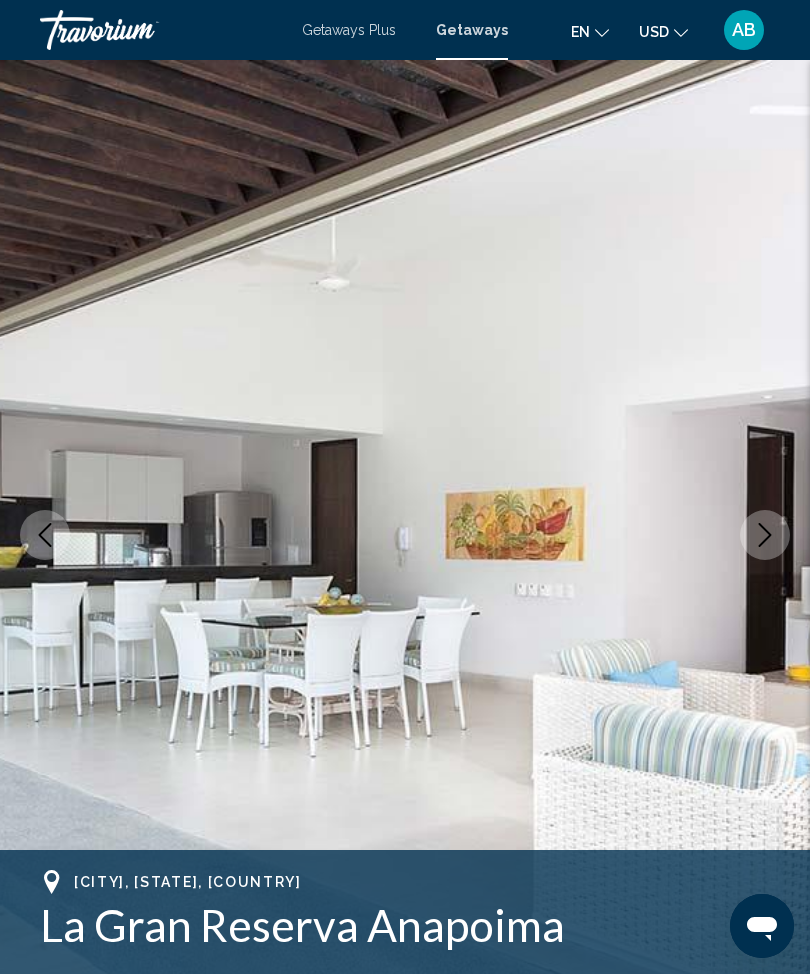 click at bounding box center (765, 535) 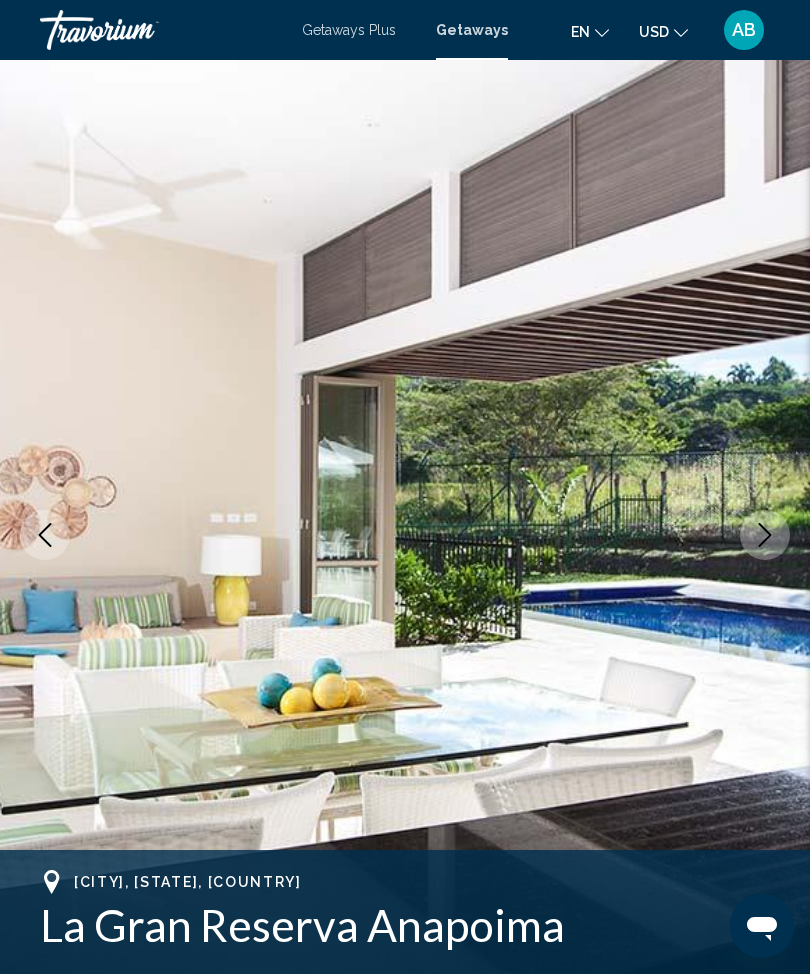 click 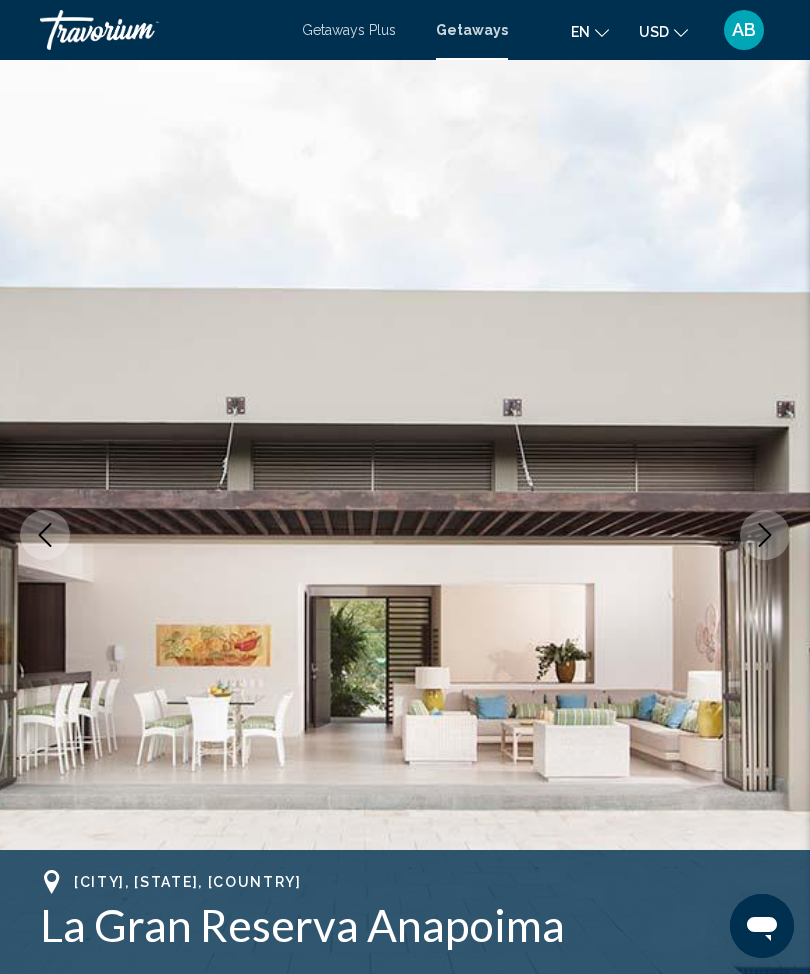 click 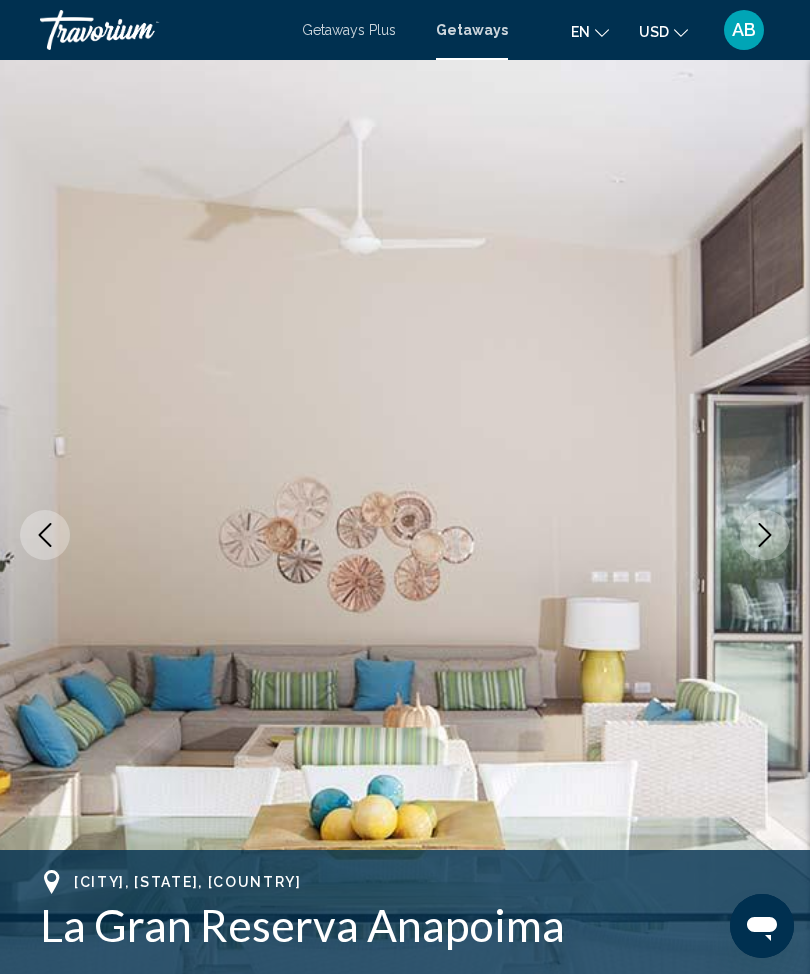 click at bounding box center [765, 535] 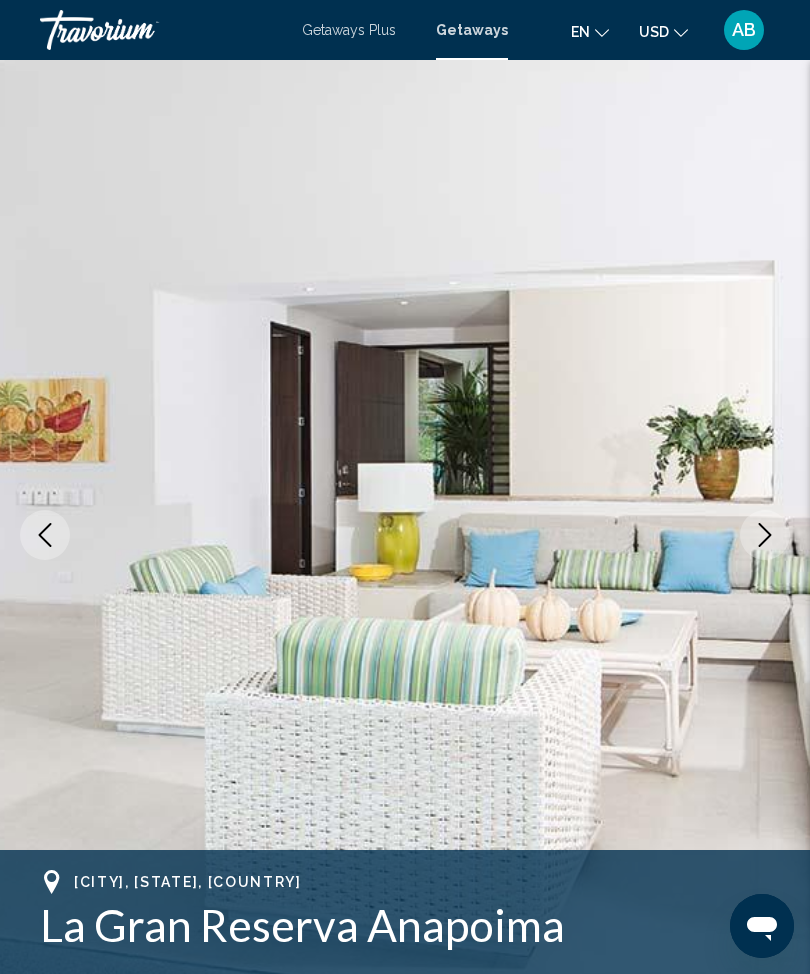 click 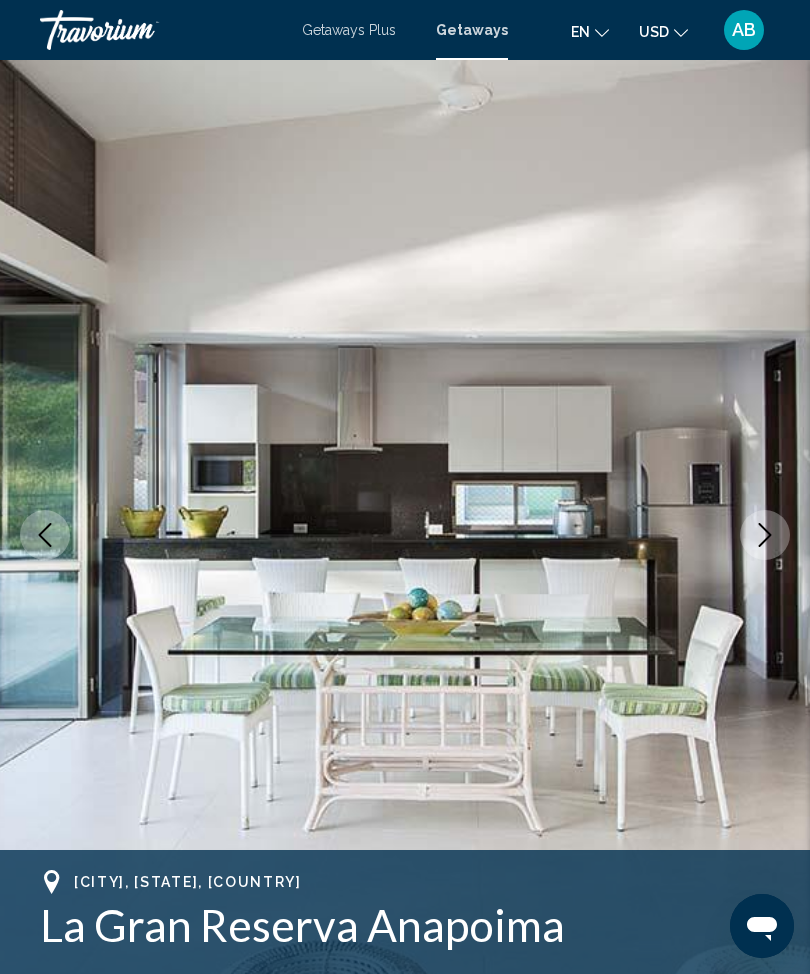 click 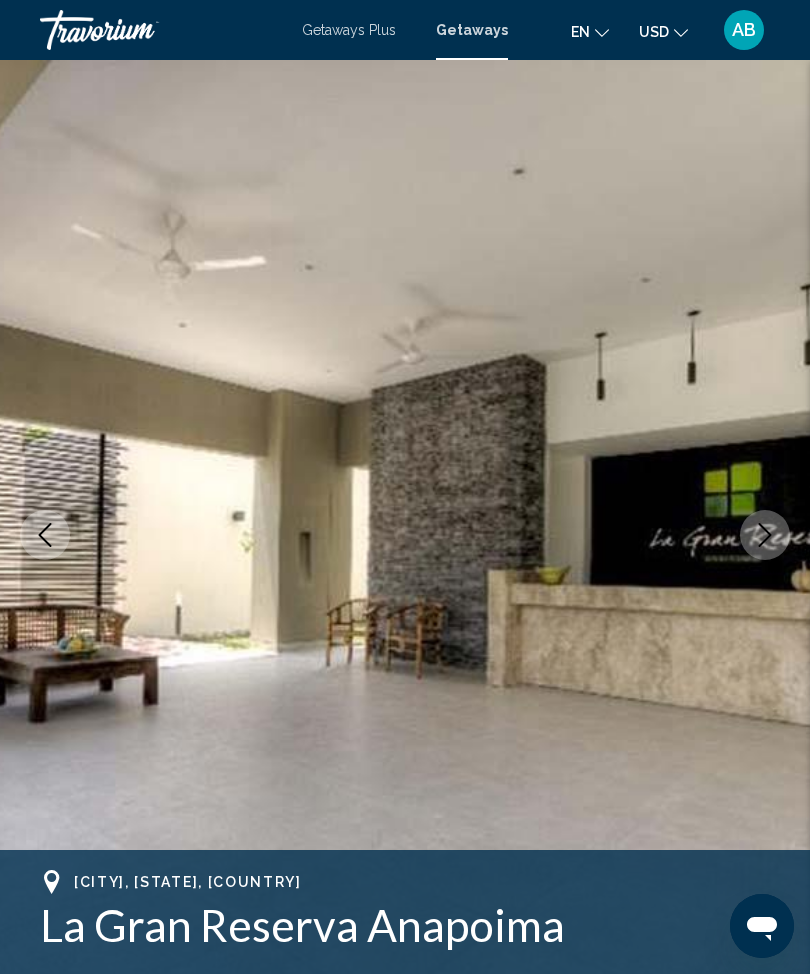 click 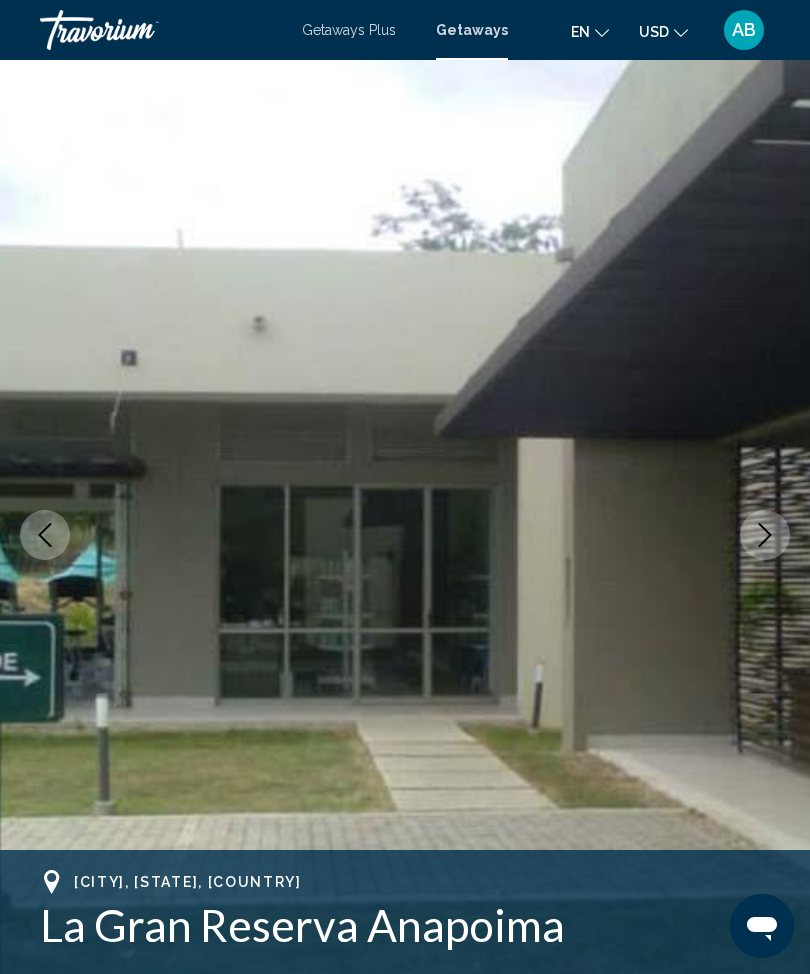 click at bounding box center [765, 535] 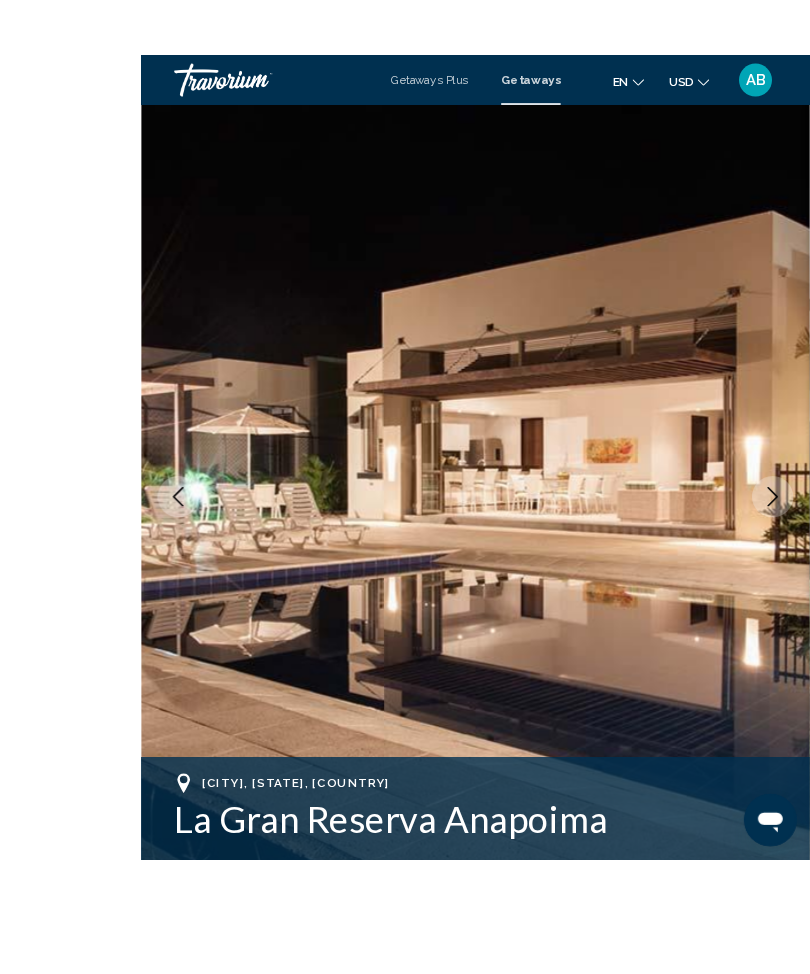 scroll, scrollTop: 138, scrollLeft: 0, axis: vertical 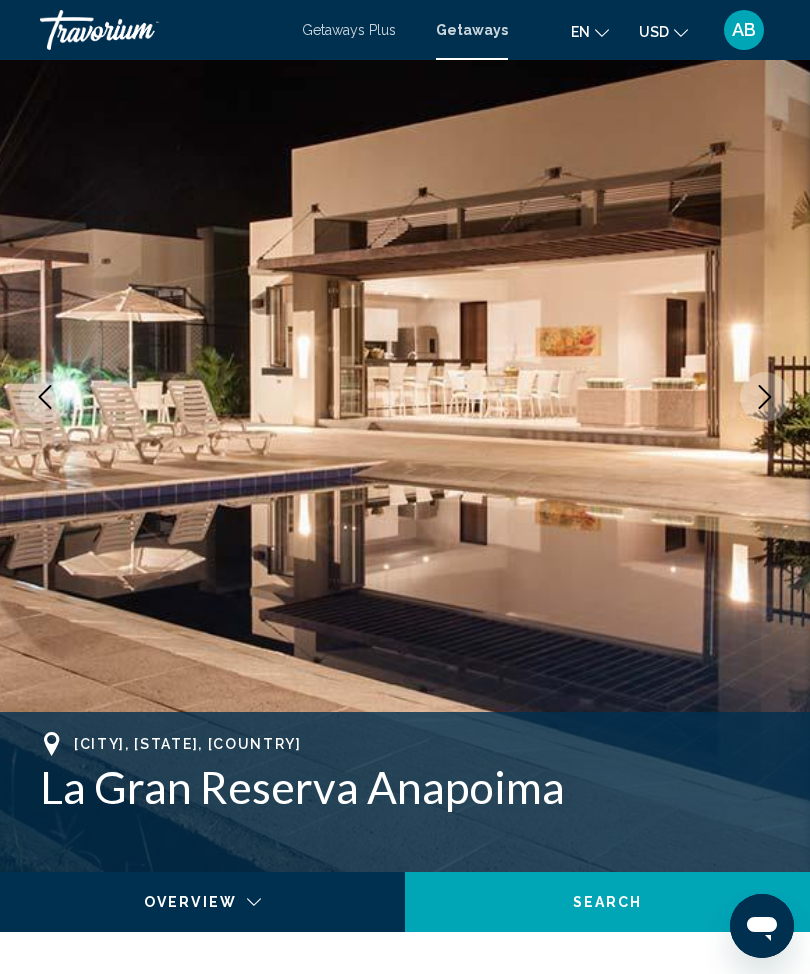 click 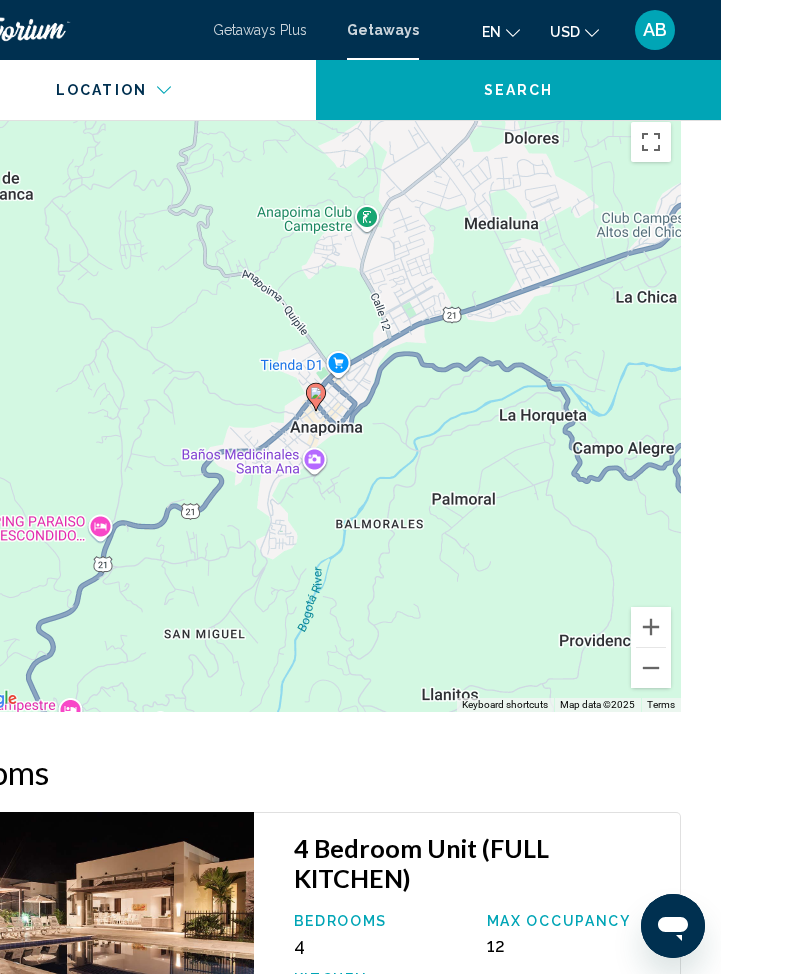 scroll, scrollTop: 3553, scrollLeft: 0, axis: vertical 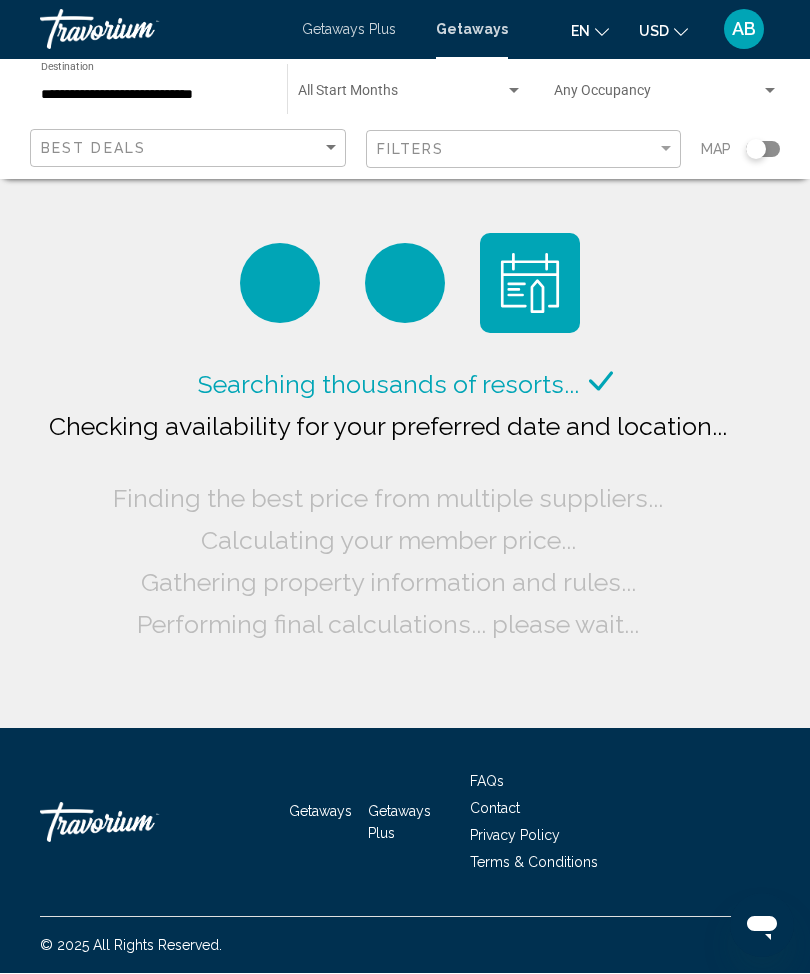 click on "**********" at bounding box center [154, 96] 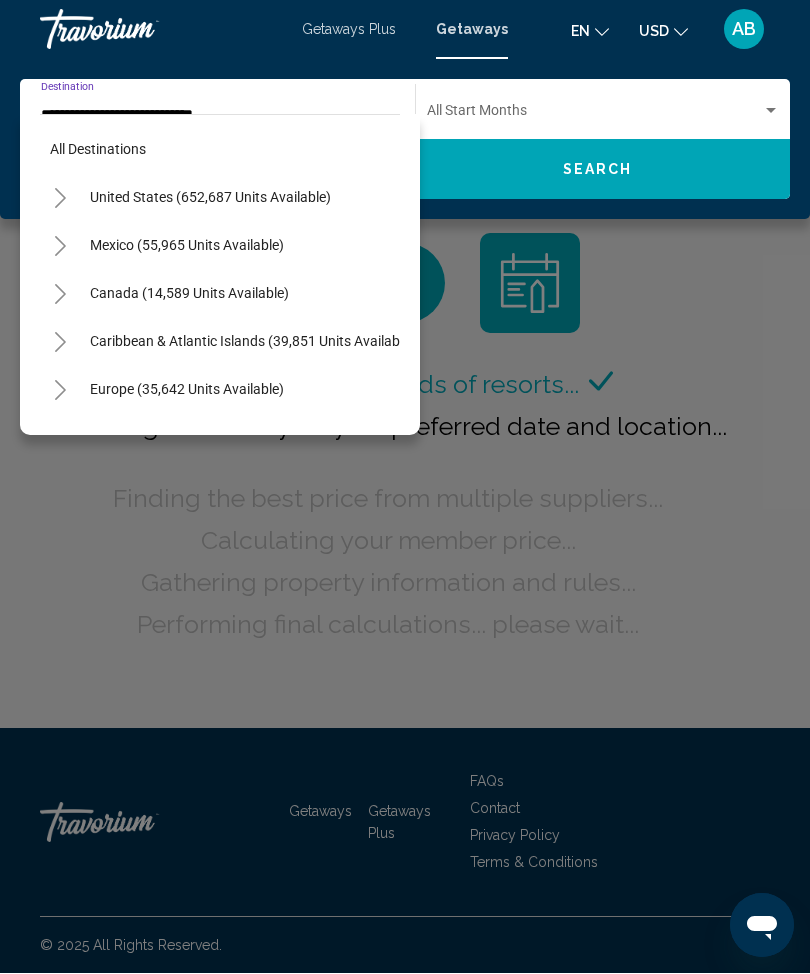 scroll, scrollTop: 503, scrollLeft: 0, axis: vertical 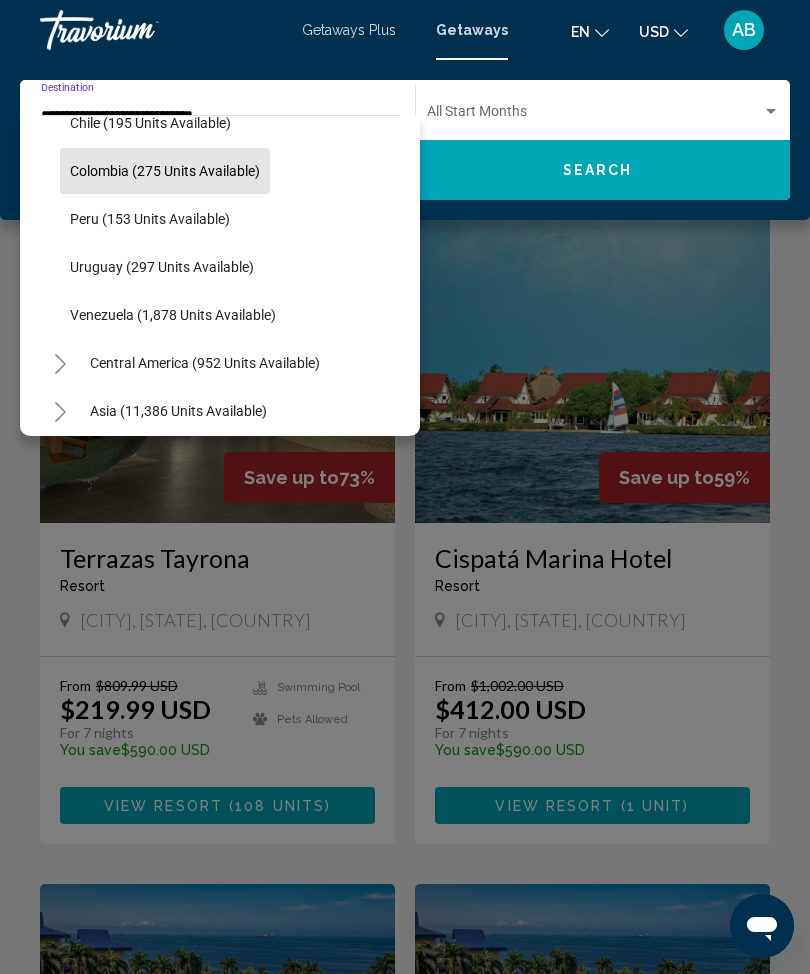 click 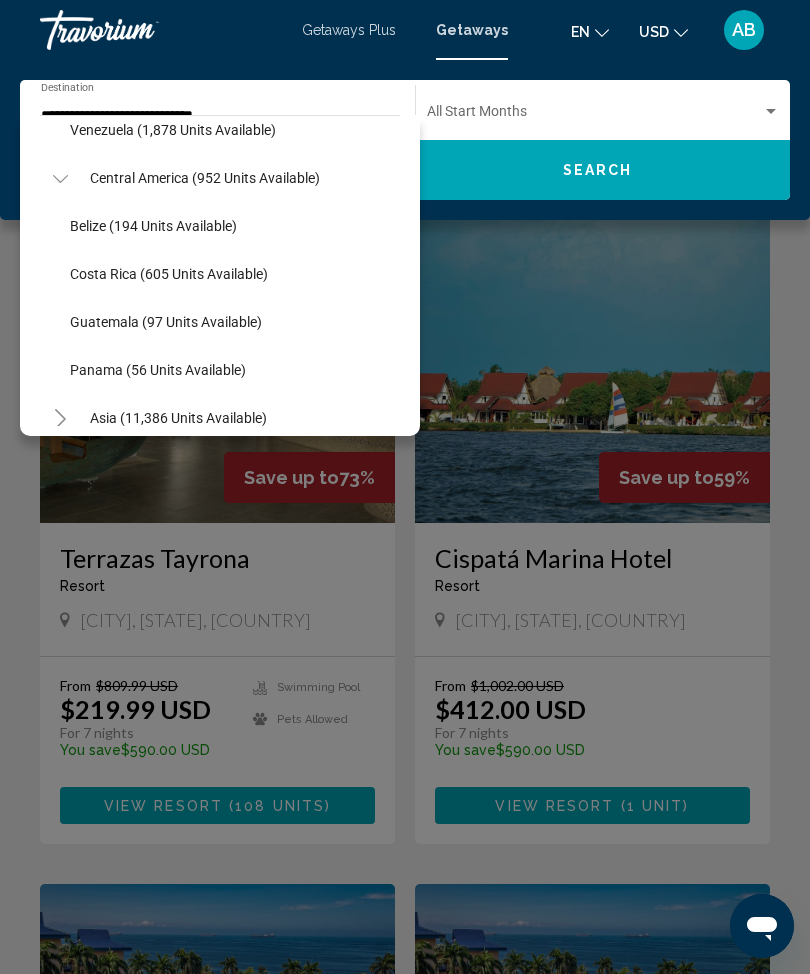 scroll, scrollTop: 790, scrollLeft: 0, axis: vertical 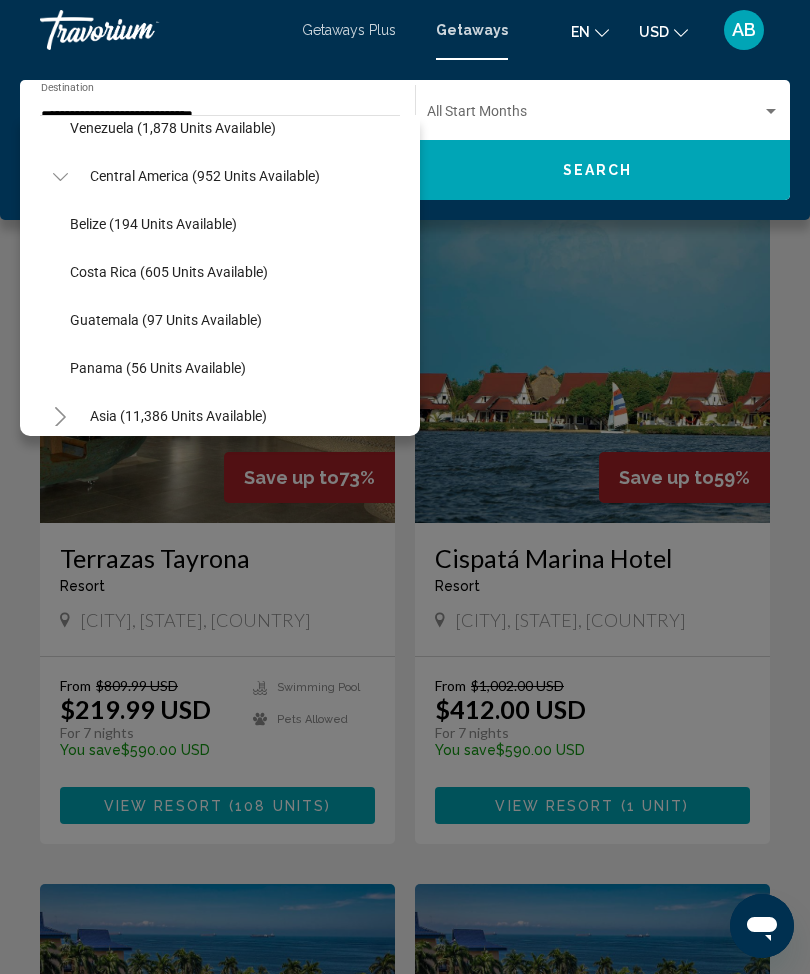 click on "Costa Rica (605 units available)" 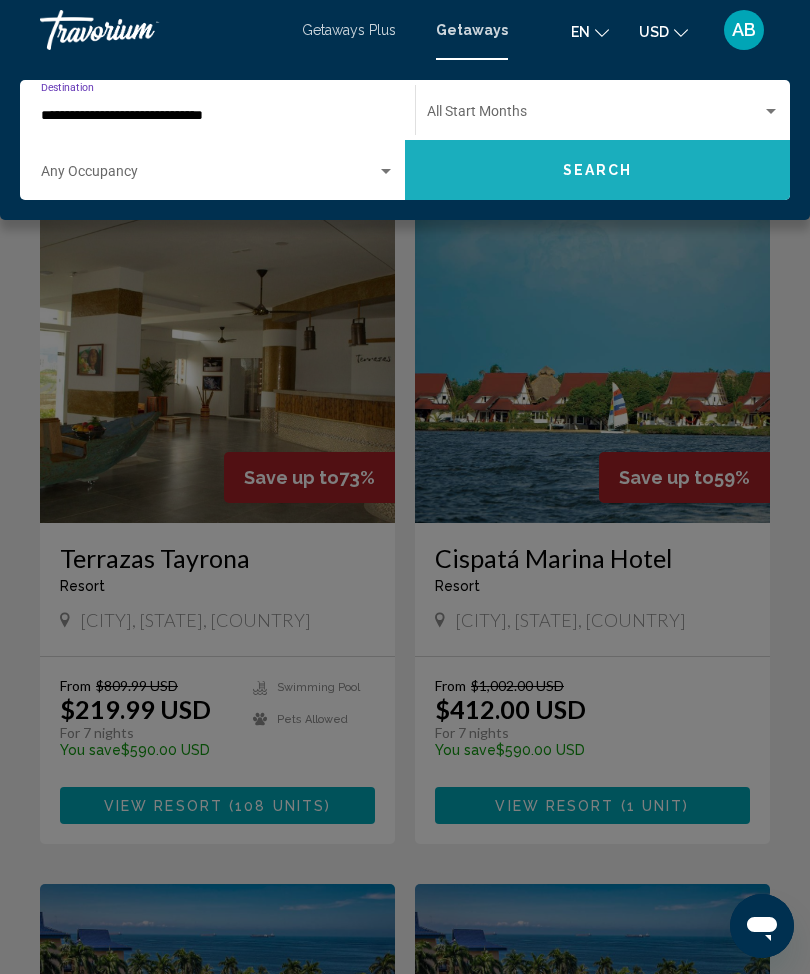 click on "Search" 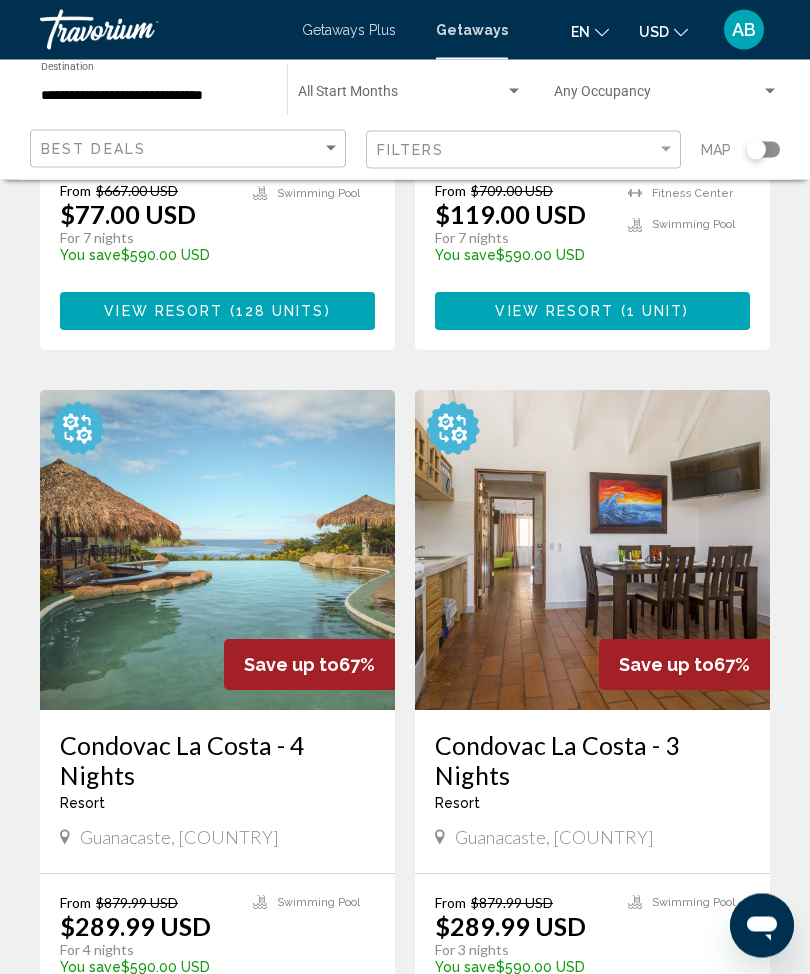 scroll, scrollTop: 1293, scrollLeft: 0, axis: vertical 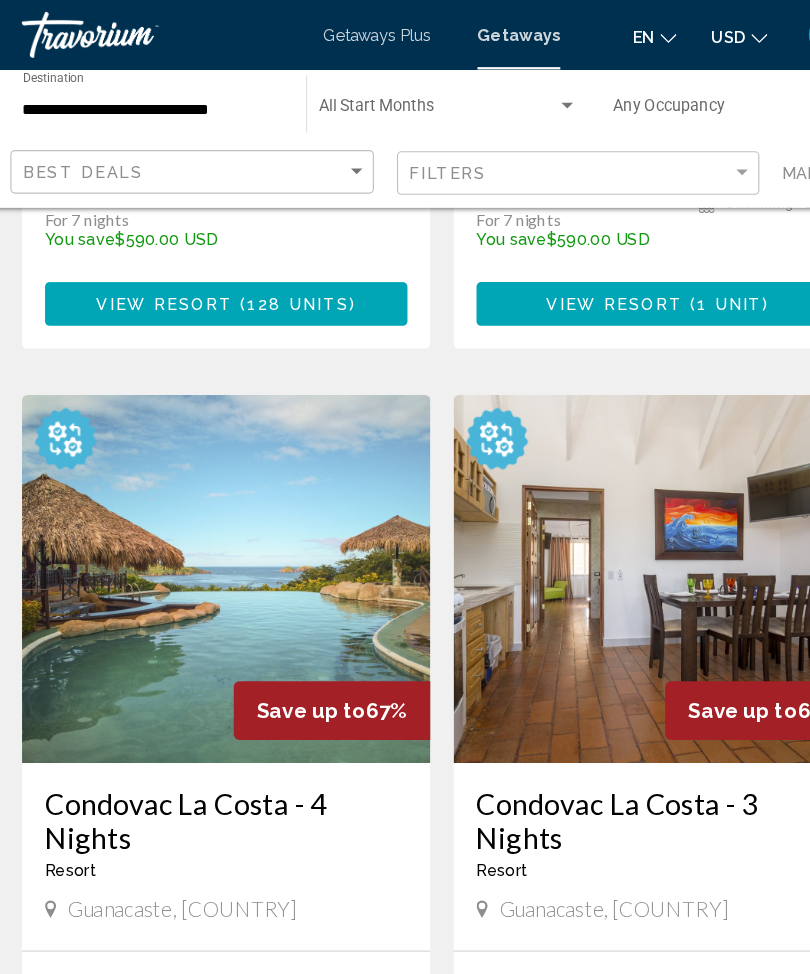 click at bounding box center [217, 503] 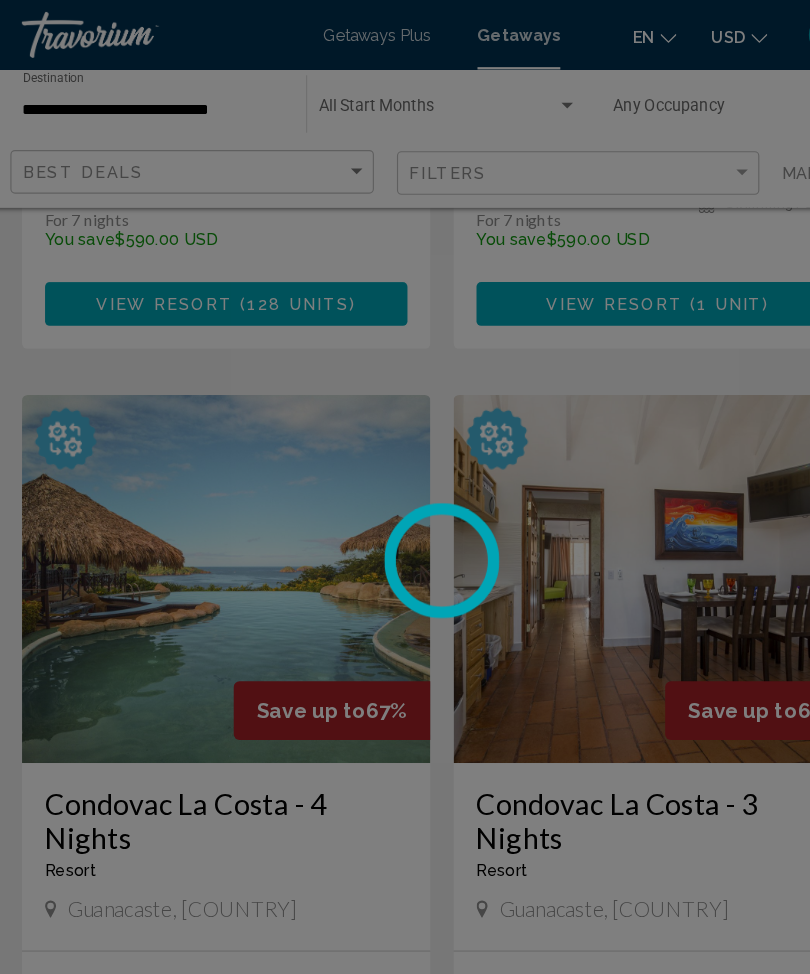 scroll, scrollTop: 1290, scrollLeft: 0, axis: vertical 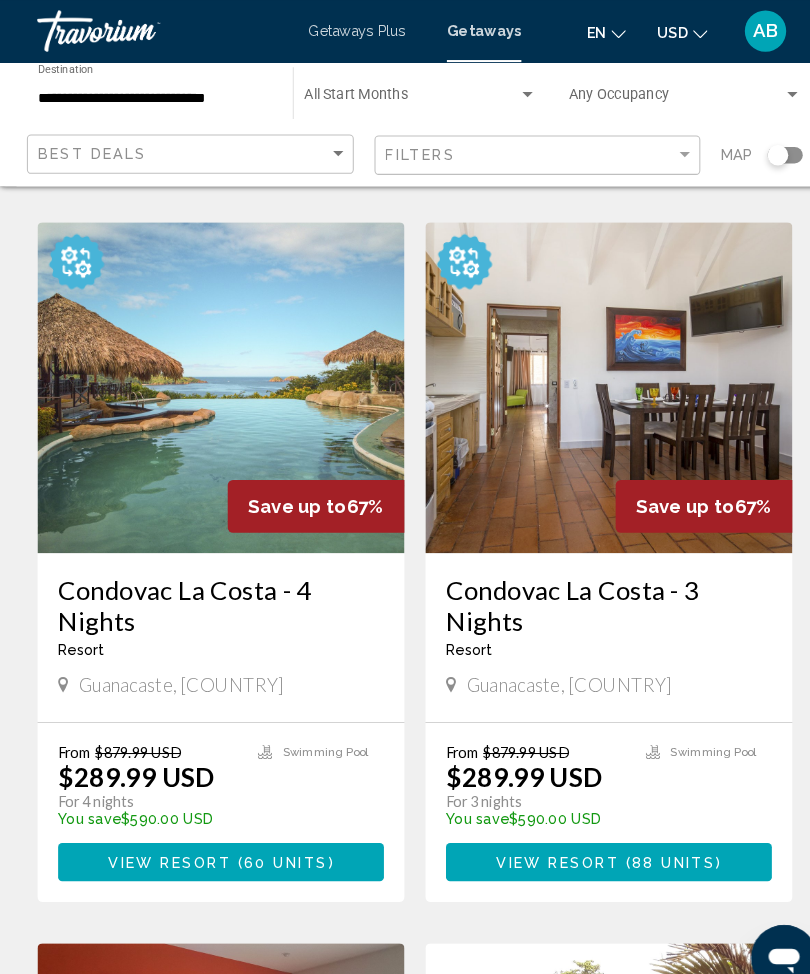 click on "View Resort    ( 60 units )" at bounding box center [217, 833] 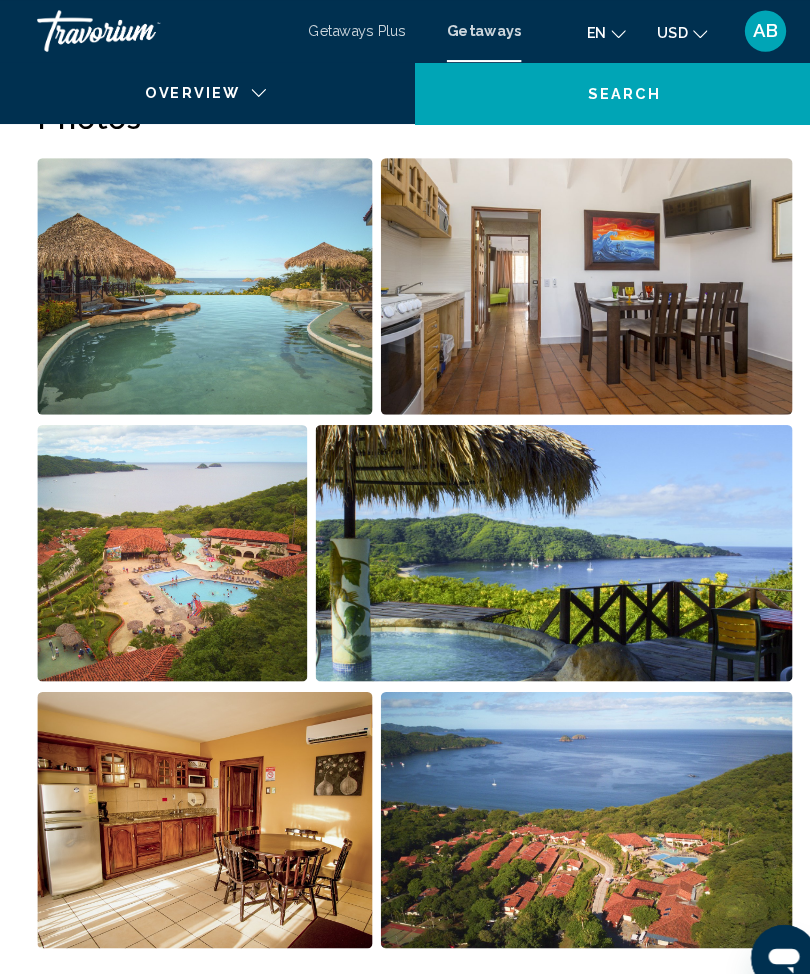 scroll, scrollTop: 0, scrollLeft: 0, axis: both 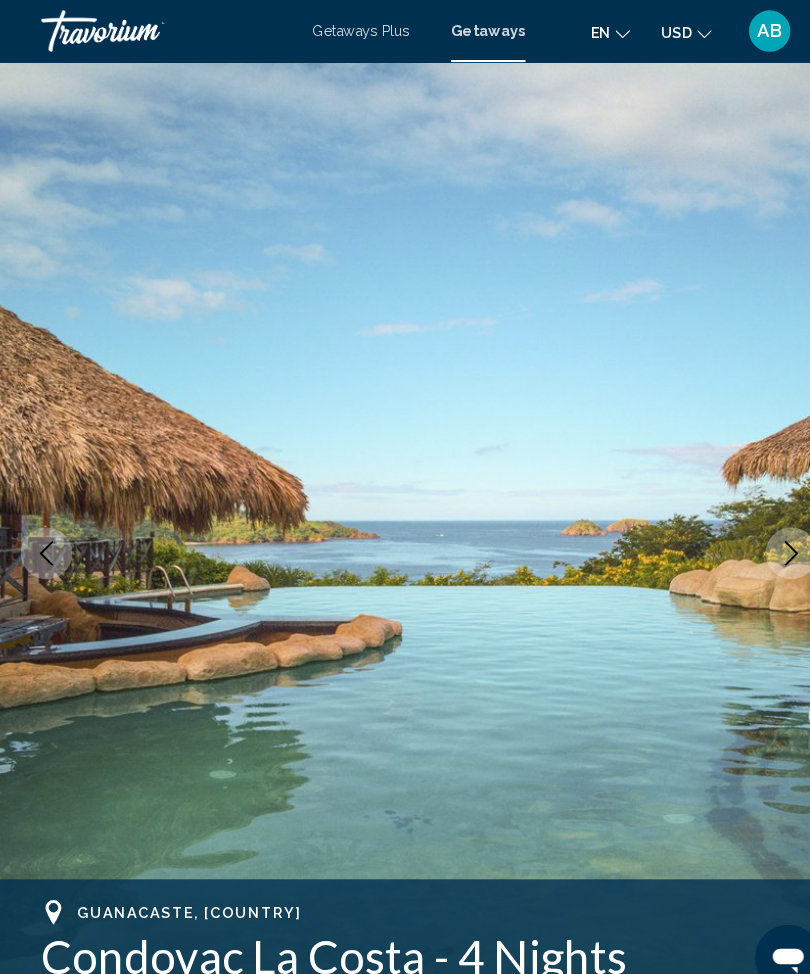 click 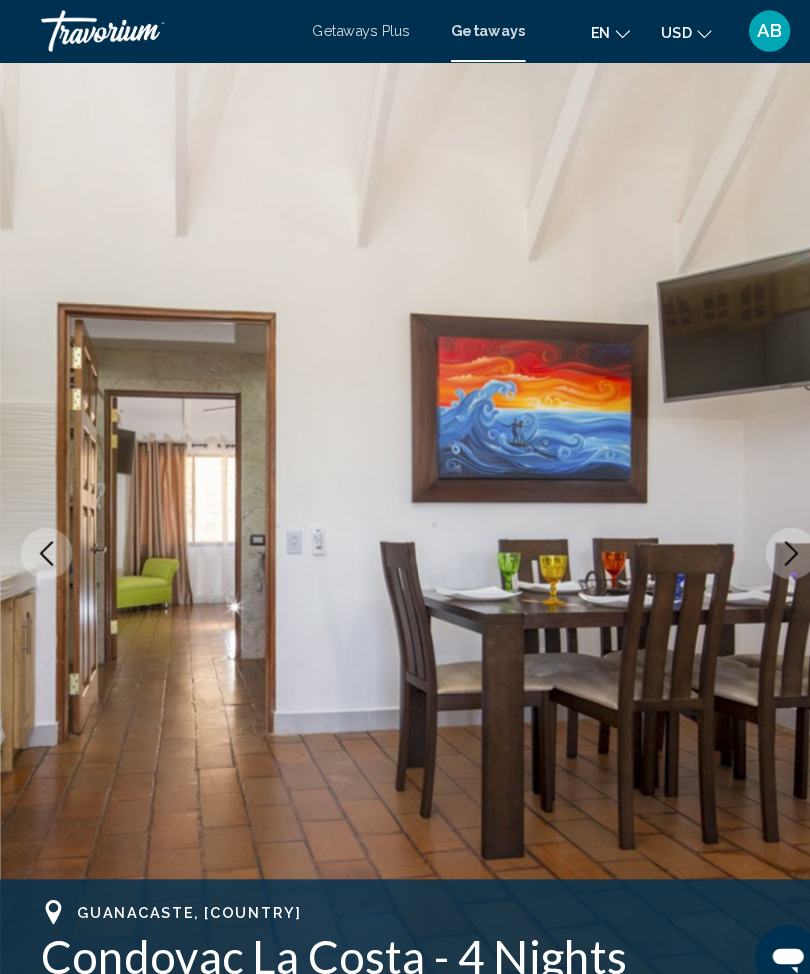click 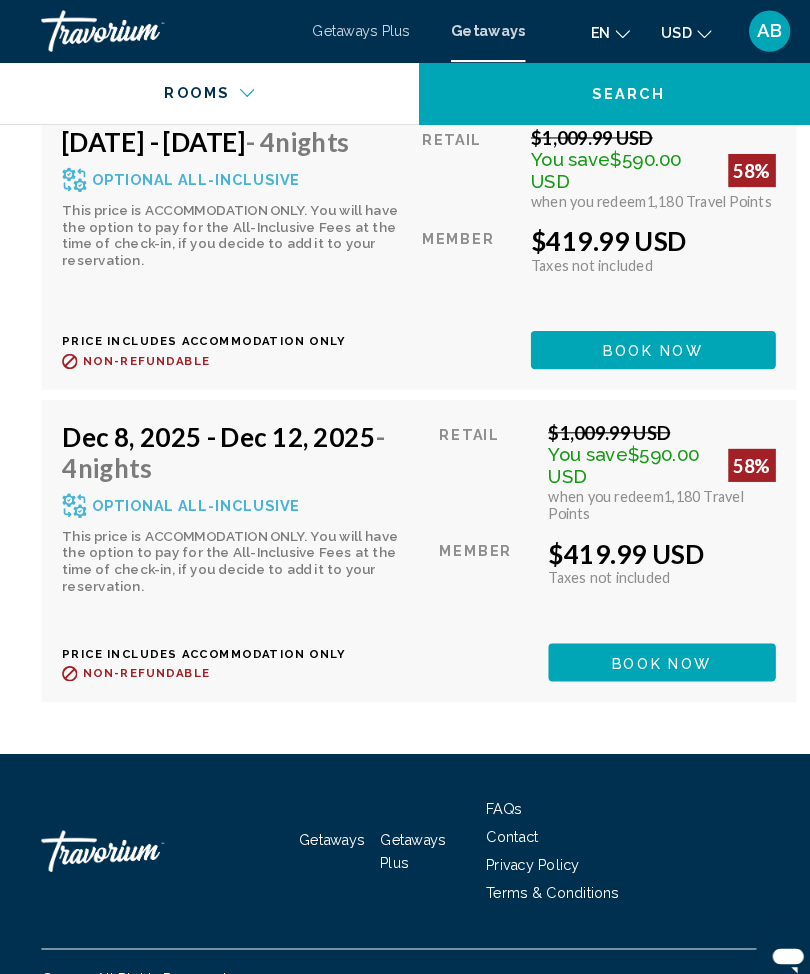 scroll, scrollTop: 8501, scrollLeft: 0, axis: vertical 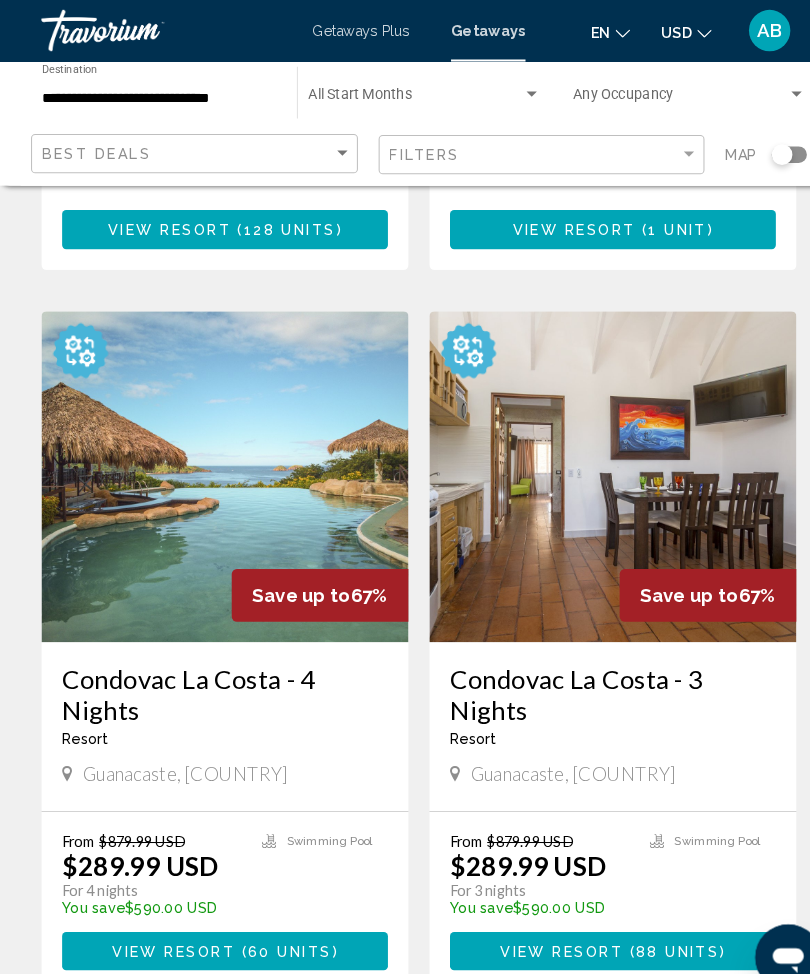 click on "**********" at bounding box center (154, 96) 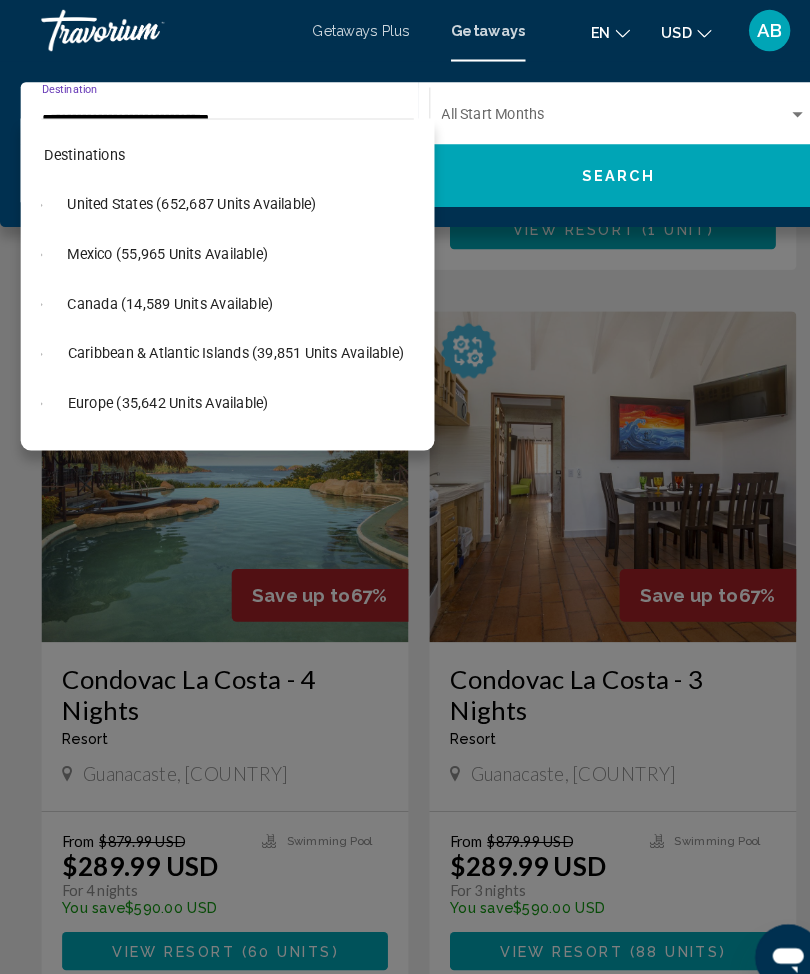 scroll, scrollTop: 0, scrollLeft: 25, axis: horizontal 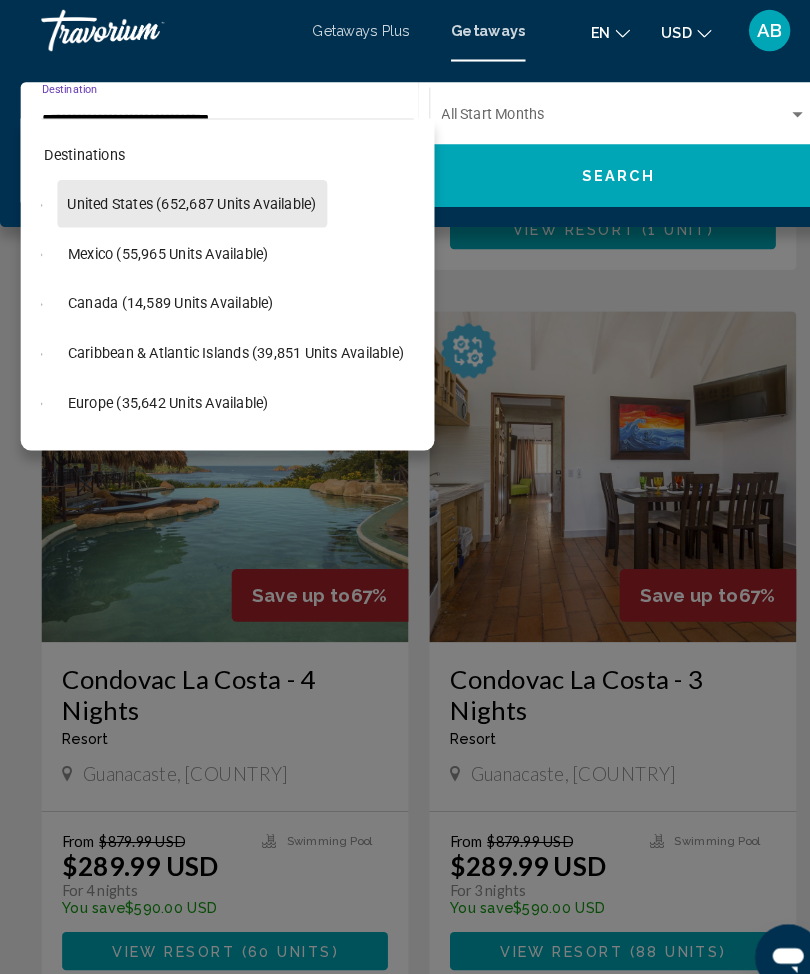 click on "United States (652,687 units available)" at bounding box center [162, 246] 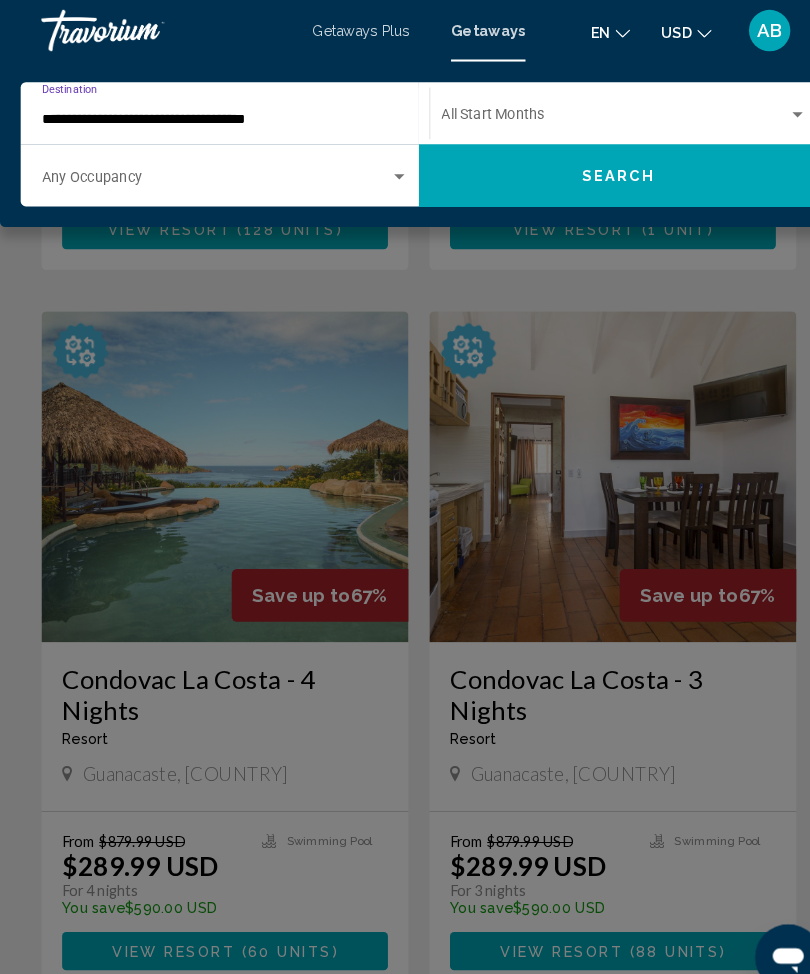 click on "**********" at bounding box center [208, 116] 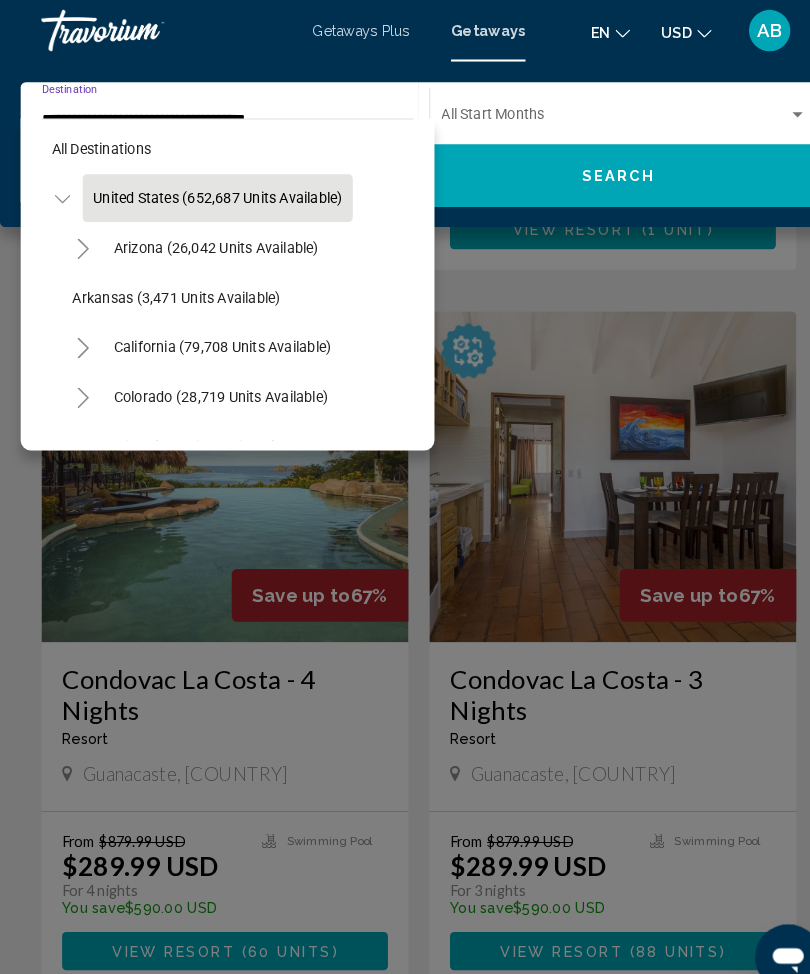 scroll, scrollTop: 5, scrollLeft: 0, axis: vertical 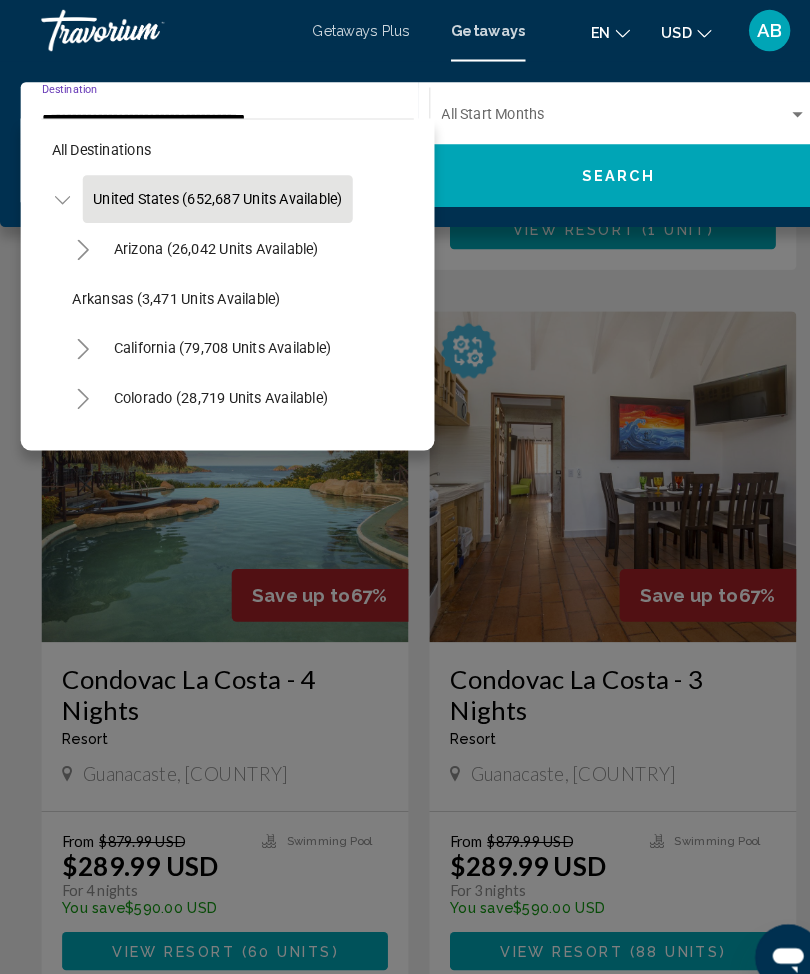 click 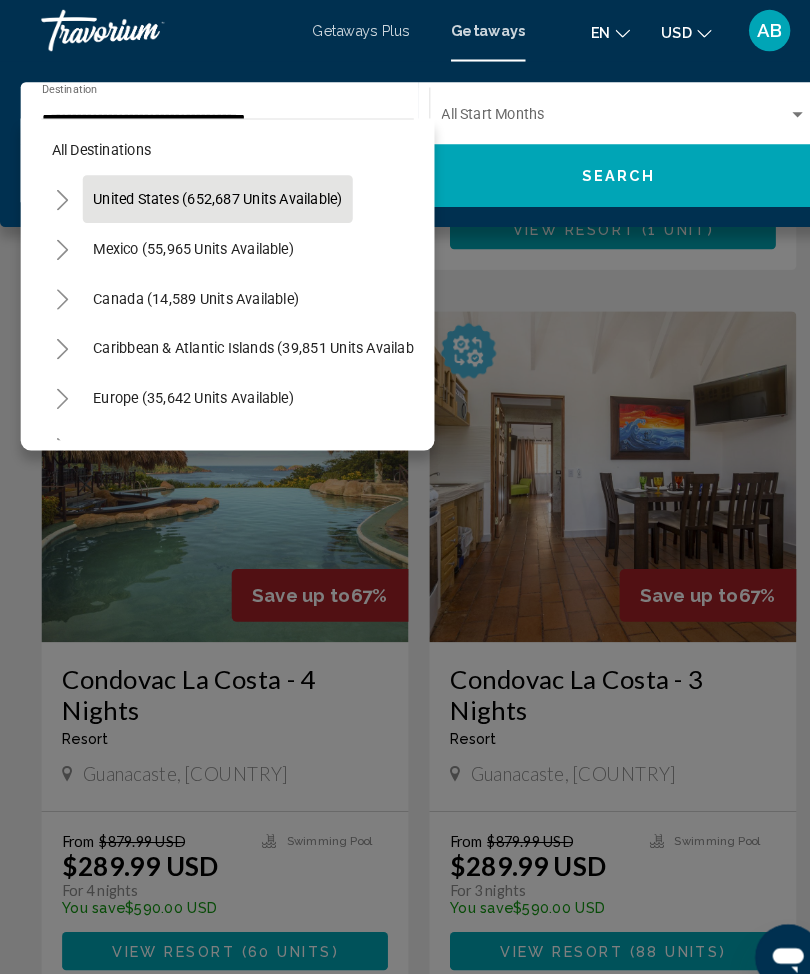 click 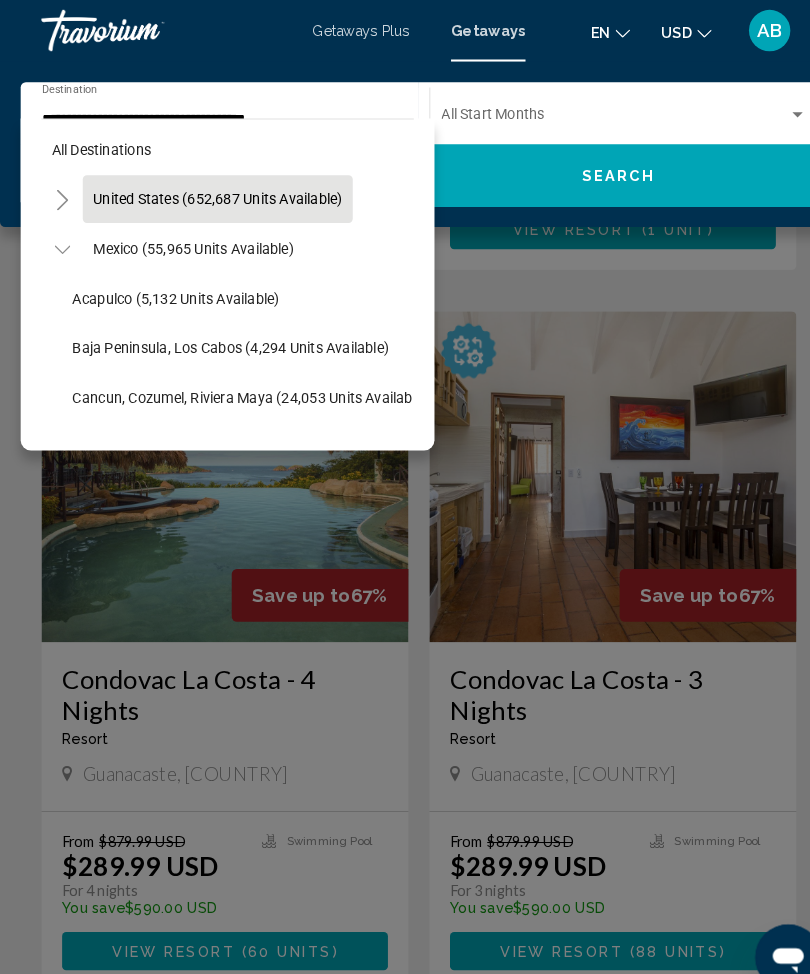 click on "Baja Peninsula, Los Cabos (4,294 units available)" 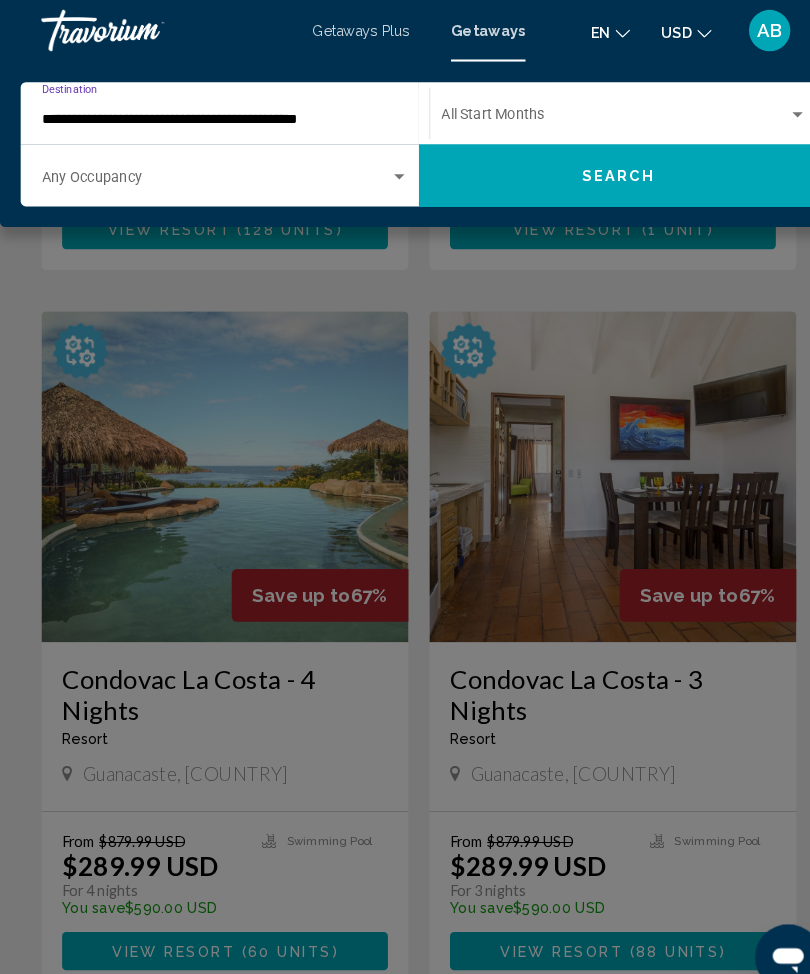 click on "Search" 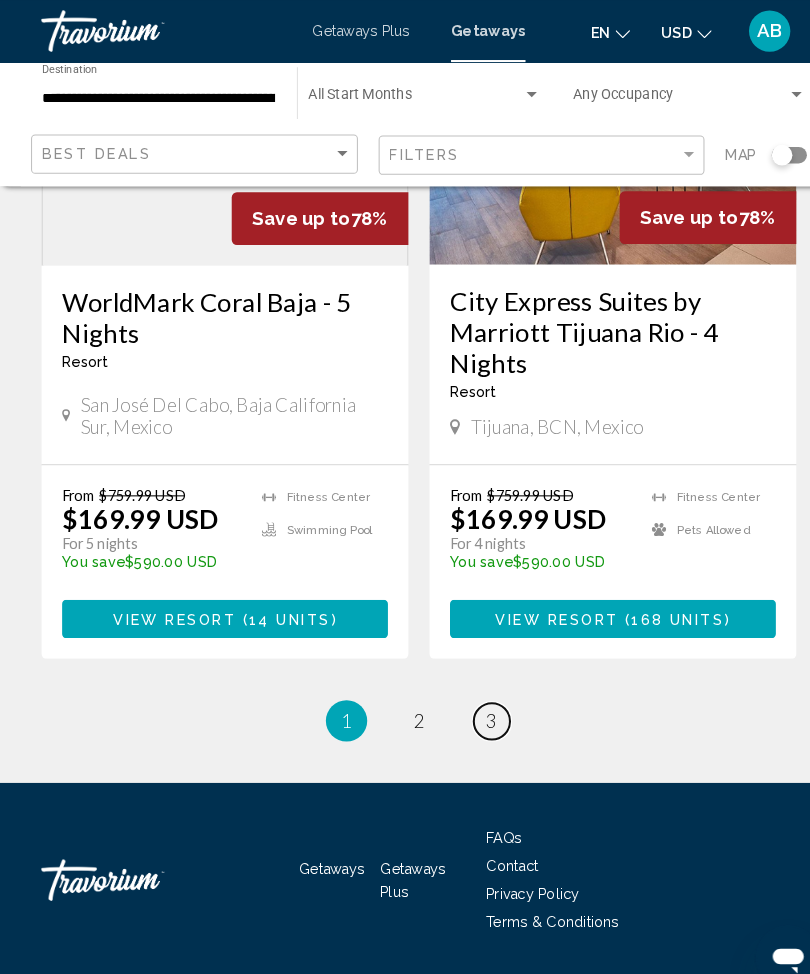 click on "page  3" at bounding box center [475, 697] 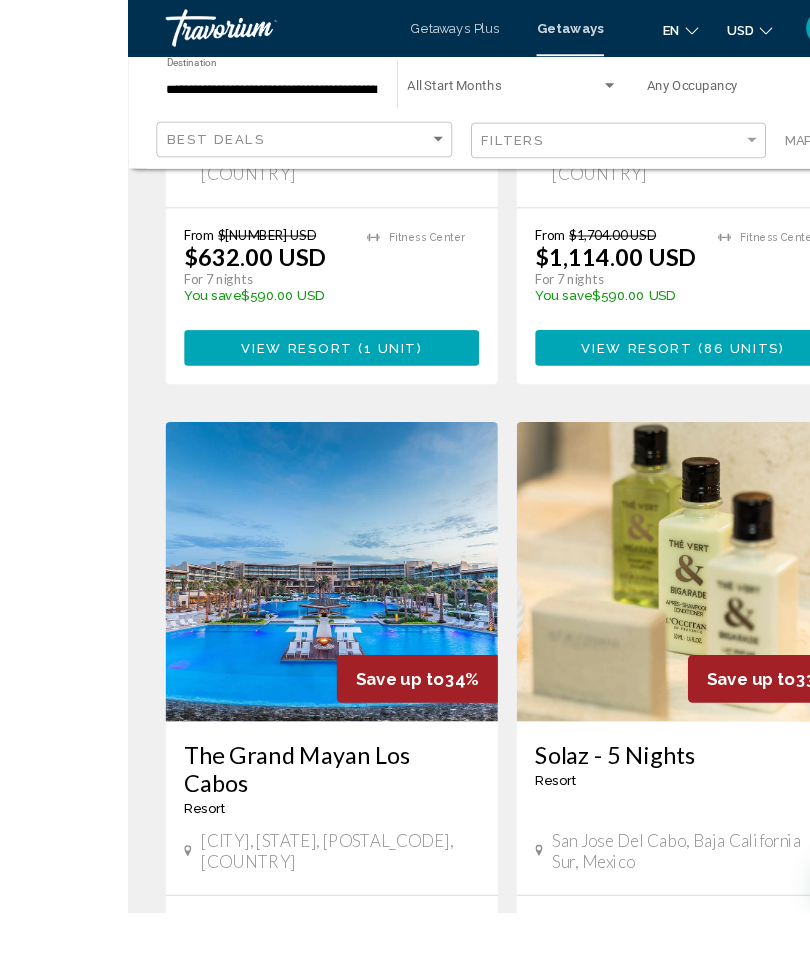 scroll, scrollTop: 1314, scrollLeft: 0, axis: vertical 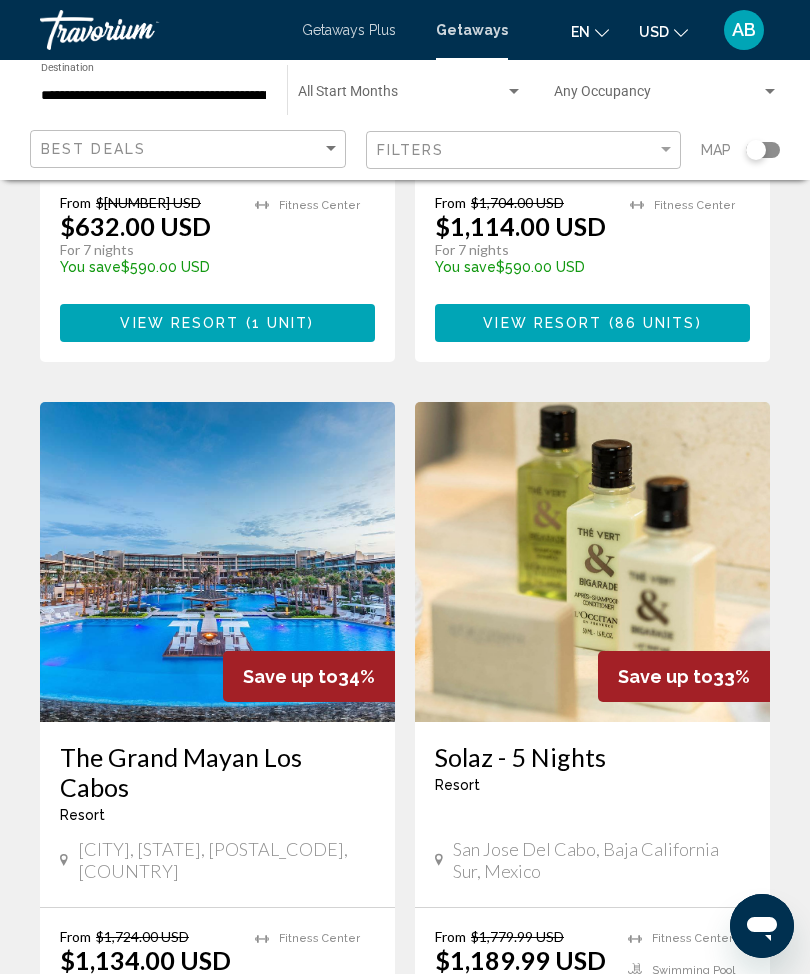 click at bounding box center [217, 562] 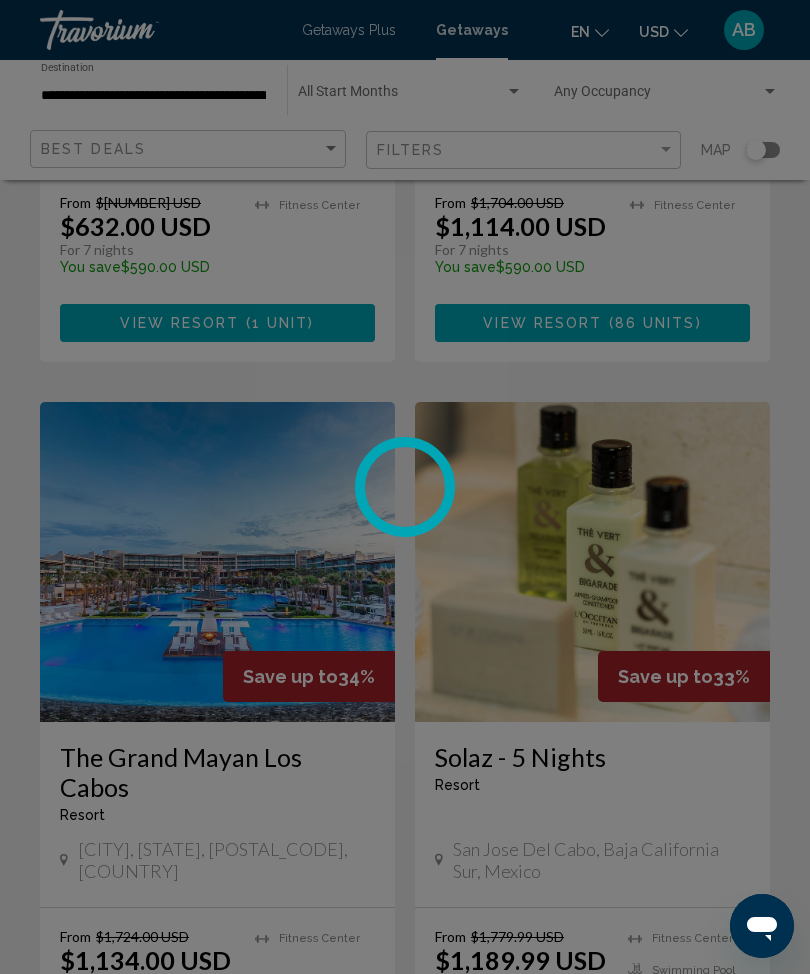 click at bounding box center [405, 487] 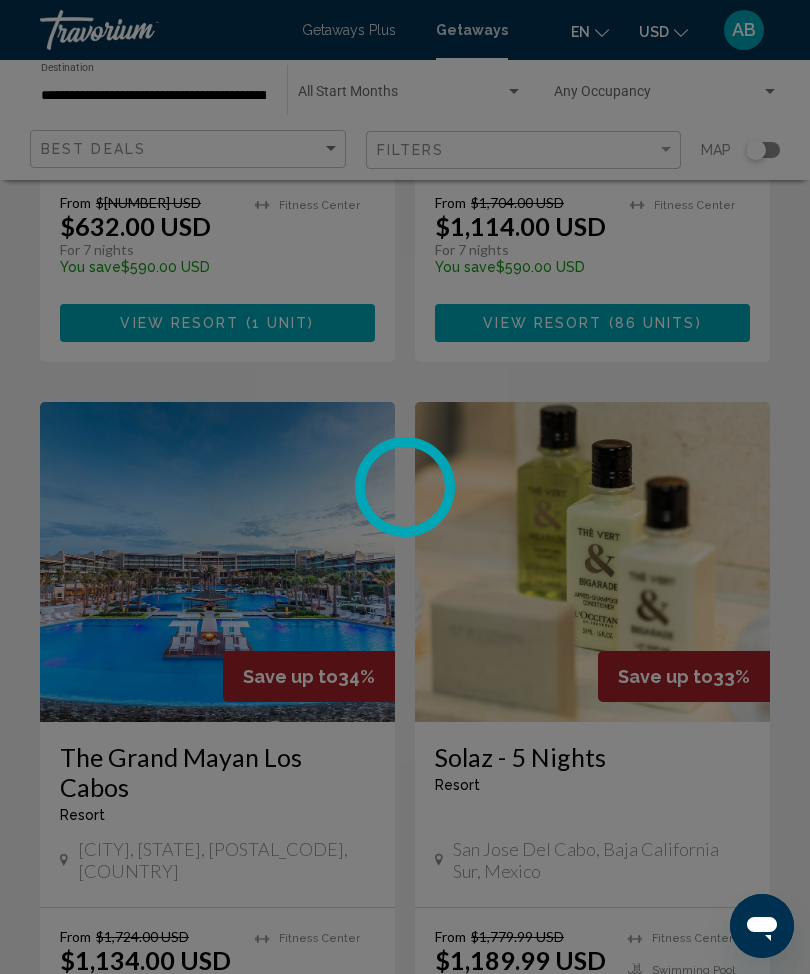 scroll, scrollTop: 0, scrollLeft: 0, axis: both 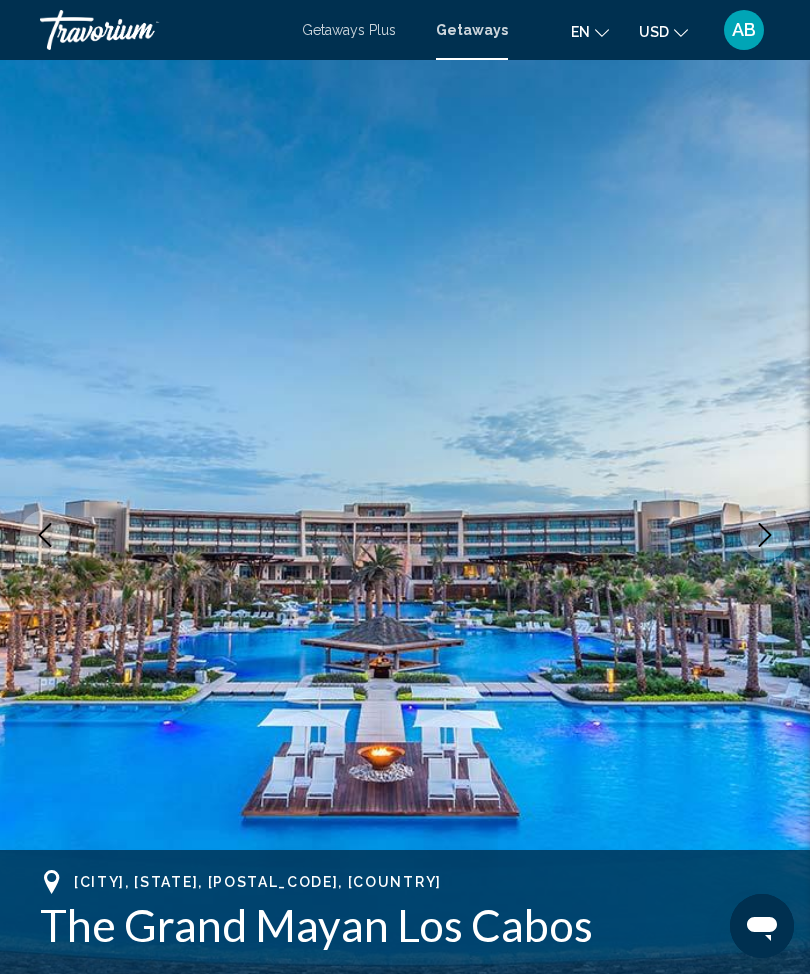 click 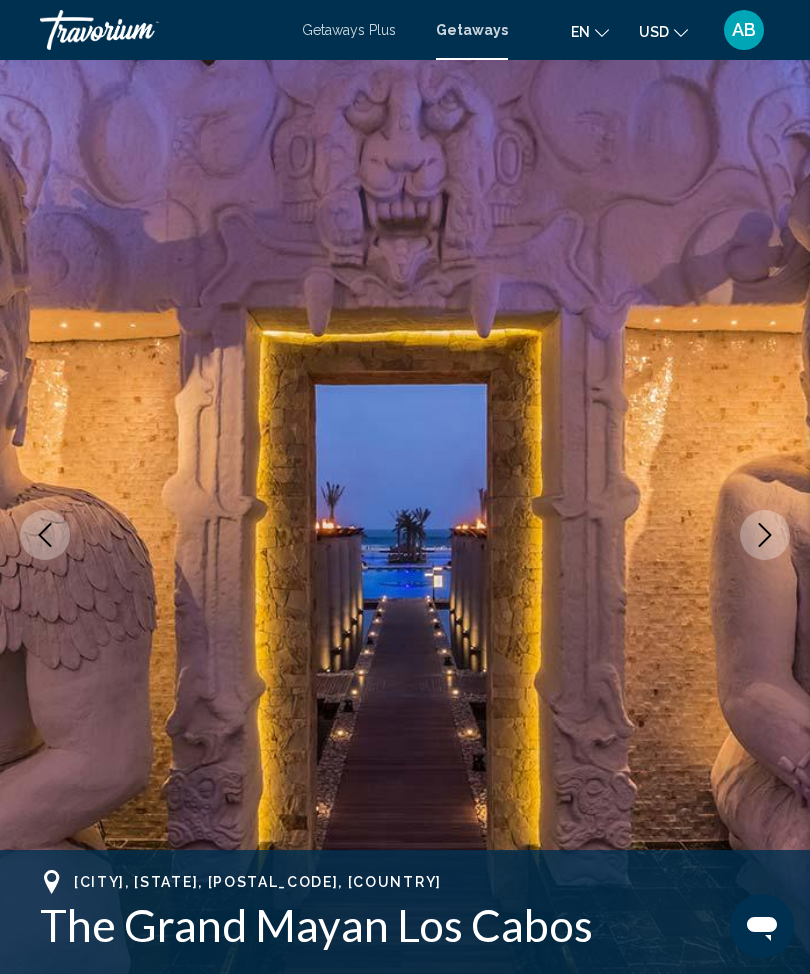 click at bounding box center (765, 535) 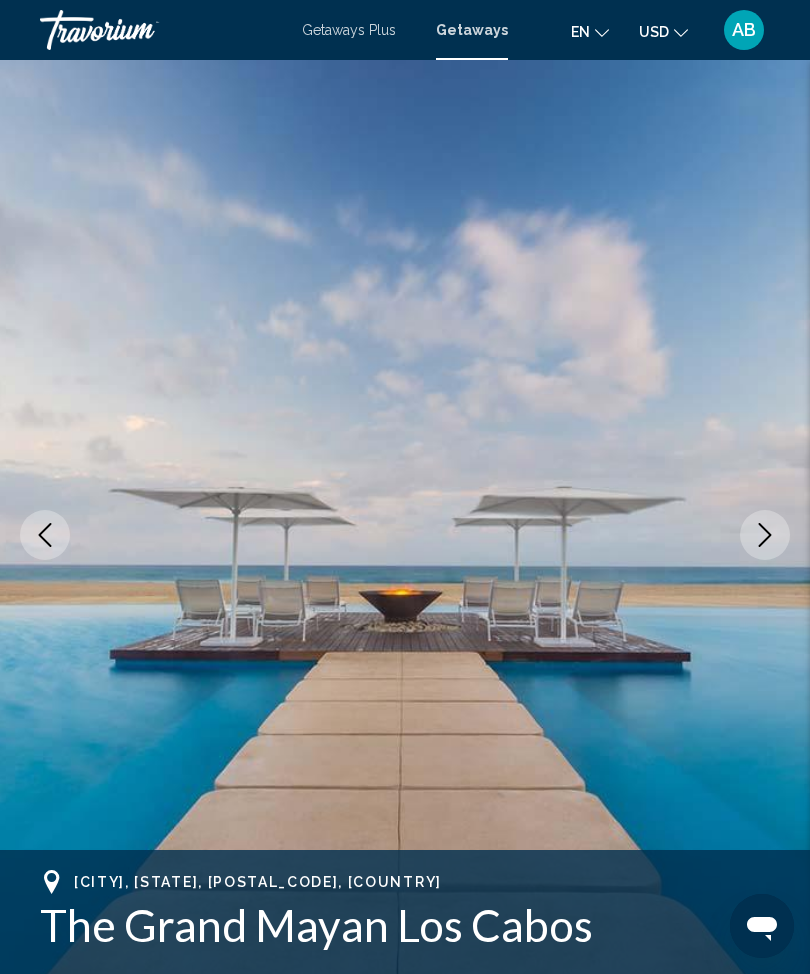 click at bounding box center (765, 535) 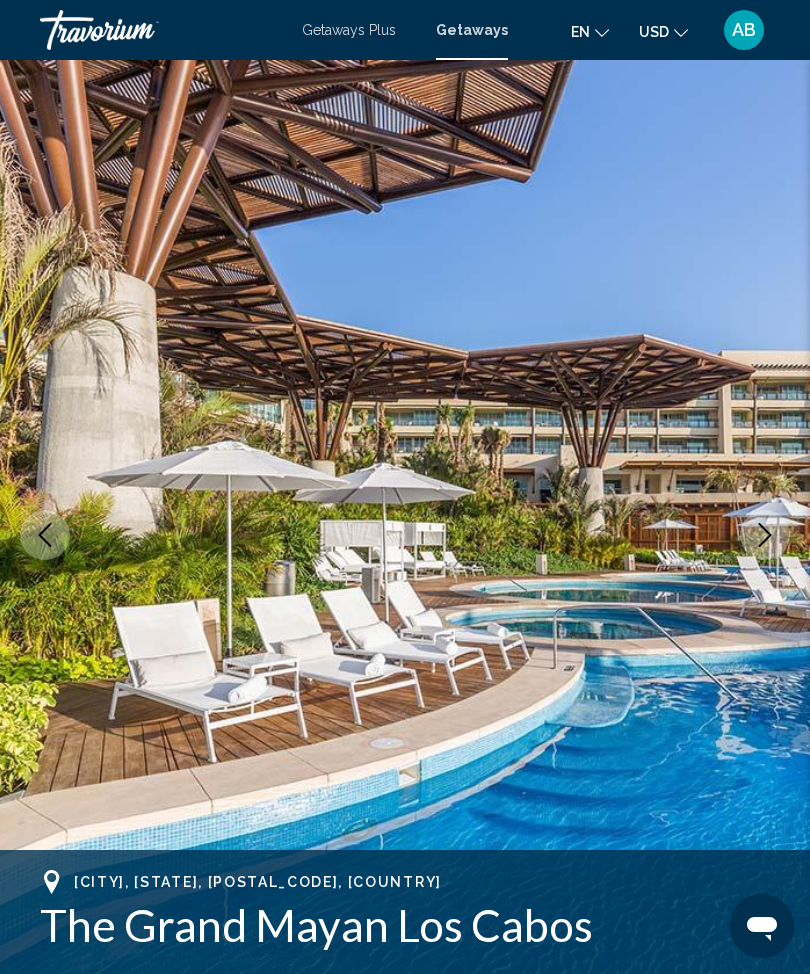 click 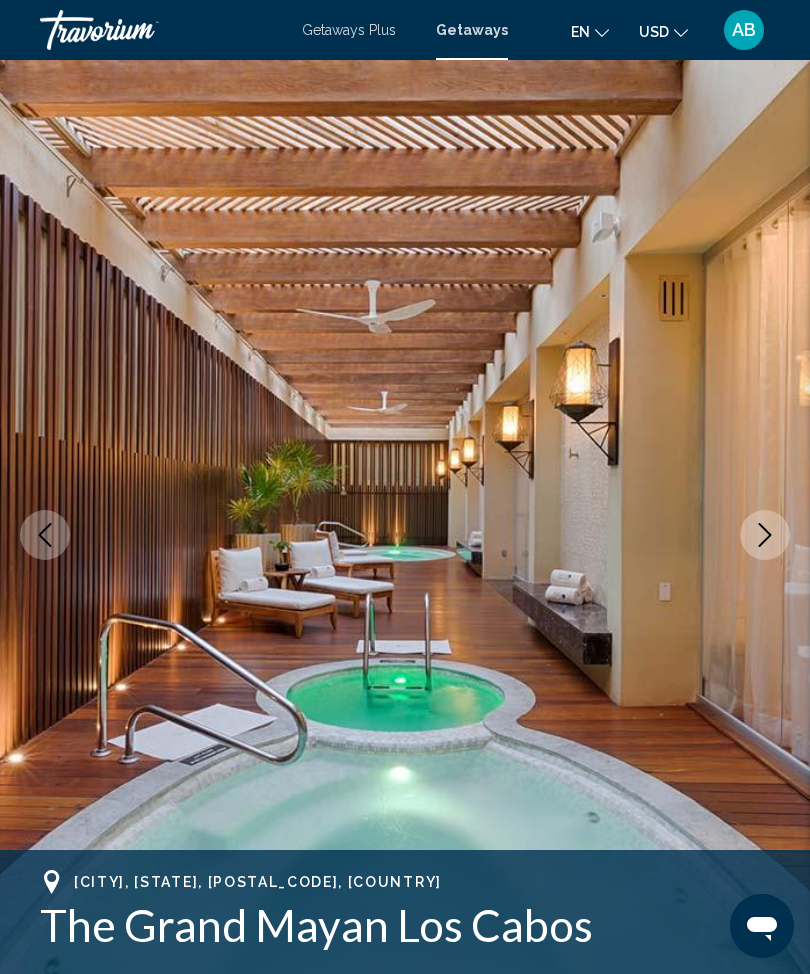 click 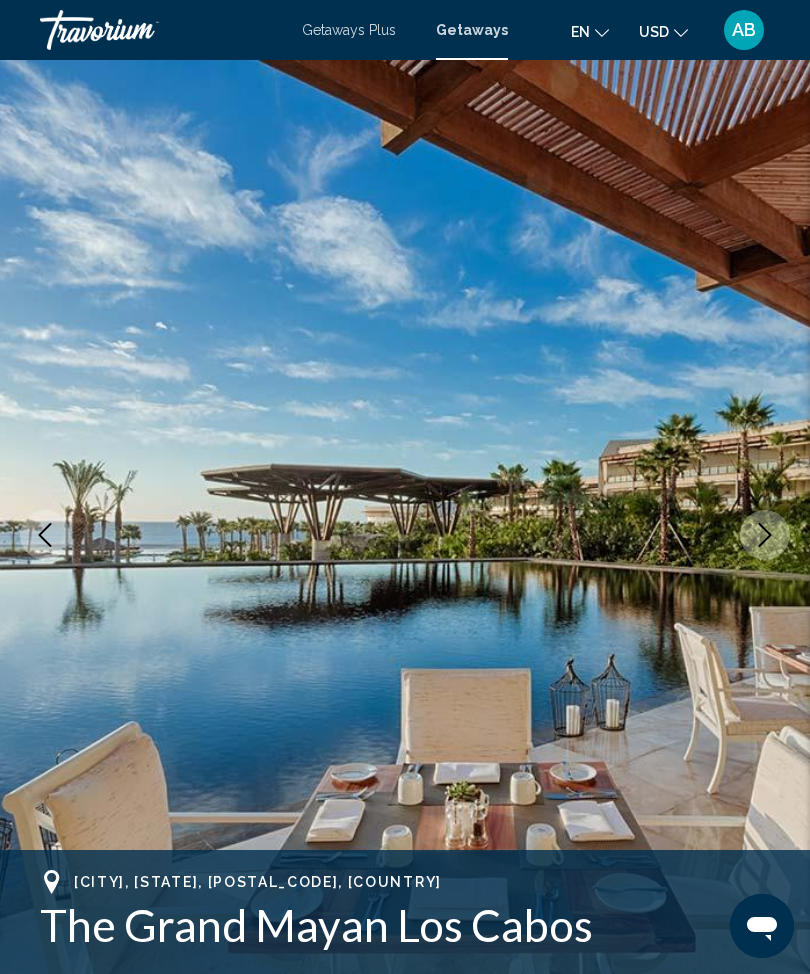 click 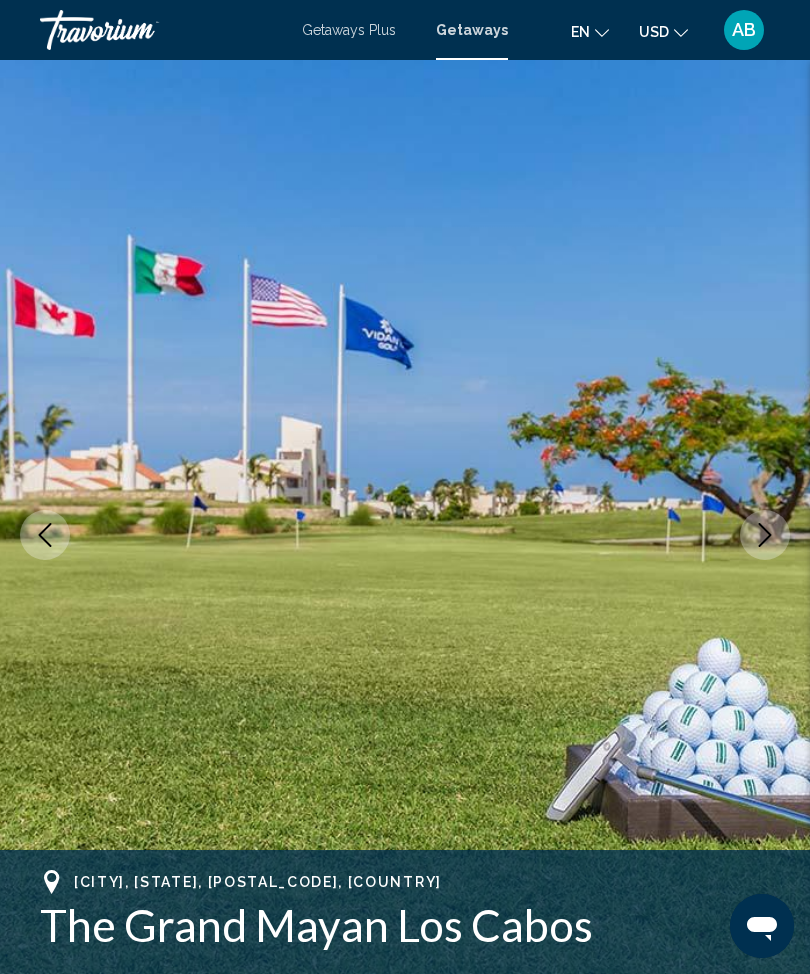 click 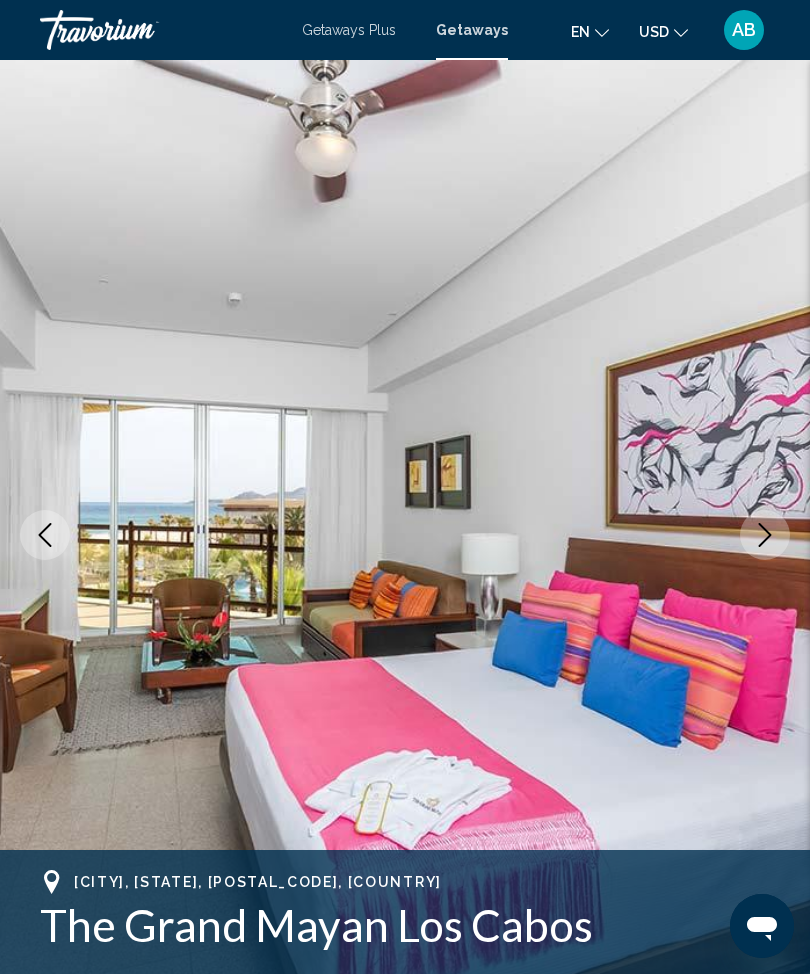 click 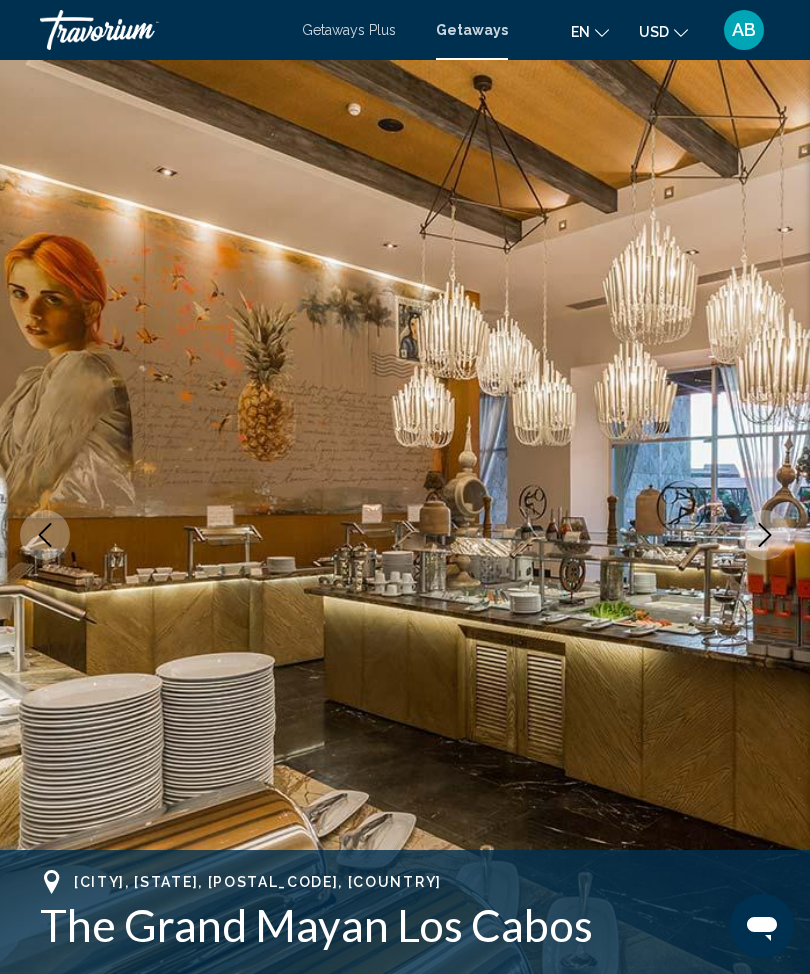 click 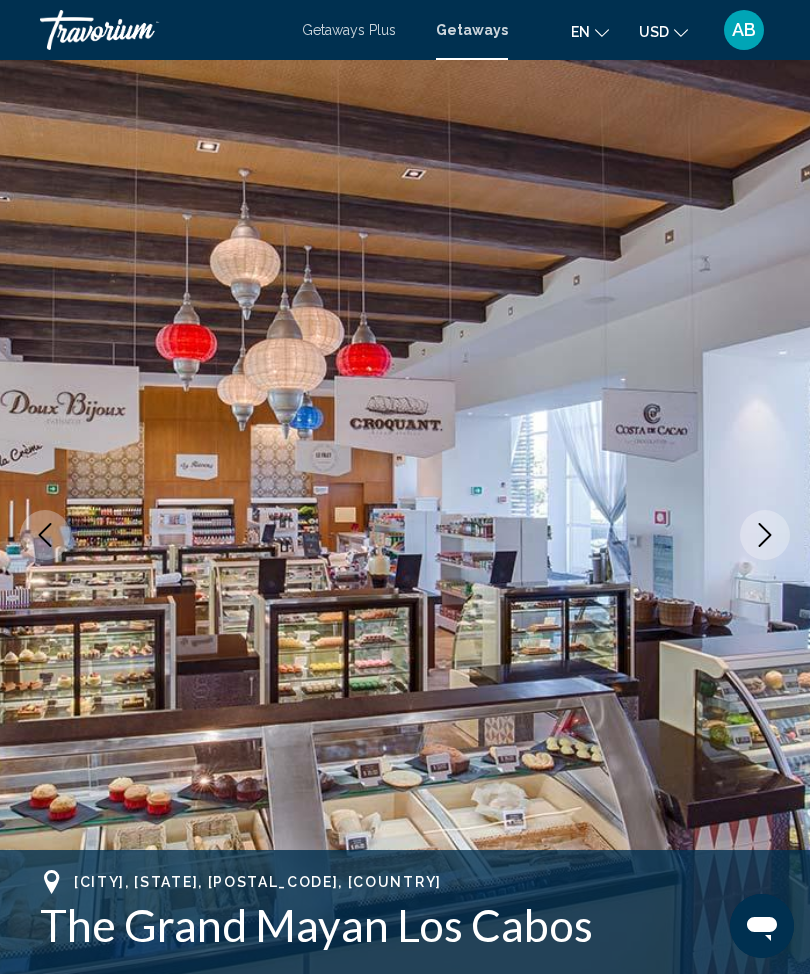 click 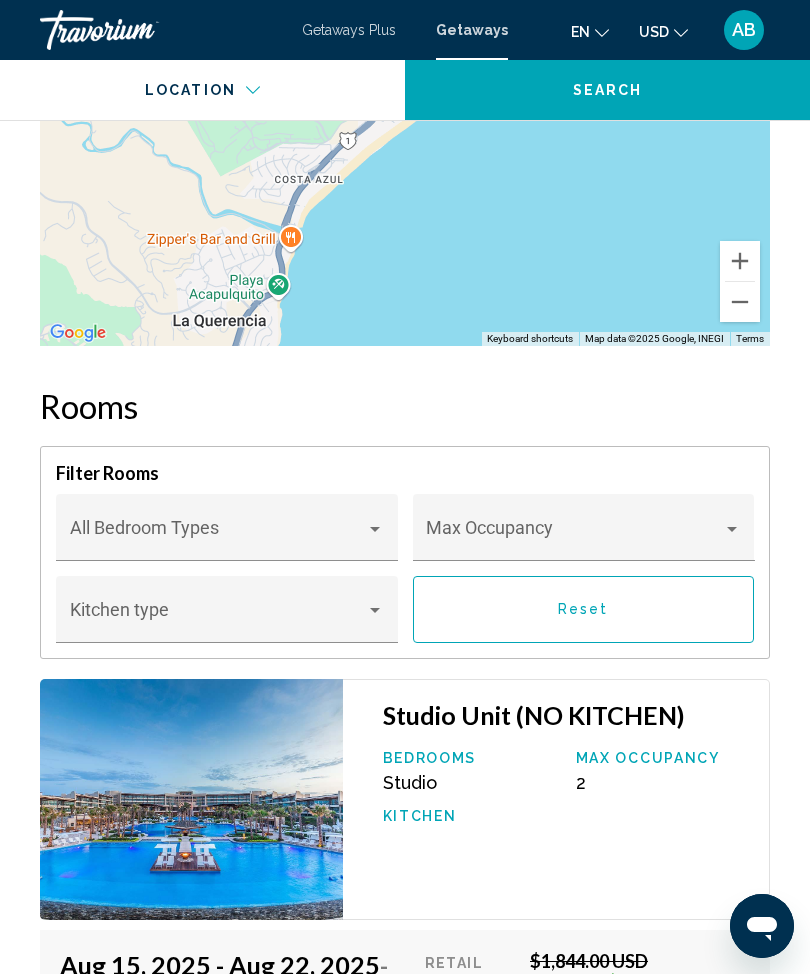 scroll, scrollTop: 4236, scrollLeft: 0, axis: vertical 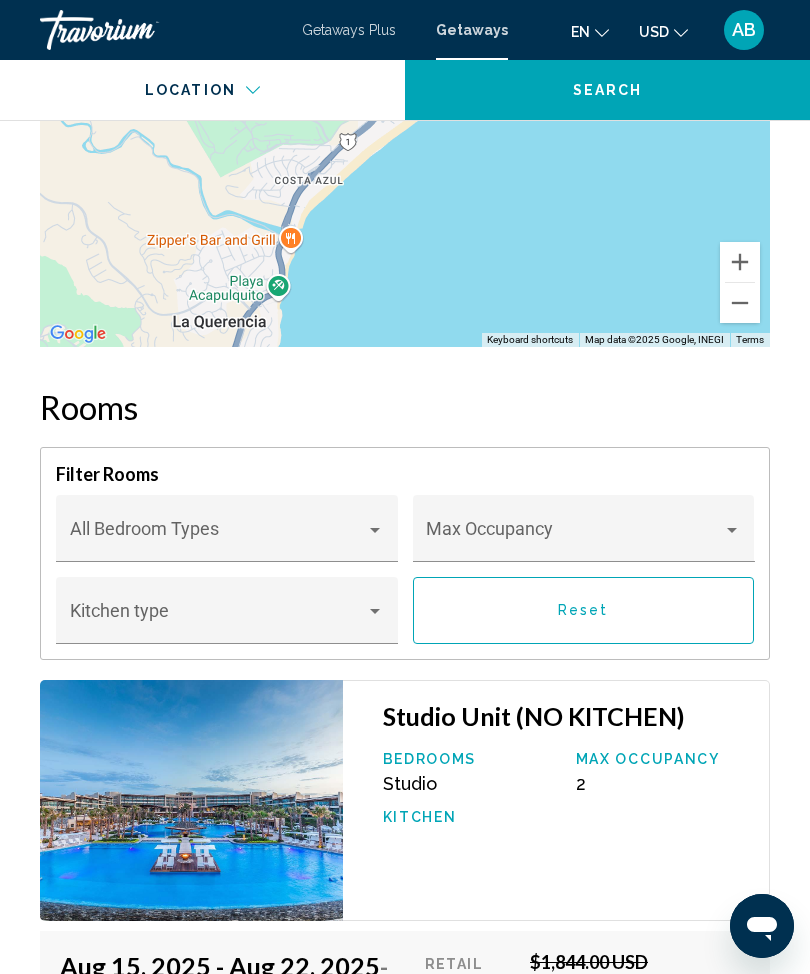 click at bounding box center (574, 538) 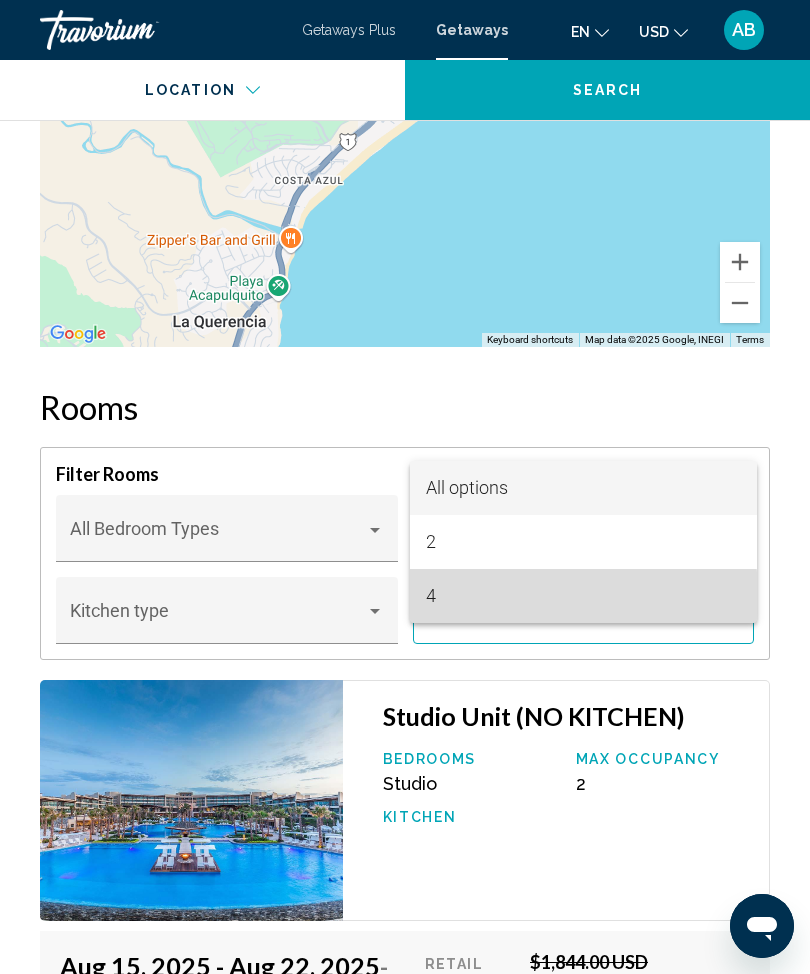 click on "4" at bounding box center [583, 596] 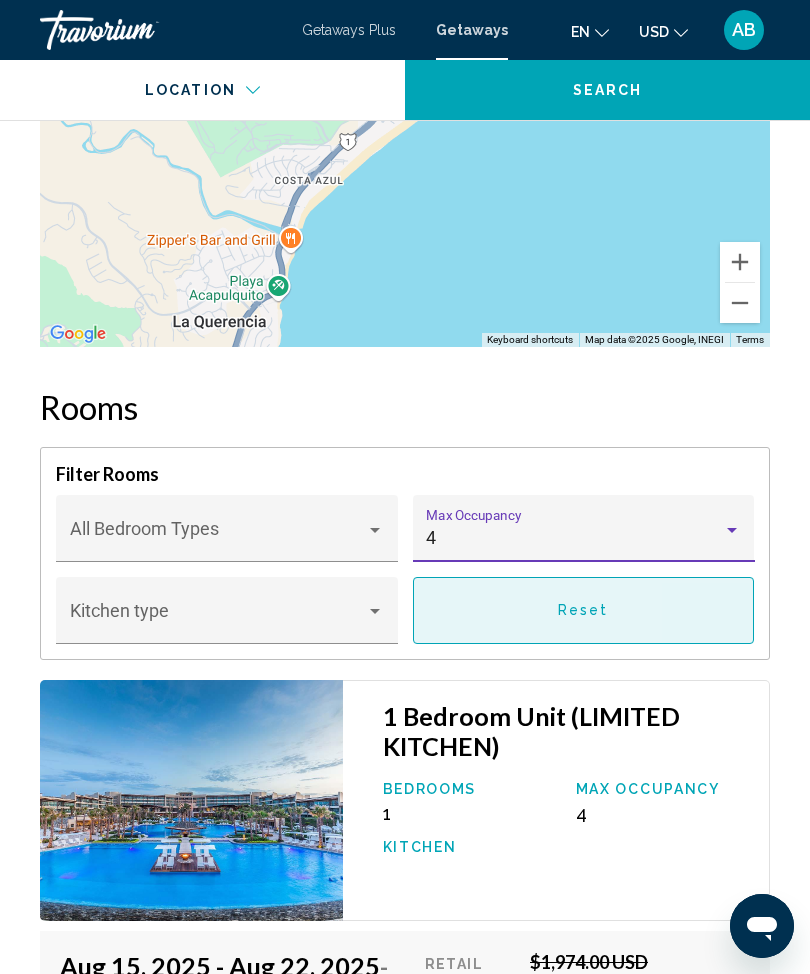 scroll, scrollTop: 4256, scrollLeft: 0, axis: vertical 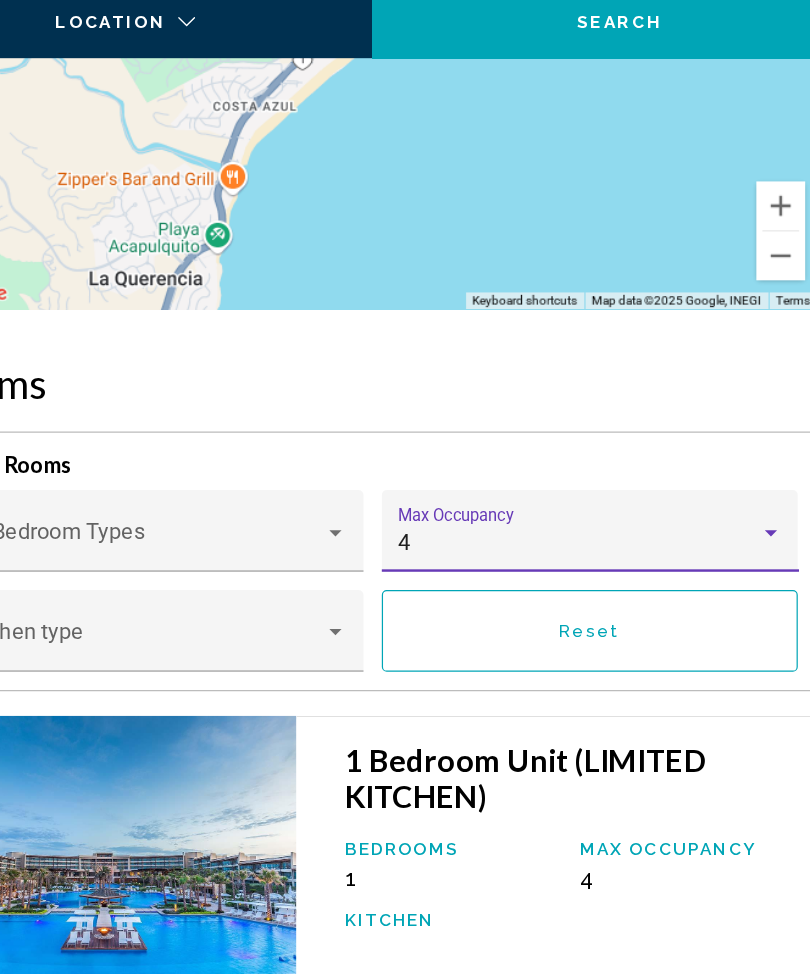 click at bounding box center [732, 509] 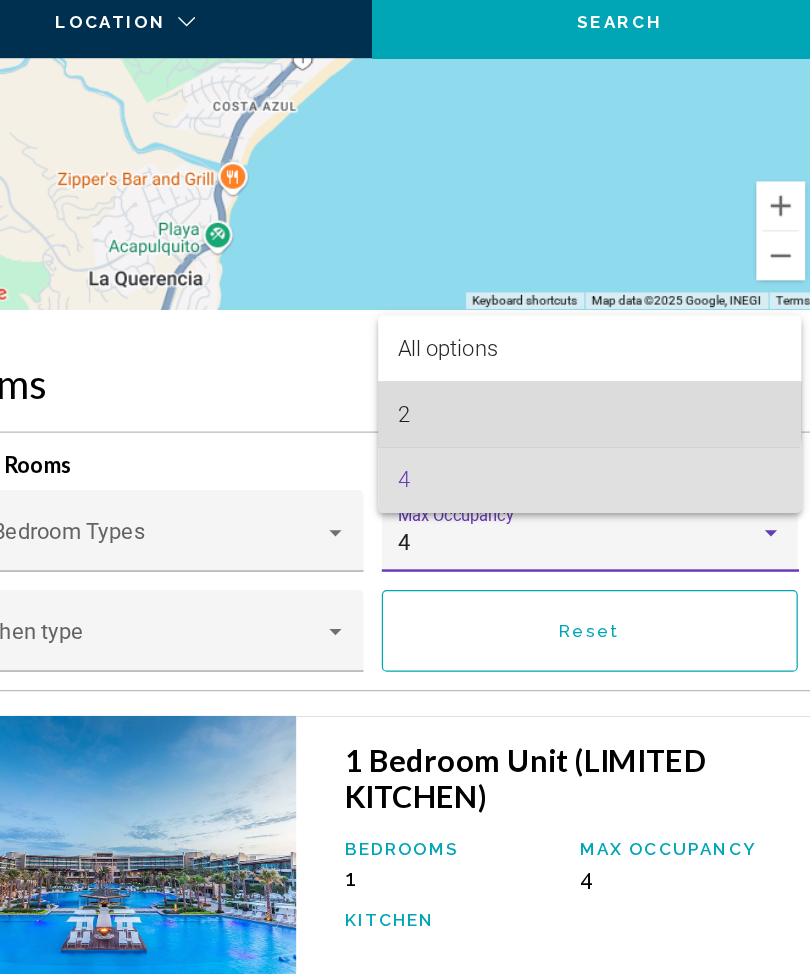 click on "2" at bounding box center (583, 412) 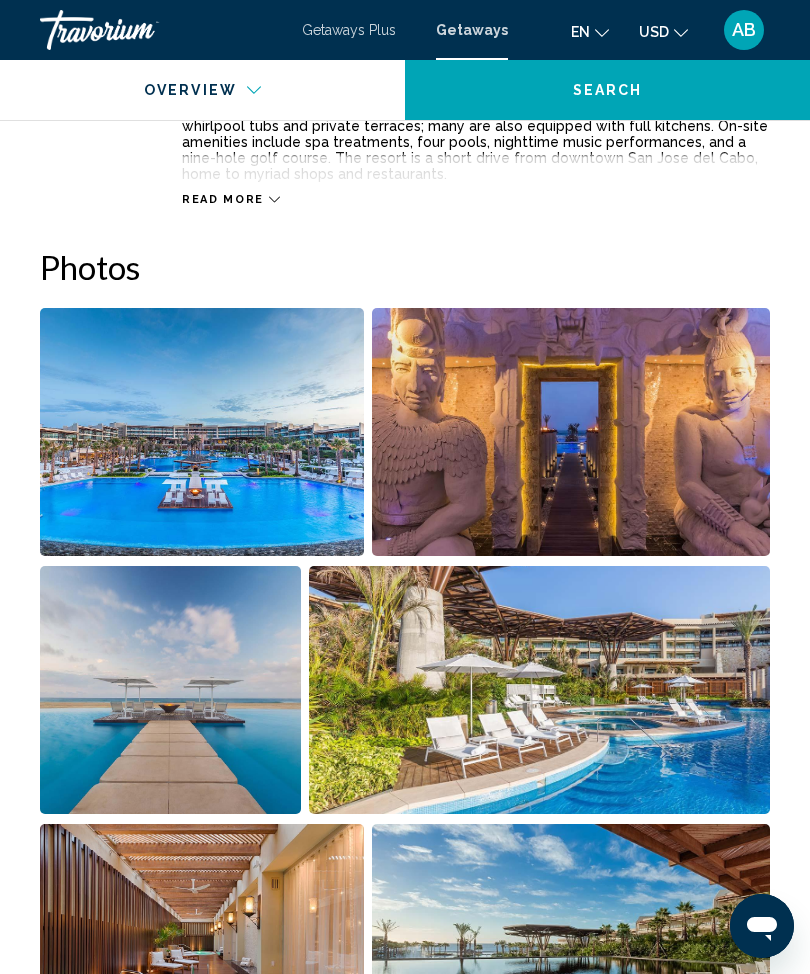 scroll, scrollTop: 1147, scrollLeft: 0, axis: vertical 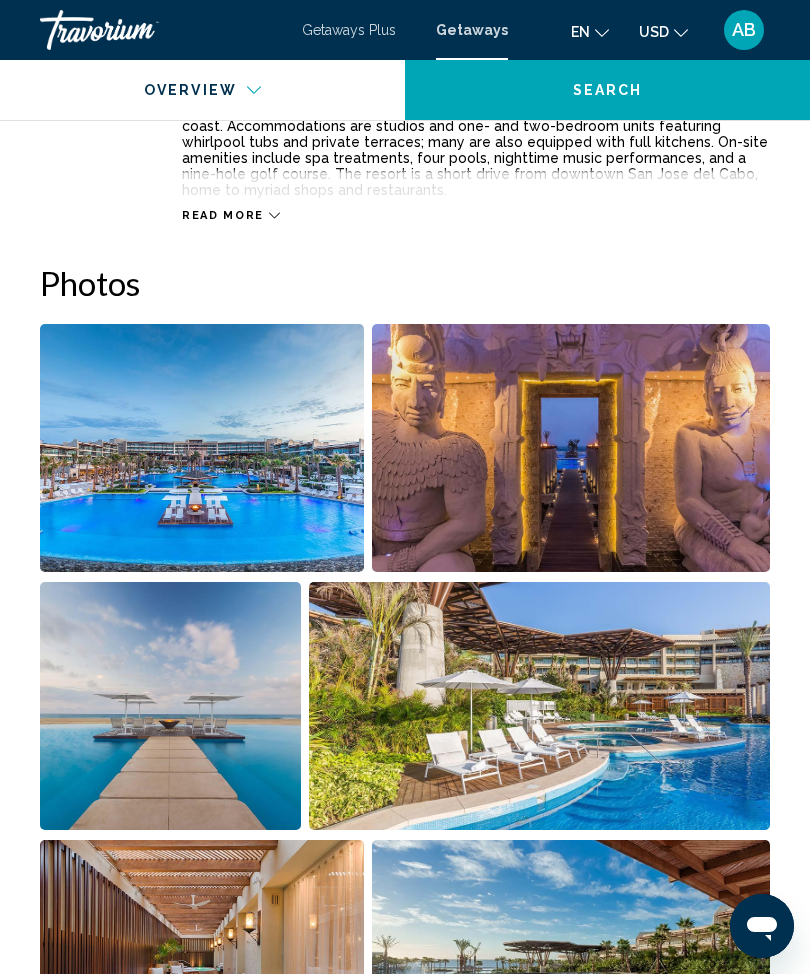click at bounding box center [571, 448] 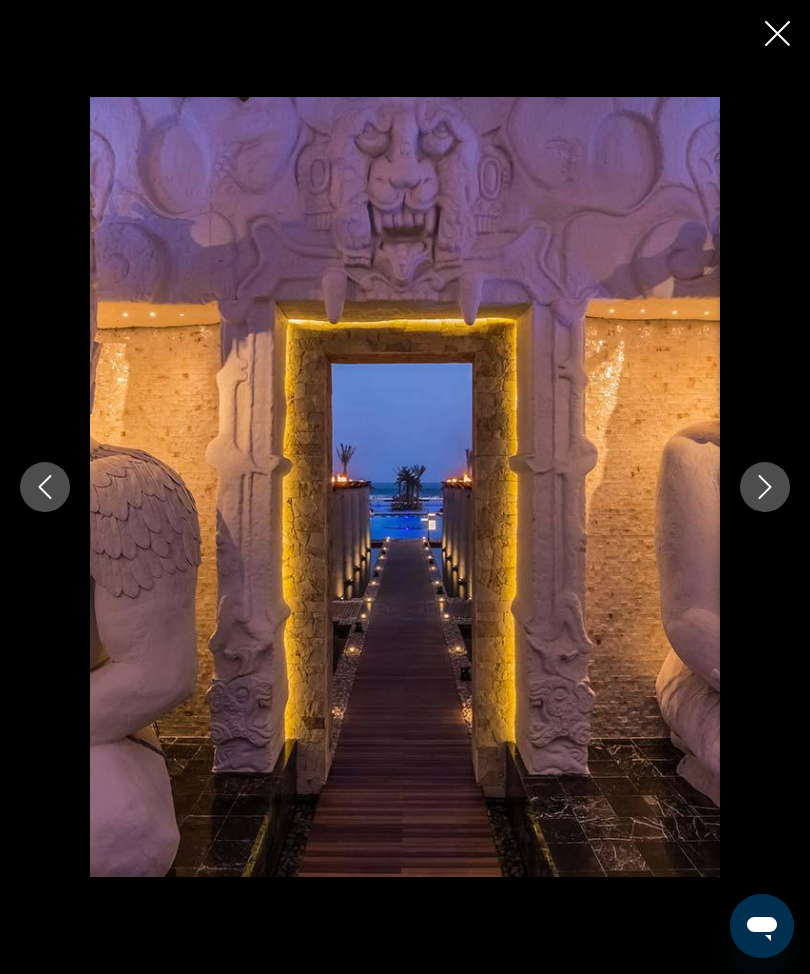 click at bounding box center [765, 487] 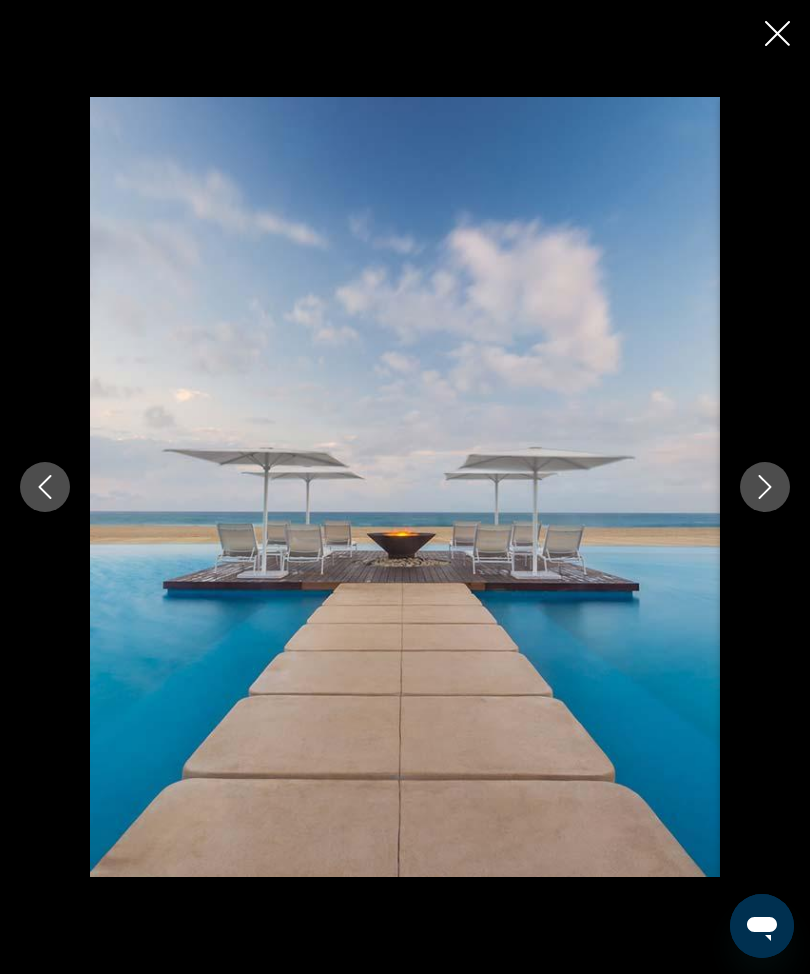 click 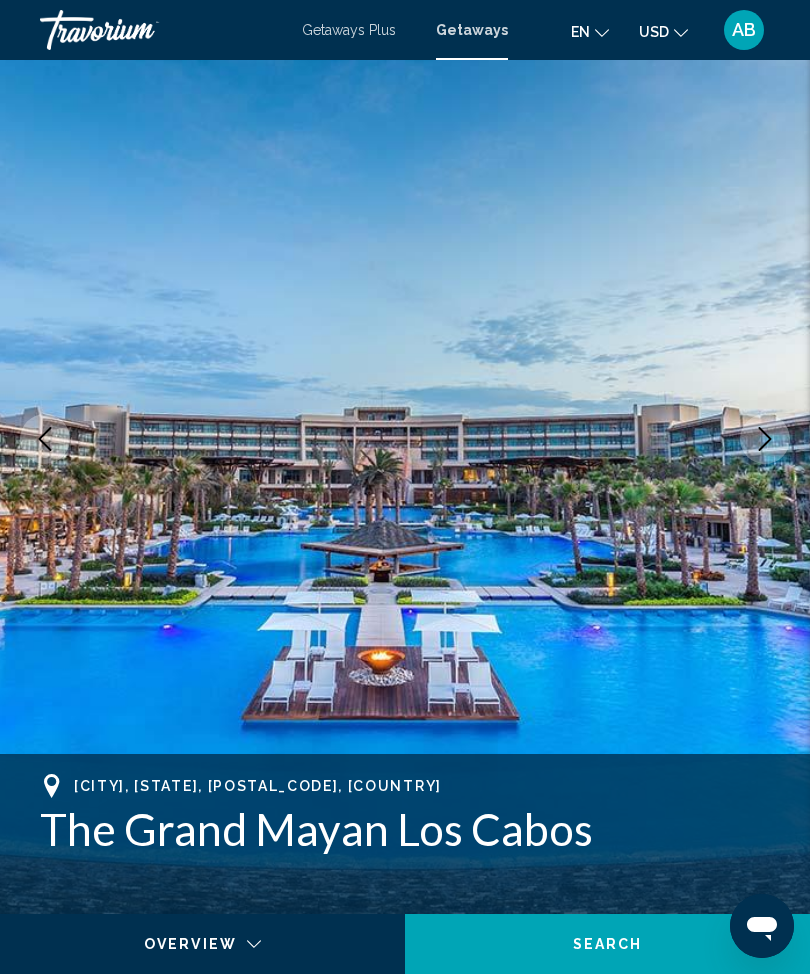 scroll, scrollTop: 0, scrollLeft: 0, axis: both 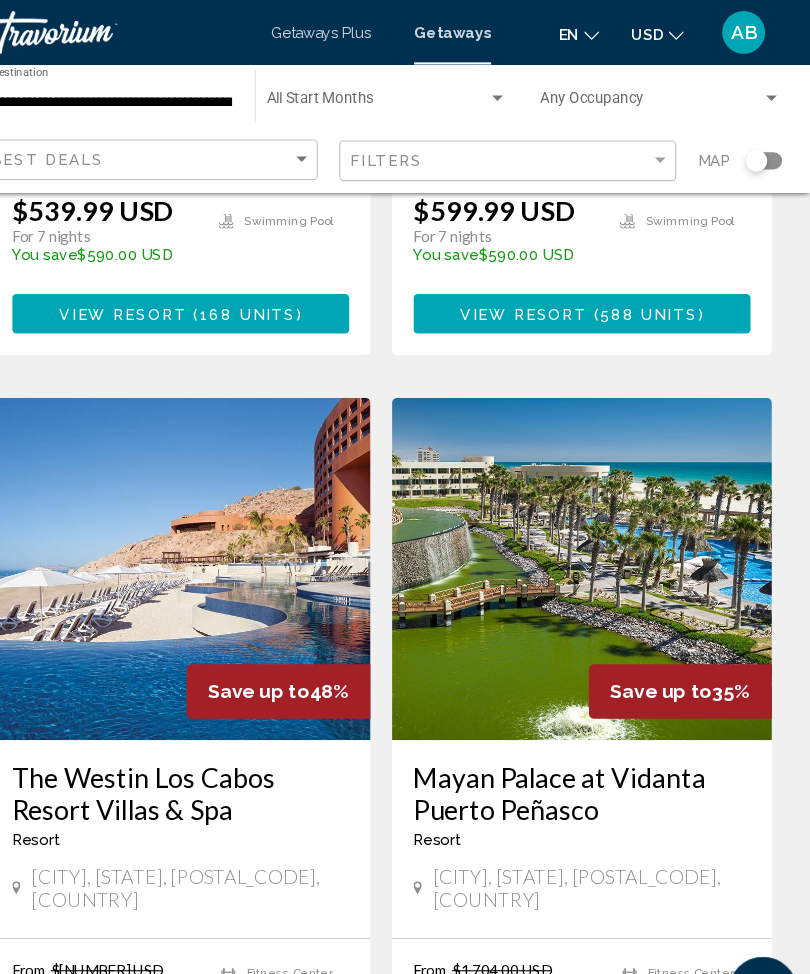 click at bounding box center [217, 531] 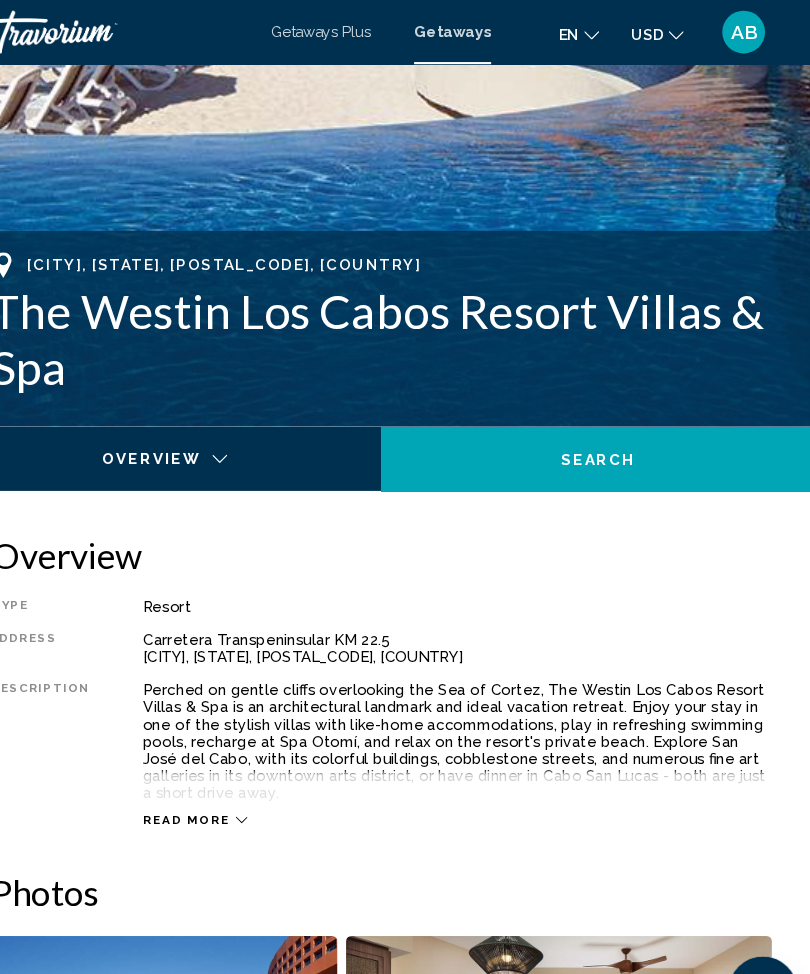 scroll, scrollTop: 0, scrollLeft: 0, axis: both 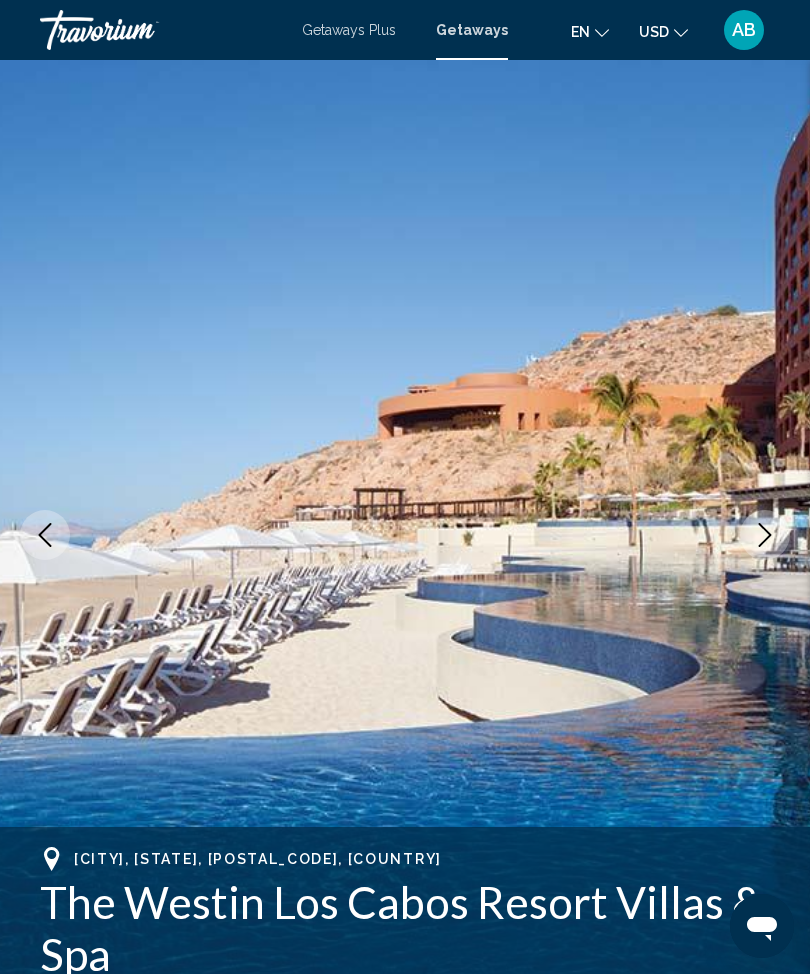 click 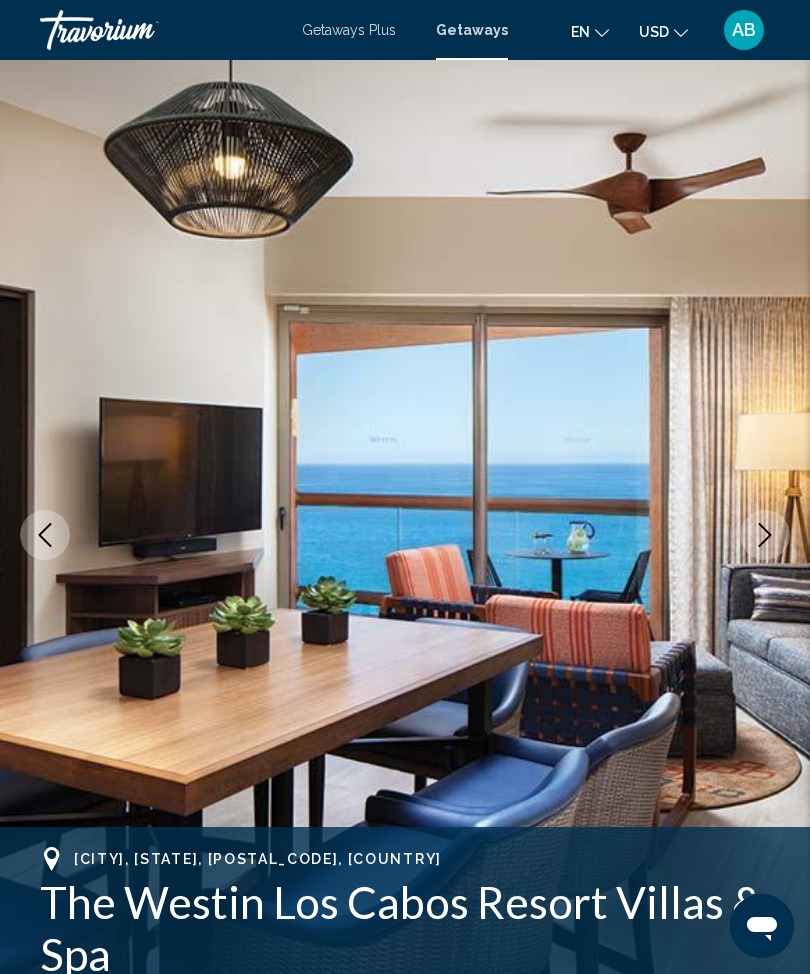 click at bounding box center (765, 535) 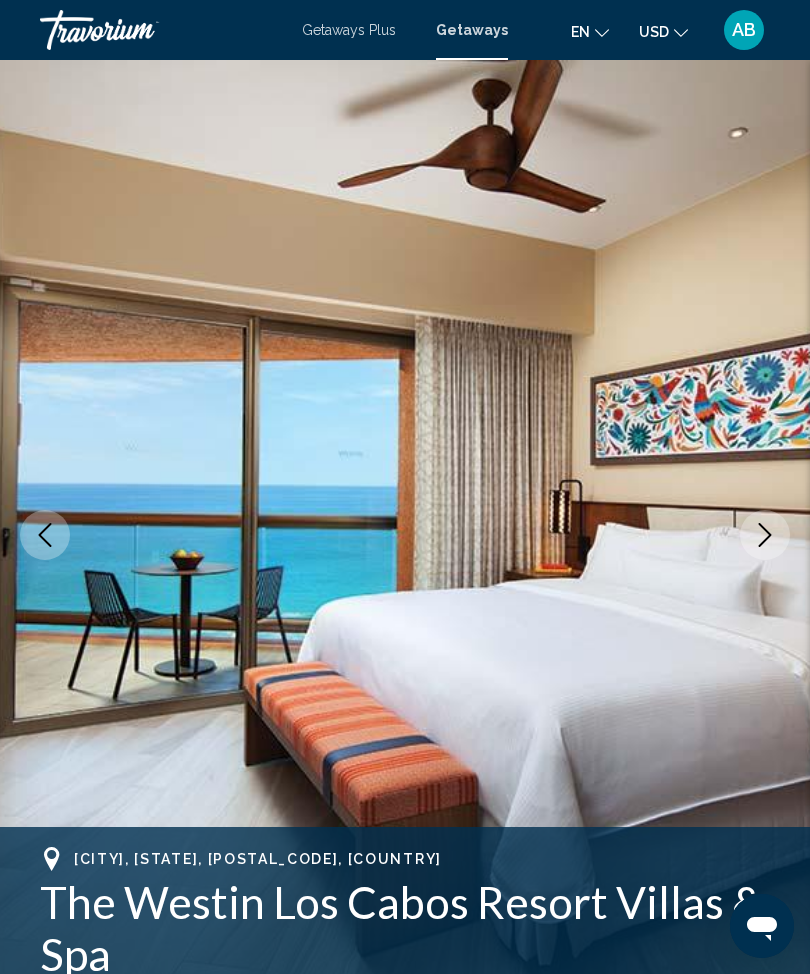 click 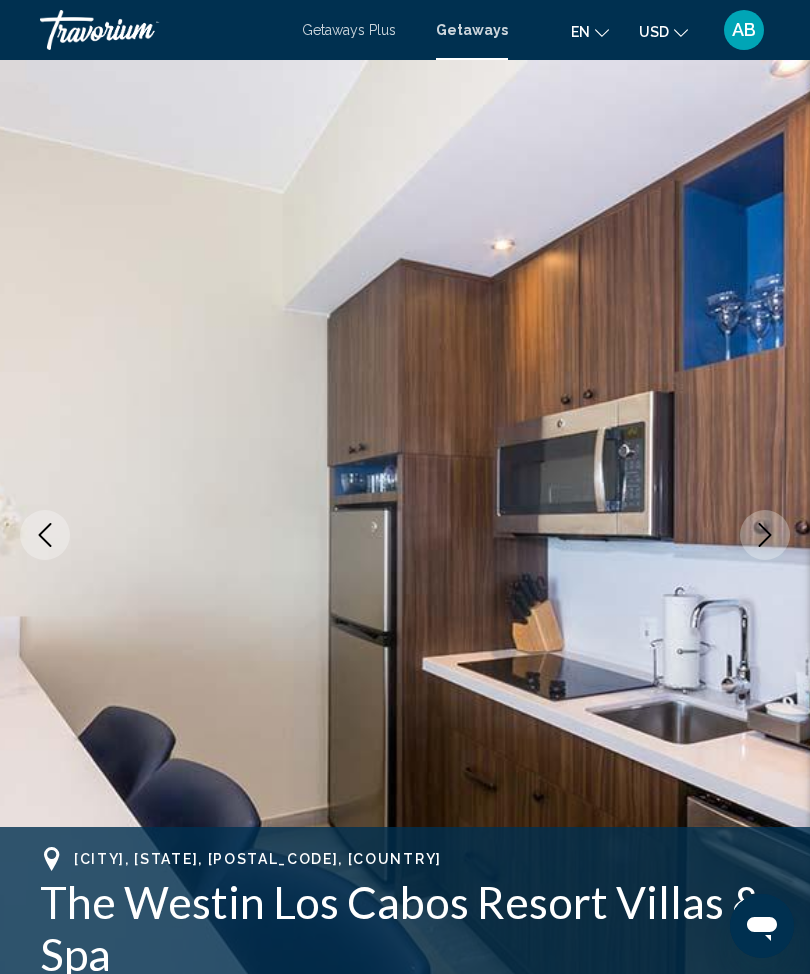 click at bounding box center [765, 535] 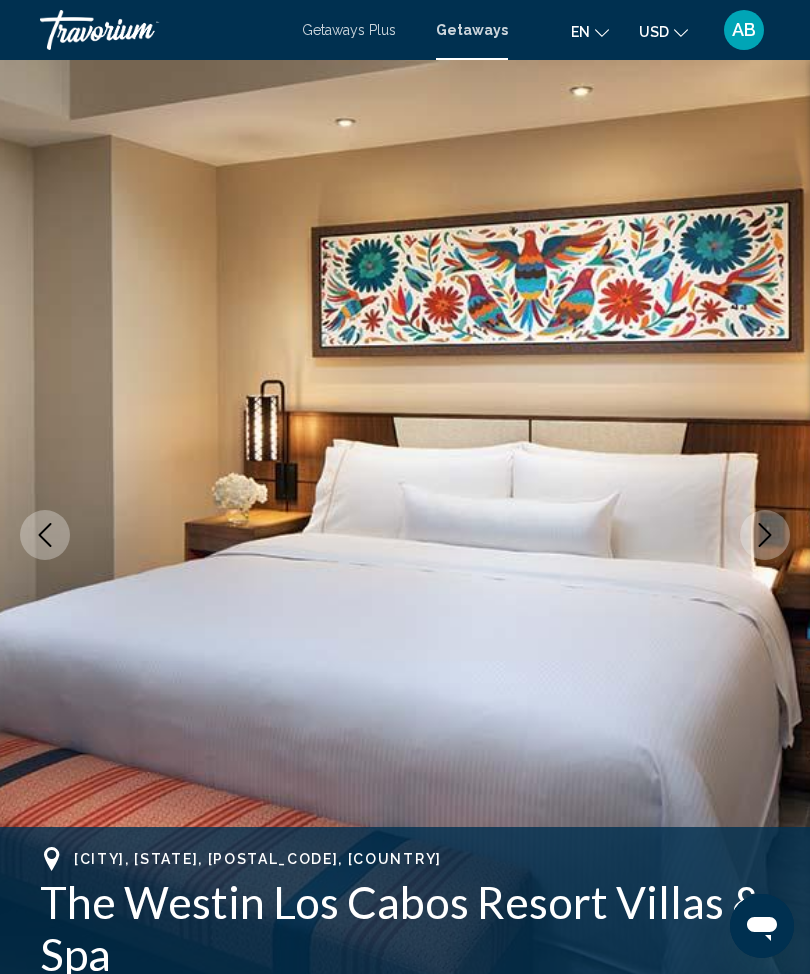 click 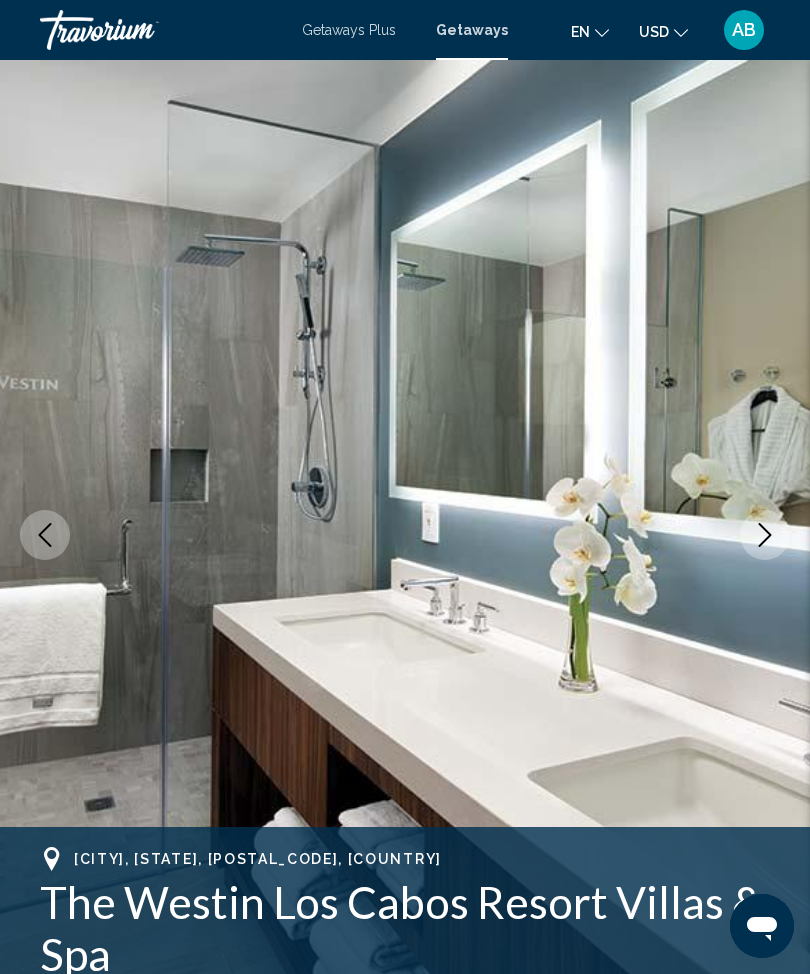 click 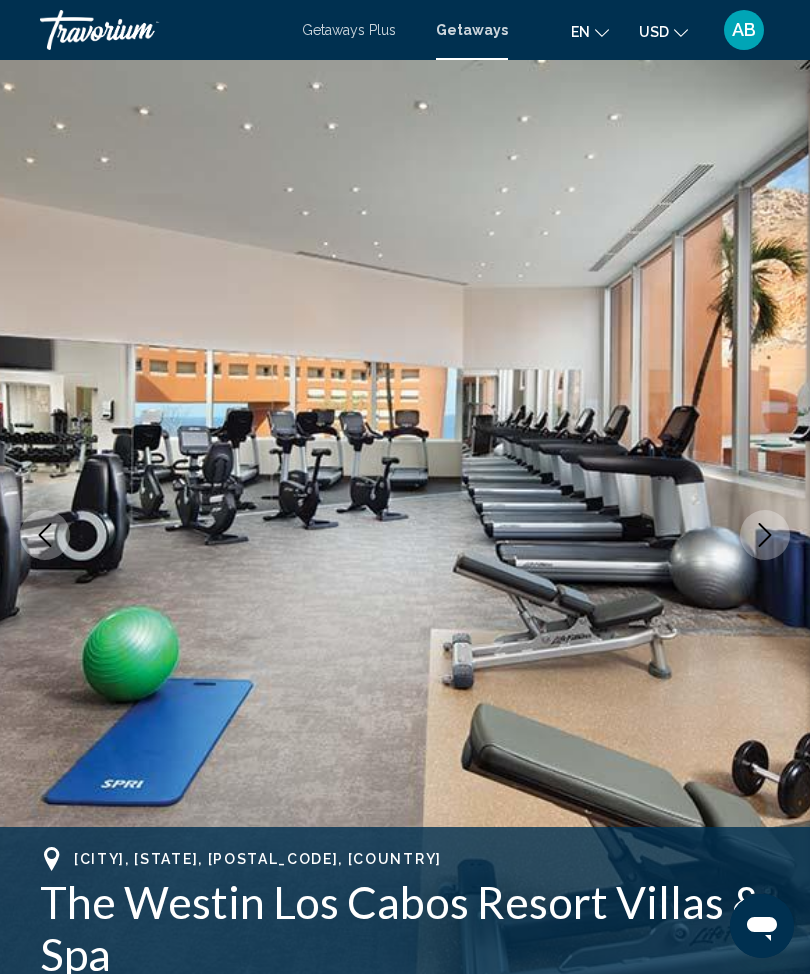 click 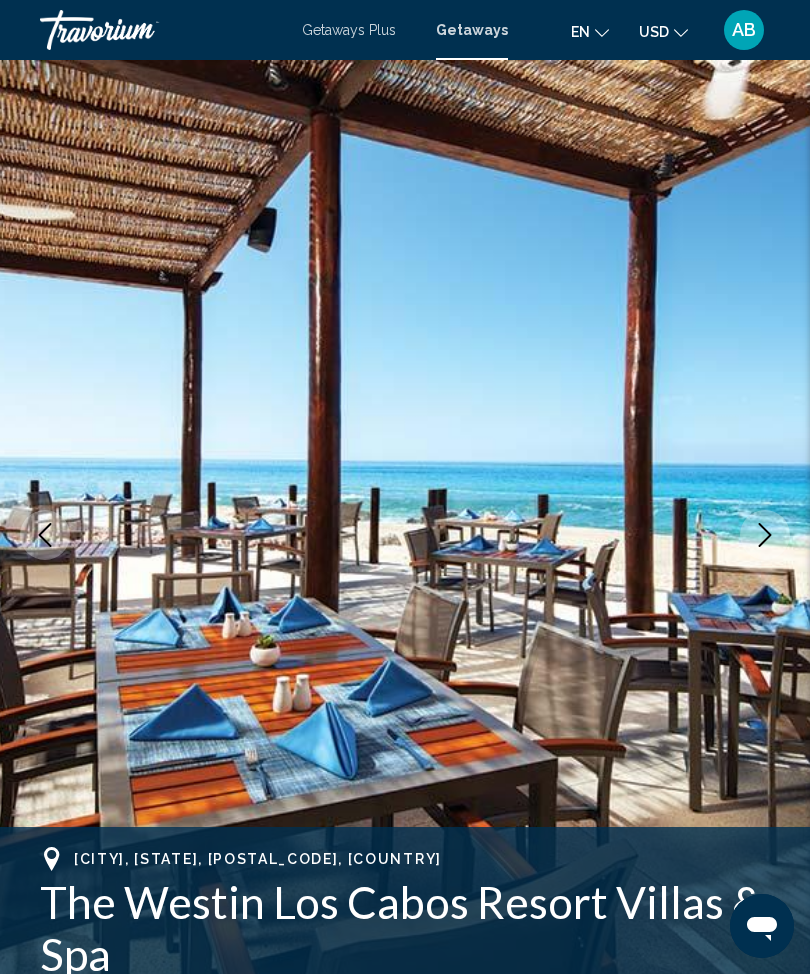 click 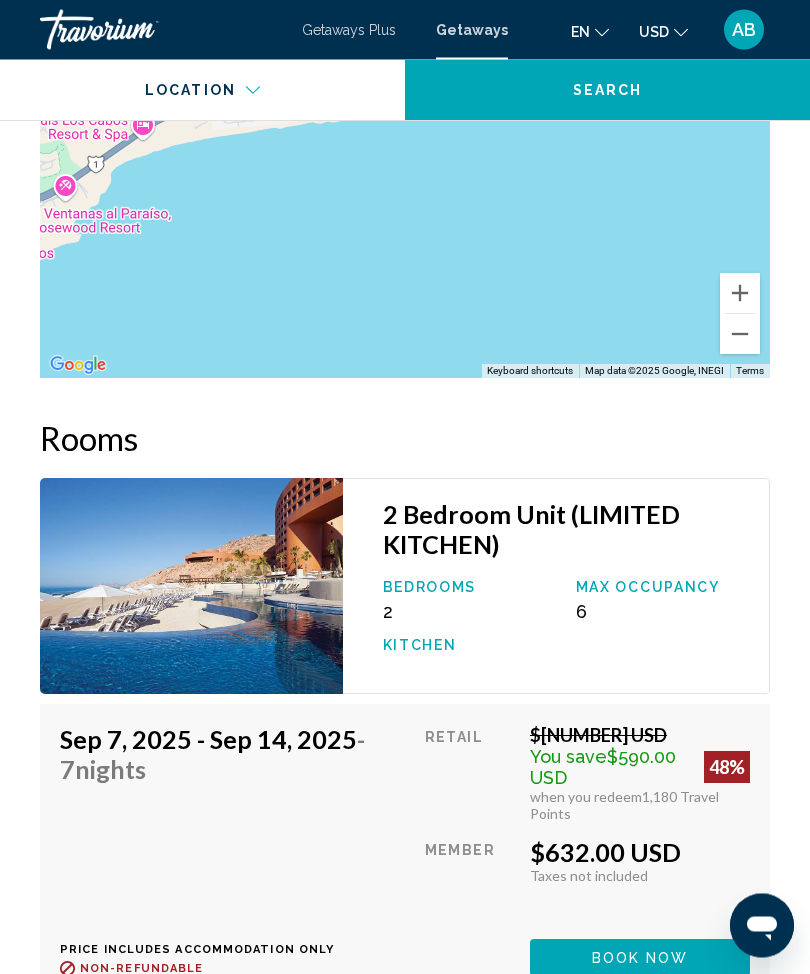 scroll, scrollTop: 4053, scrollLeft: 0, axis: vertical 